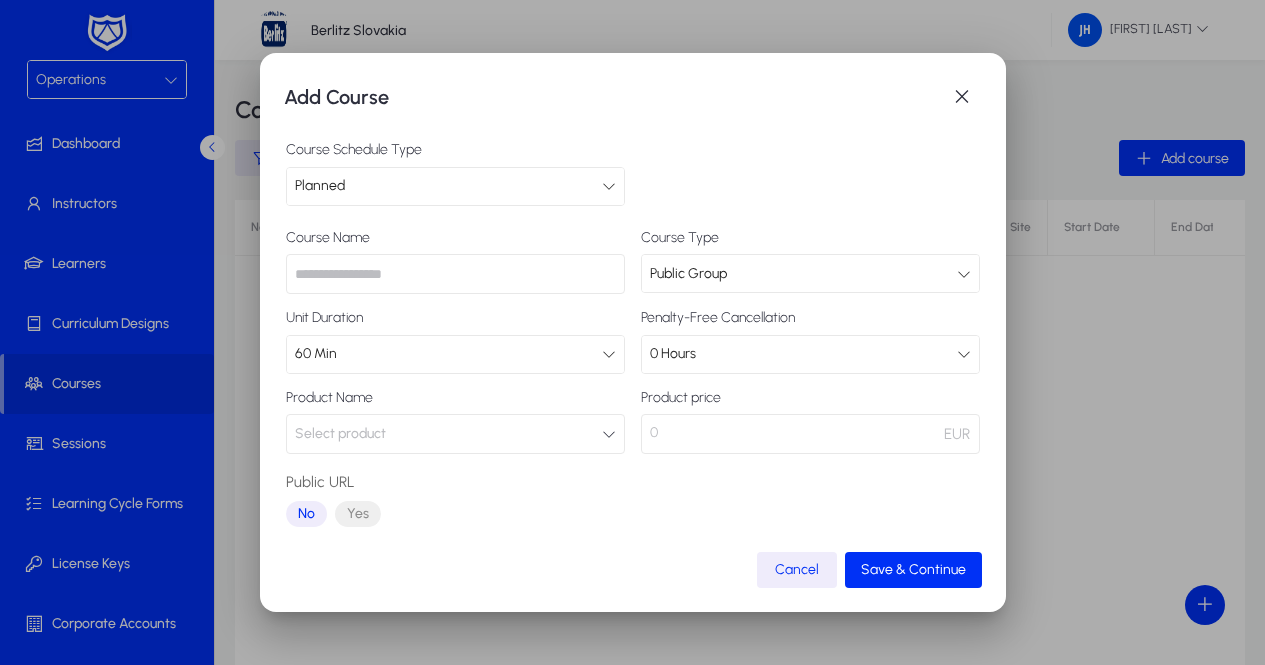 scroll, scrollTop: 0, scrollLeft: 0, axis: both 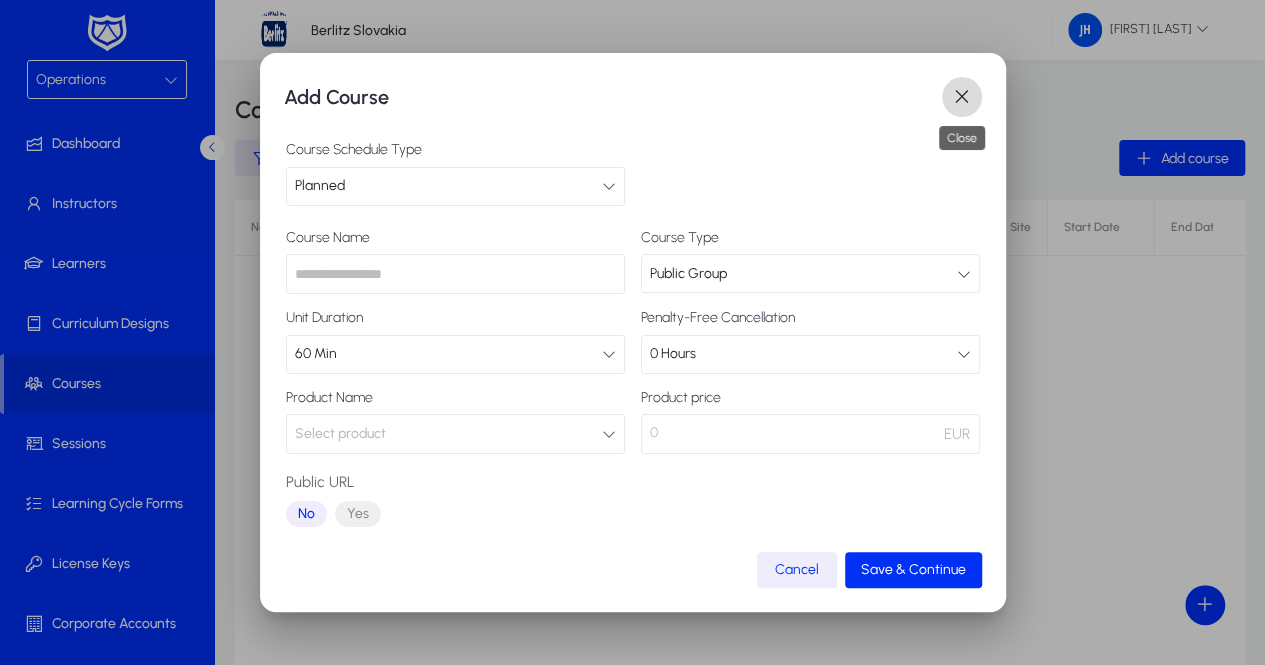 click at bounding box center [962, 97] 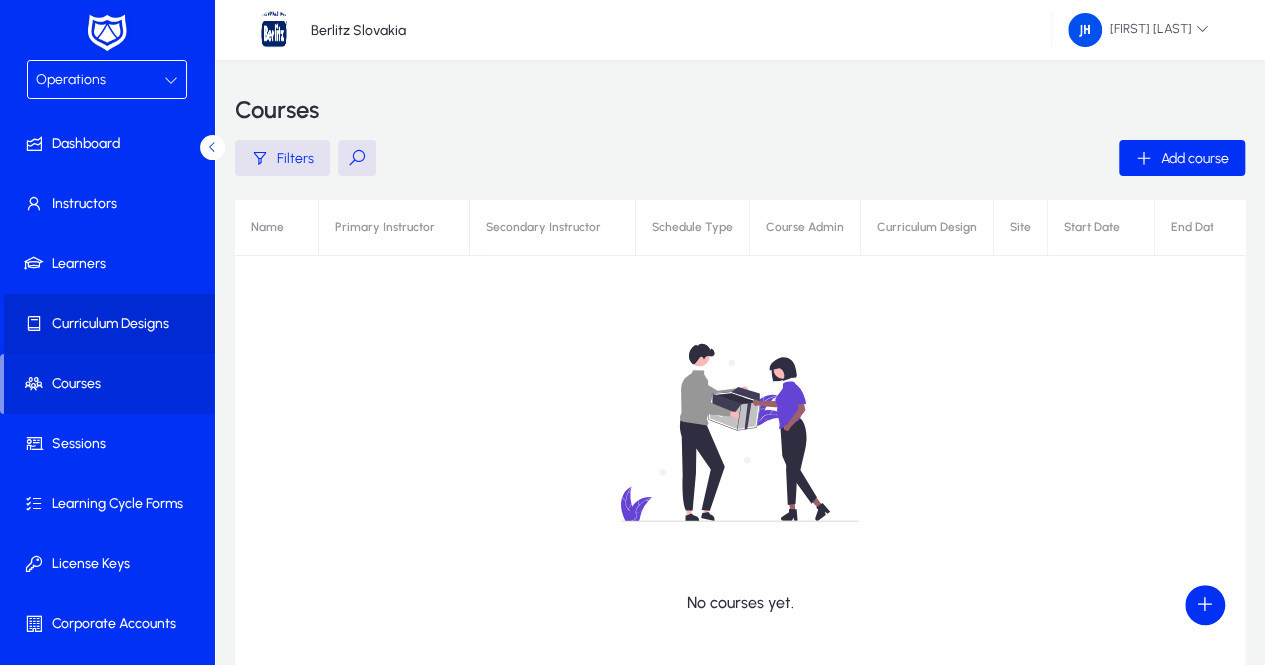 click on "Curriculum Designs" 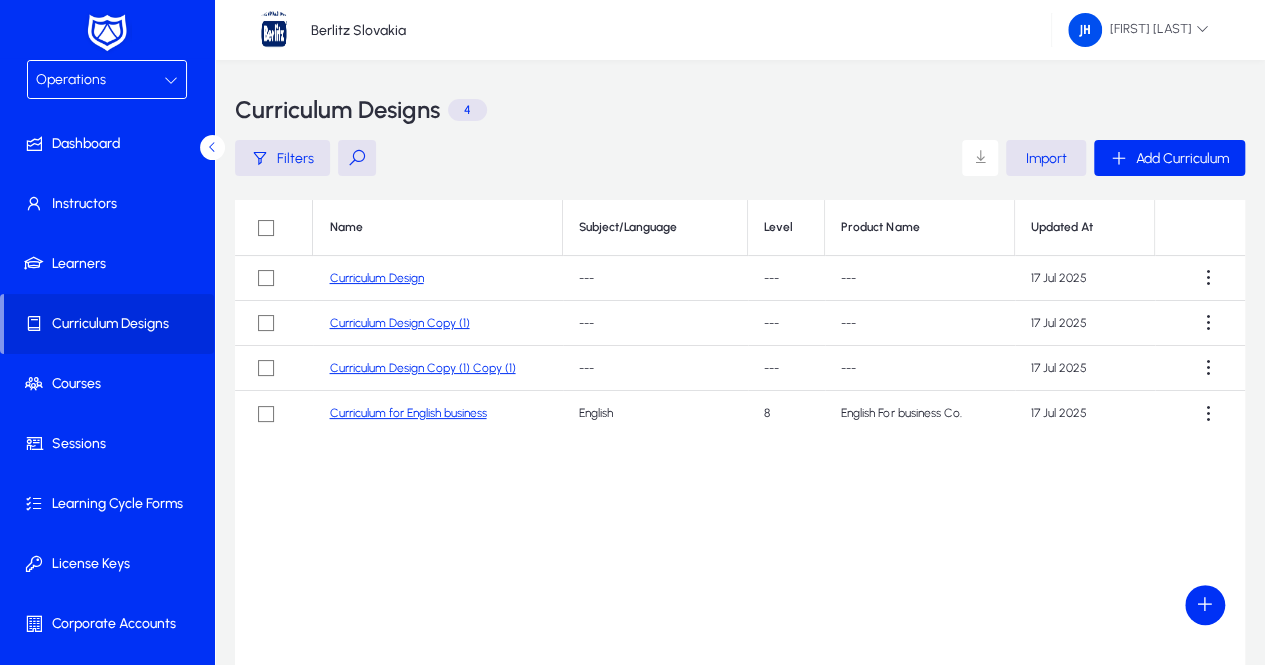 click on "Curriculum Design" 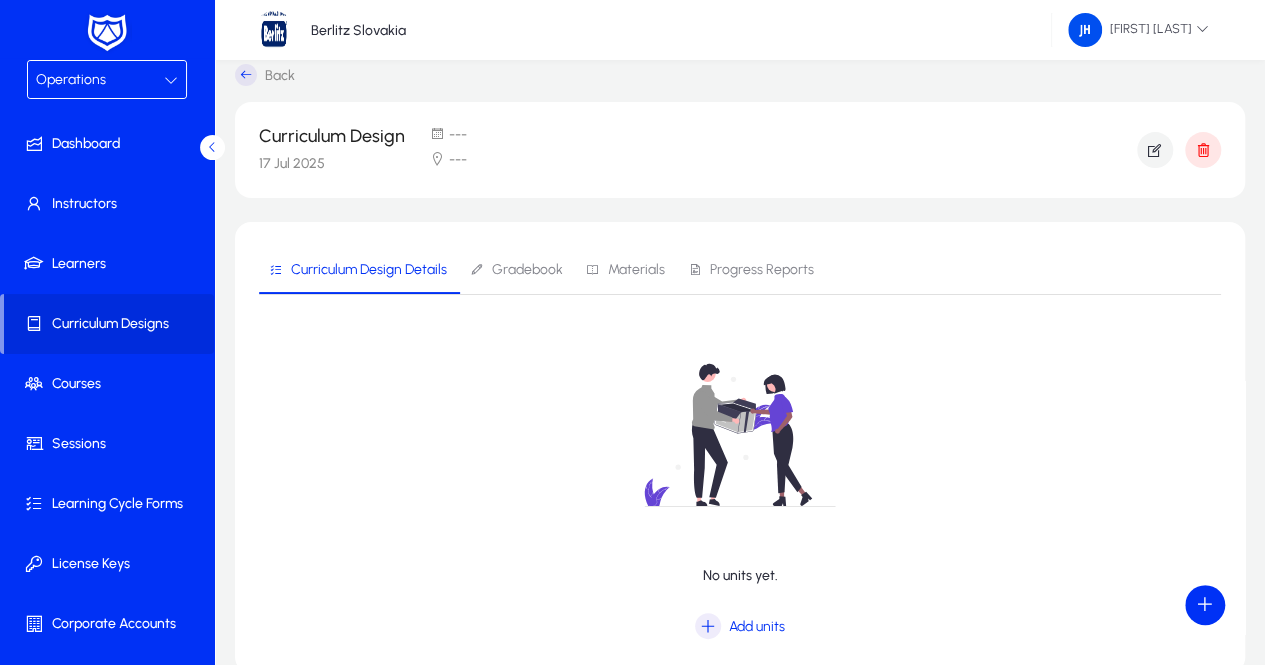 scroll, scrollTop: 0, scrollLeft: 0, axis: both 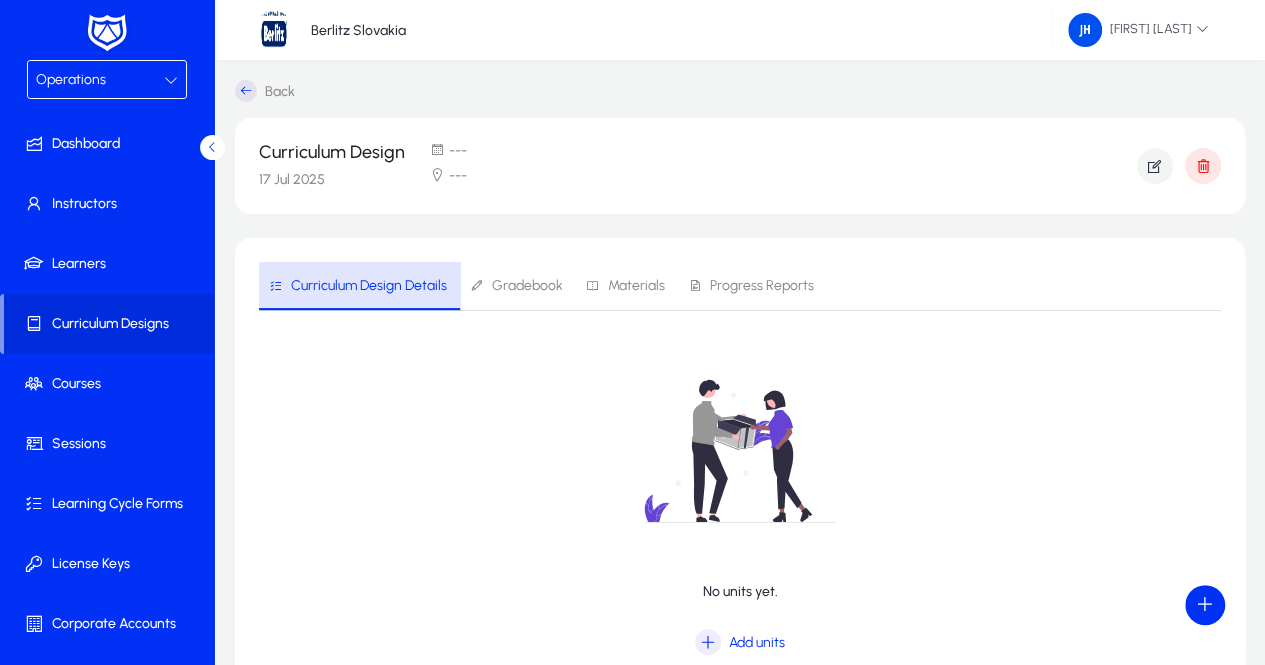 click on "Curriculum Design Details" at bounding box center [369, 286] 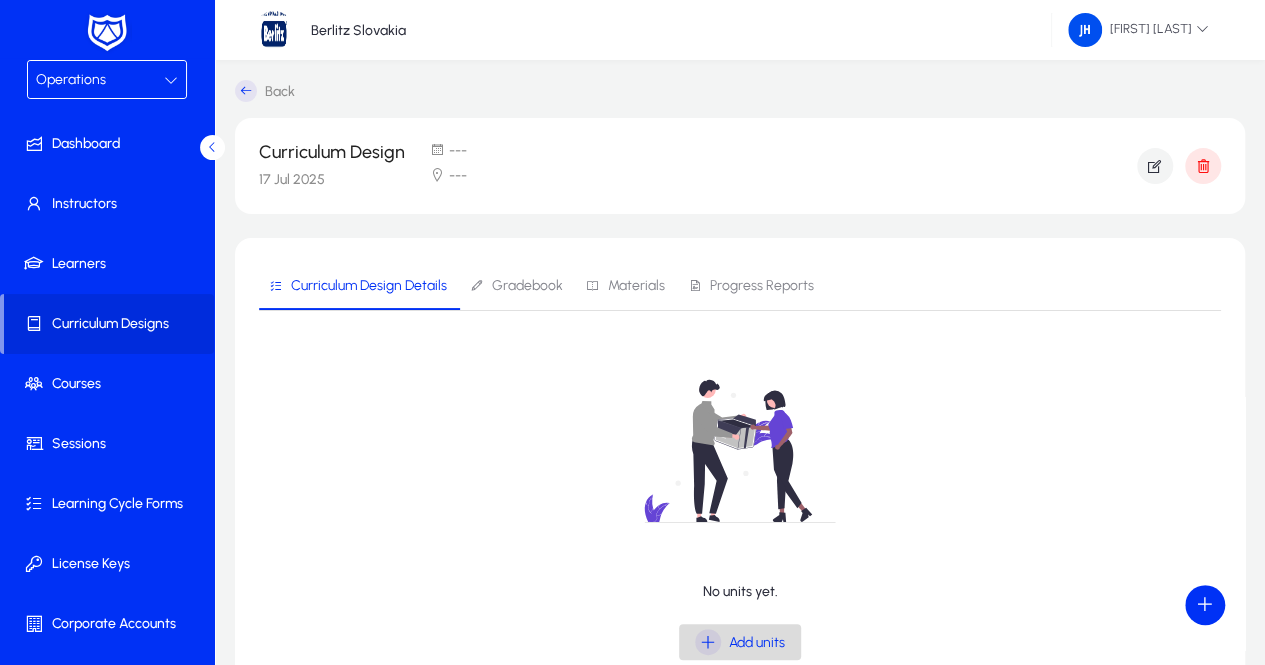 click on "Add units" 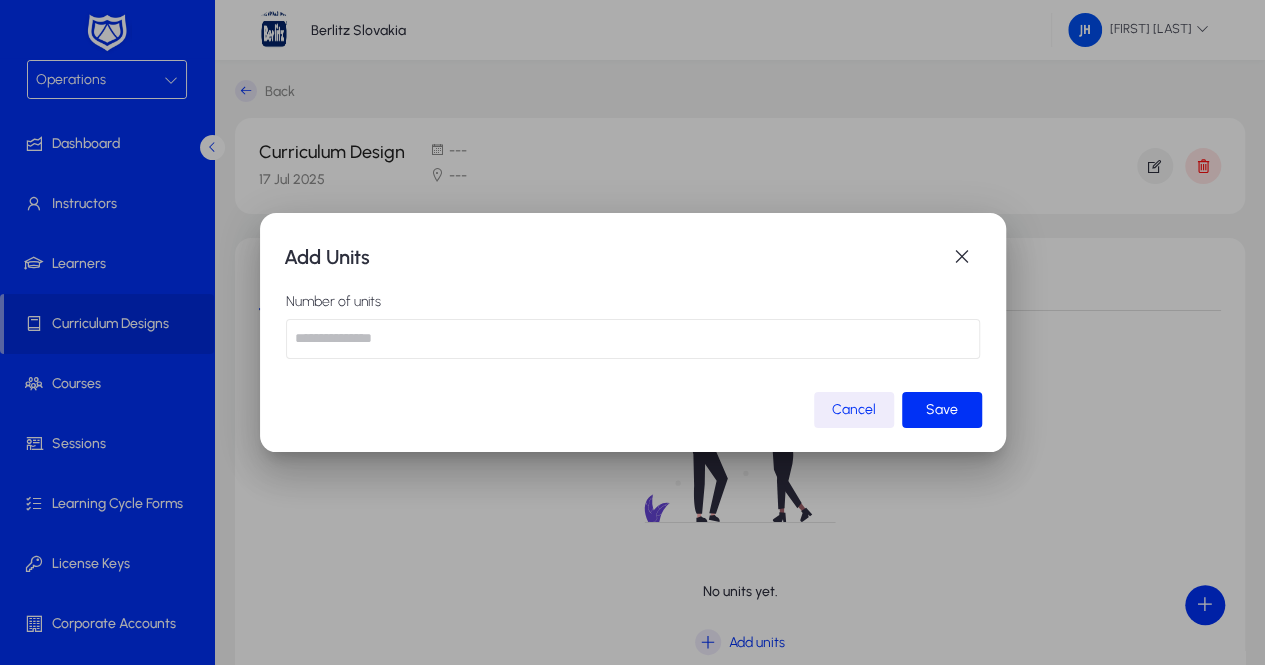 click at bounding box center (633, 339) 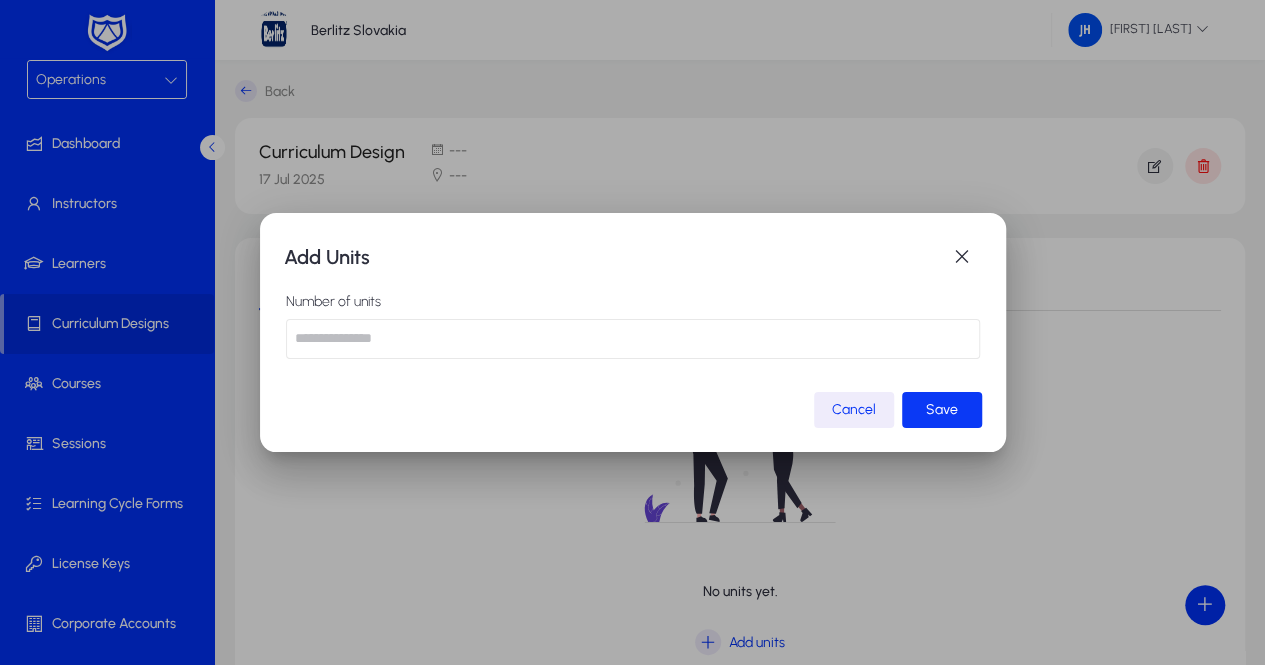 type on "**" 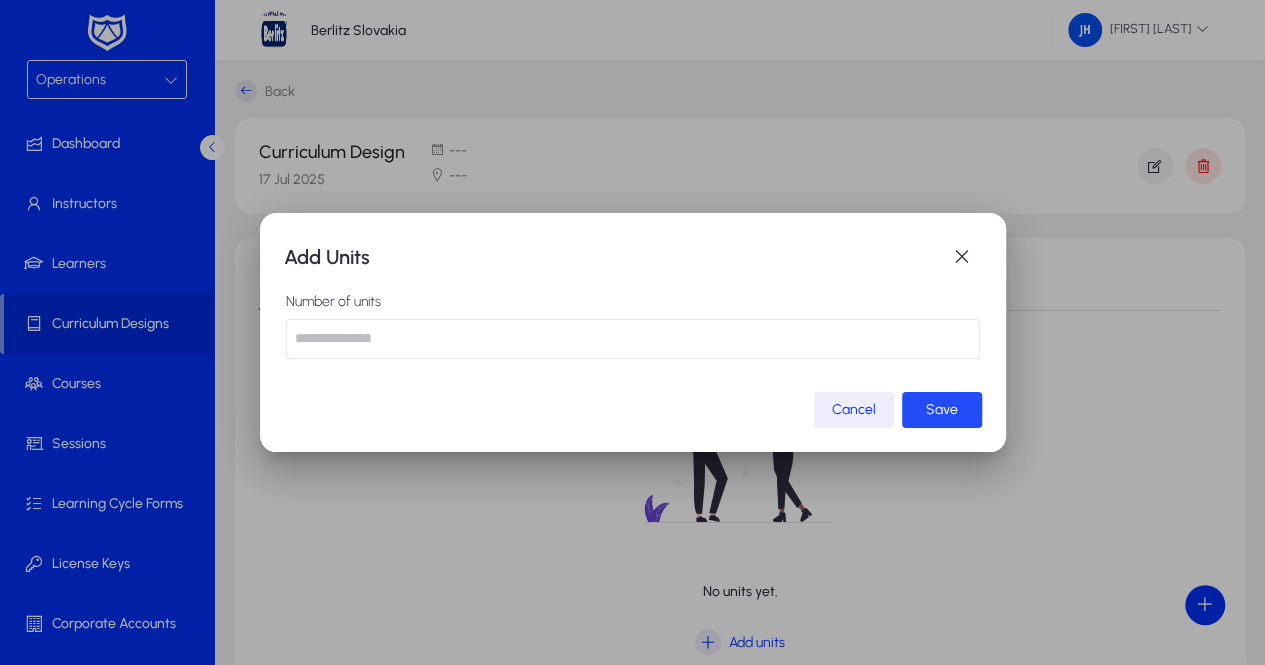 click 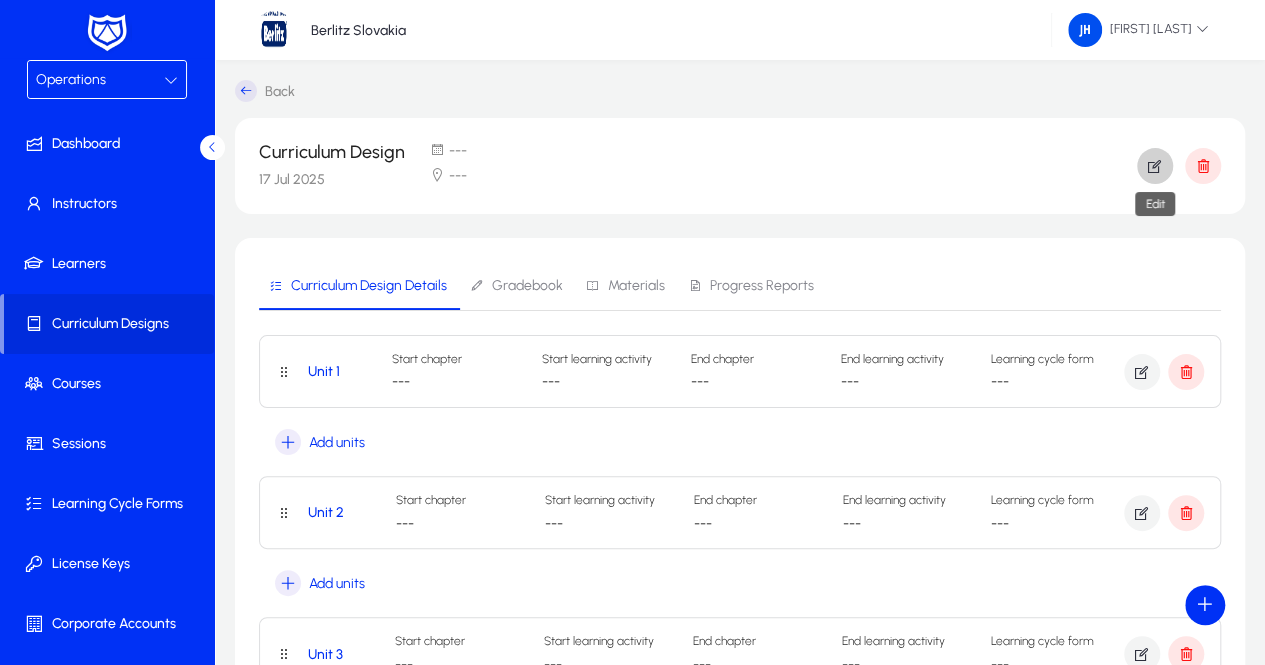 click 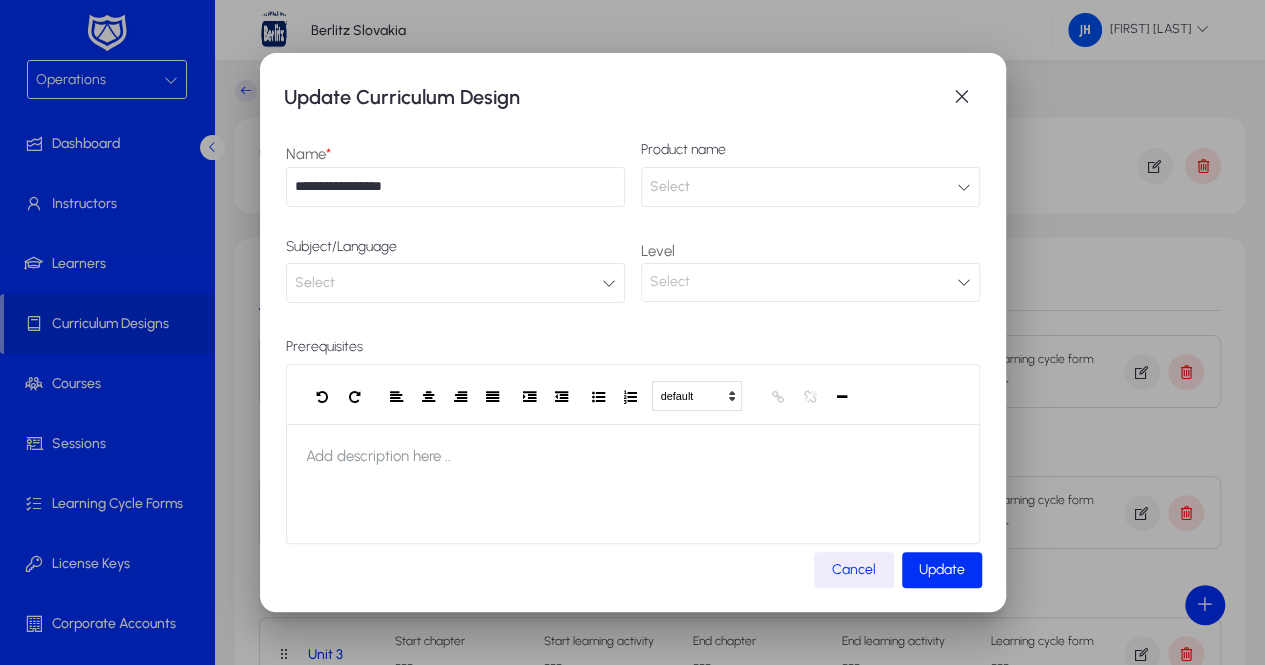 click on "**********" at bounding box center [455, 187] 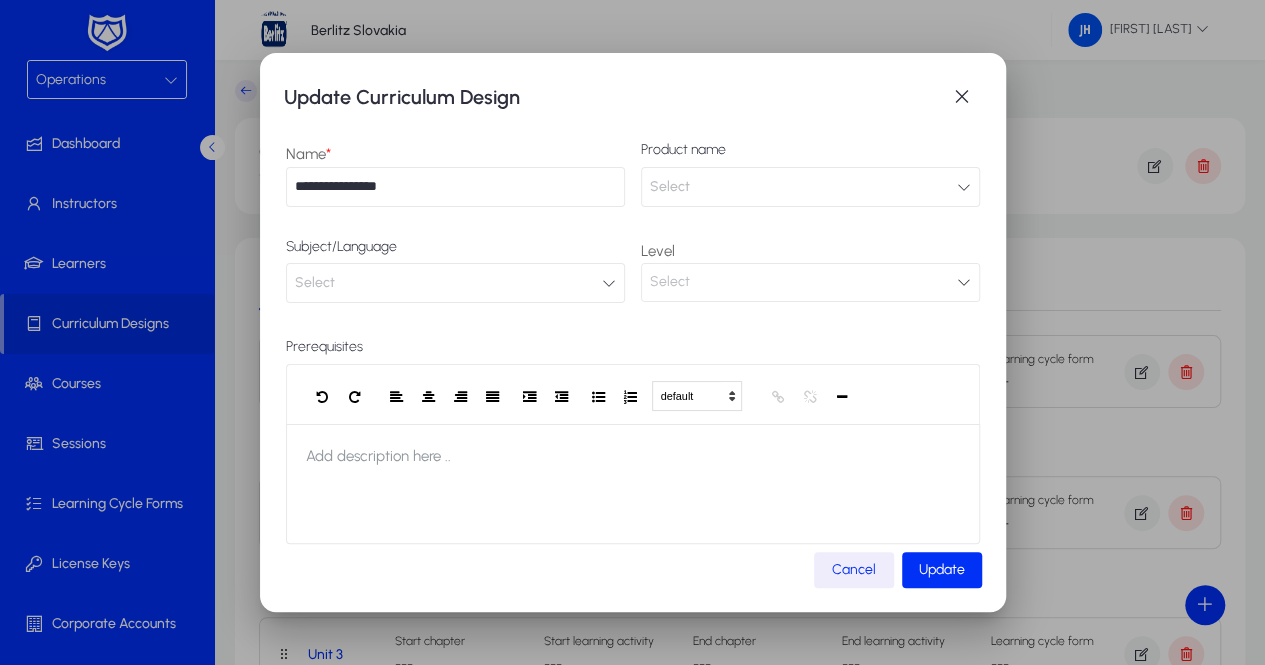 type on "**********" 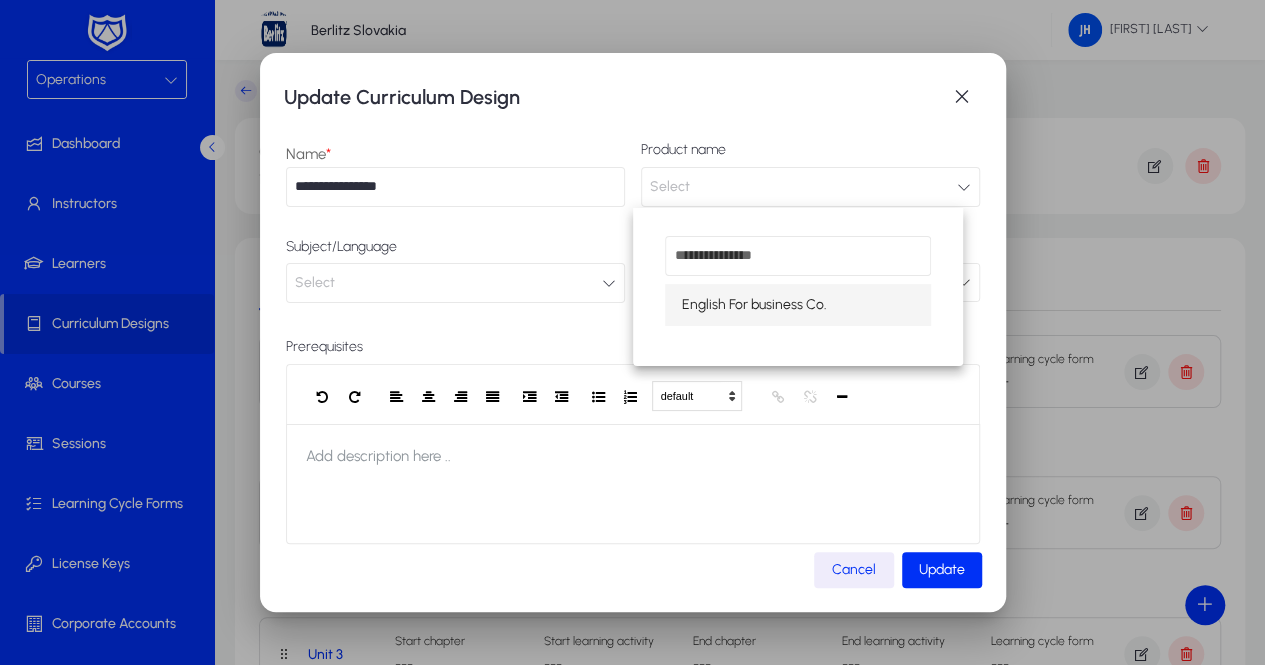 click at bounding box center (632, 332) 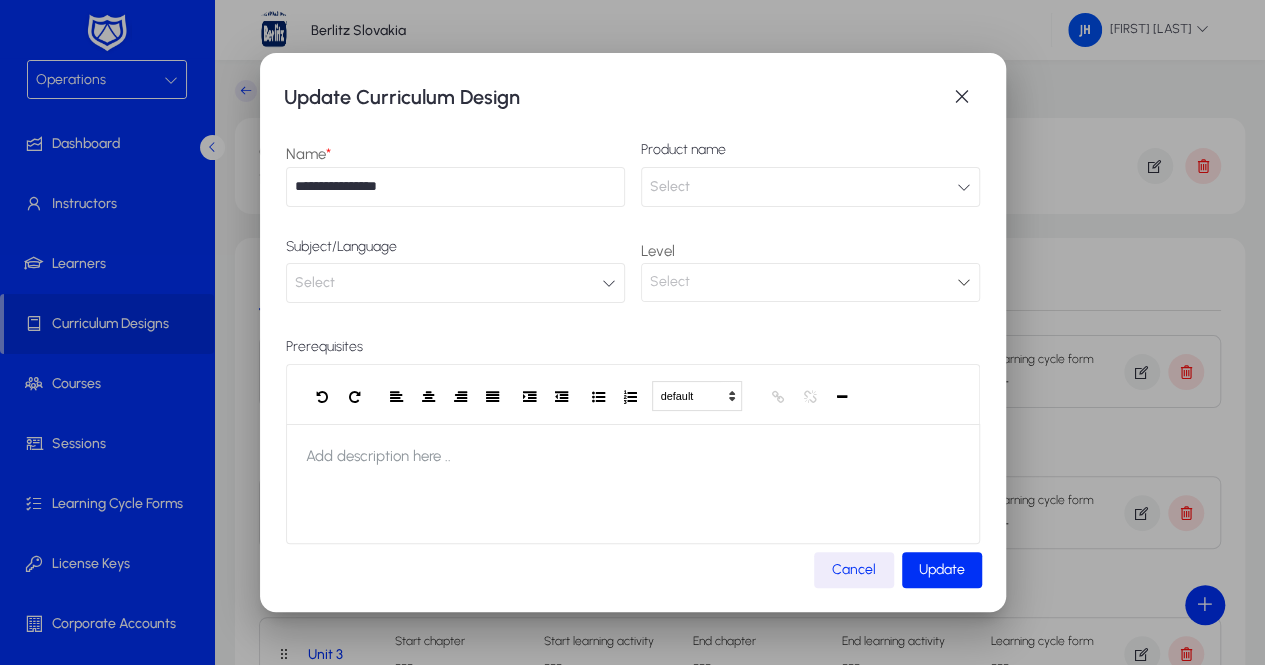 click at bounding box center (609, 283) 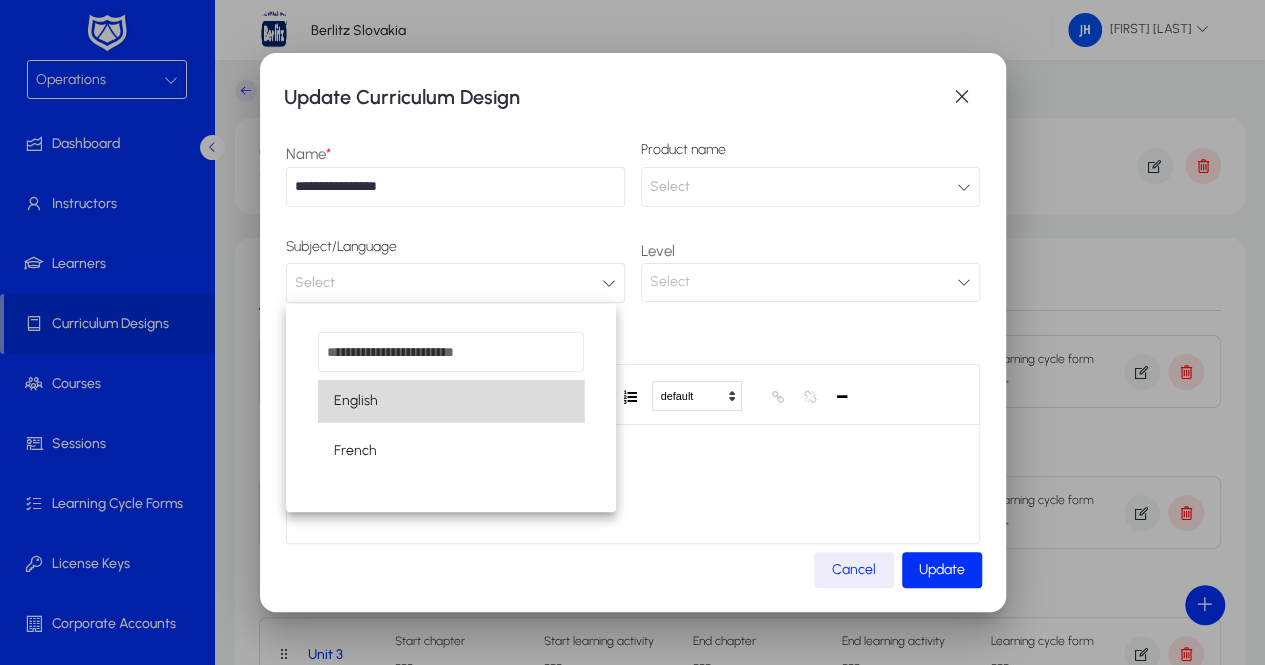 click on "English" at bounding box center (451, 401) 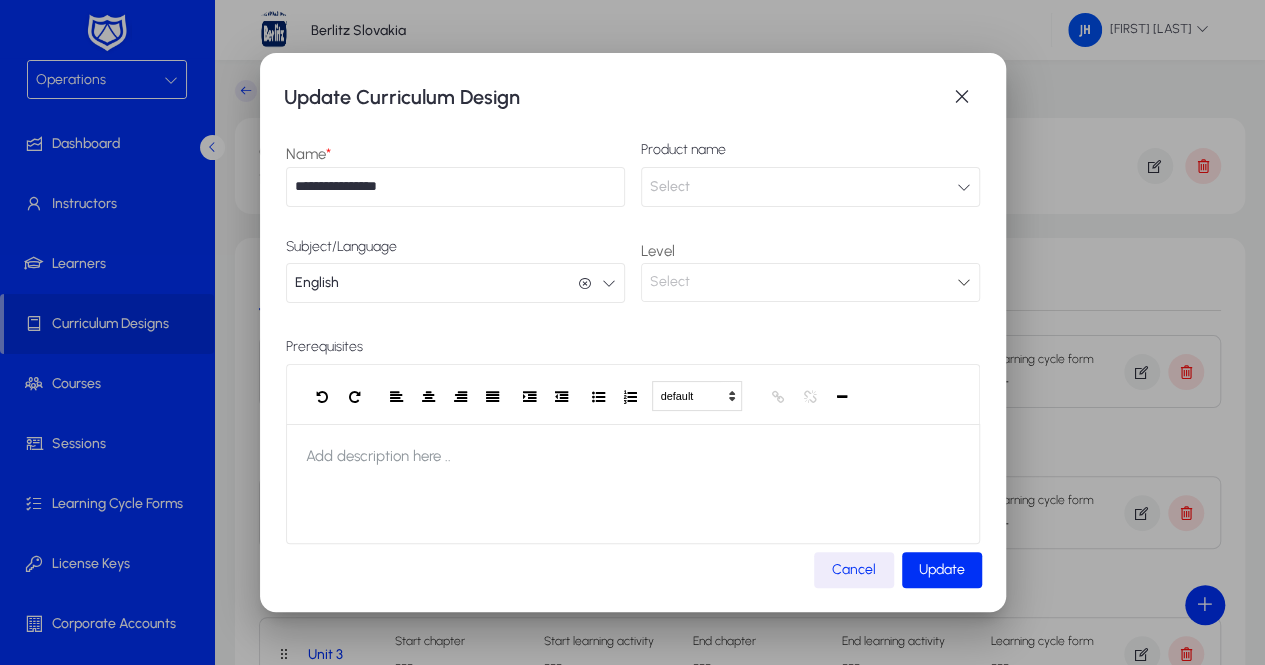 click on "Select" at bounding box center (803, 282) 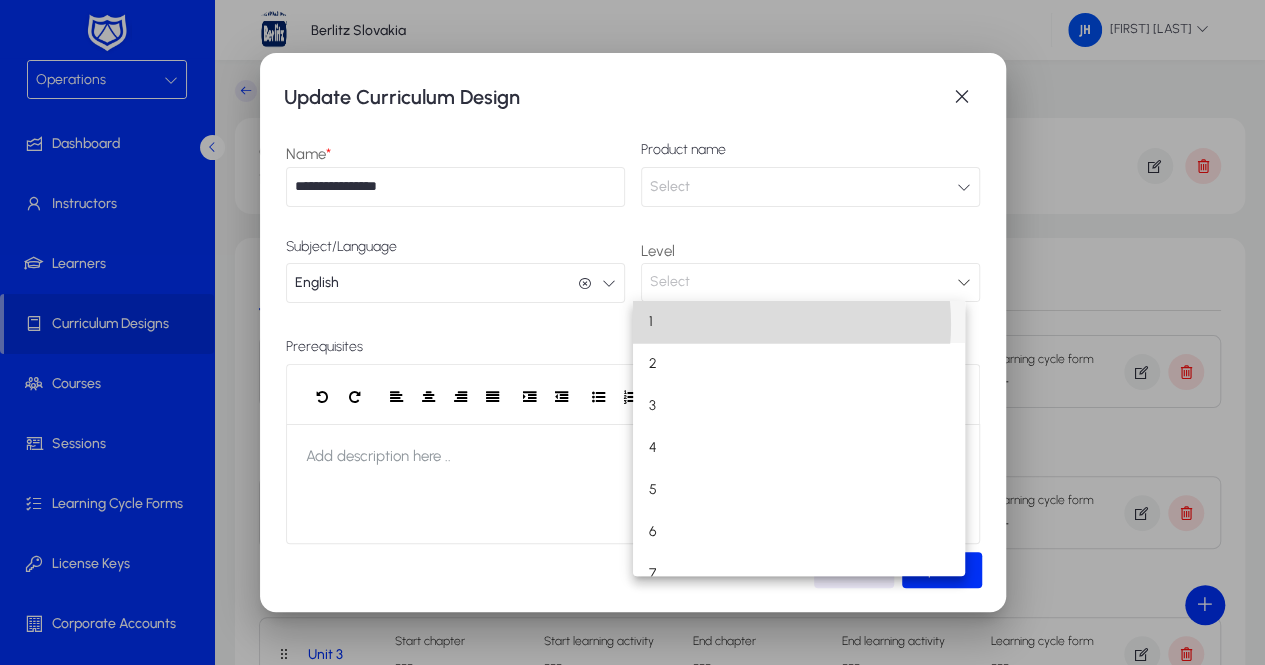 click on "1" at bounding box center (798, 322) 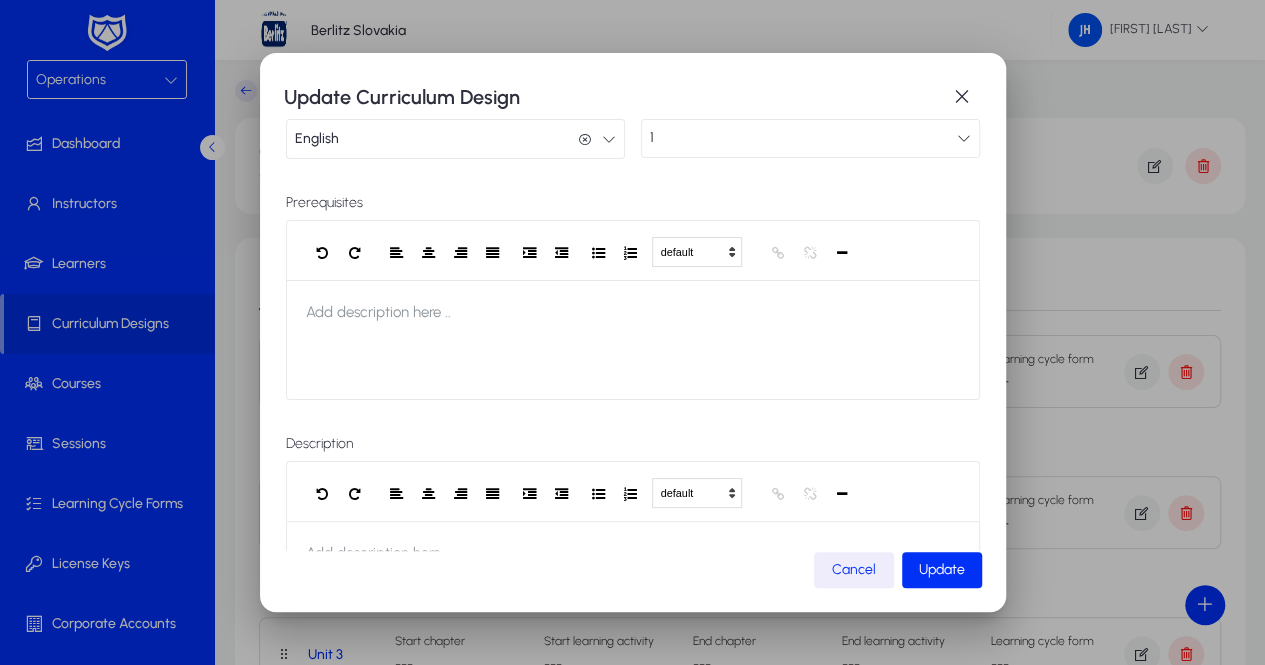 scroll, scrollTop: 265, scrollLeft: 0, axis: vertical 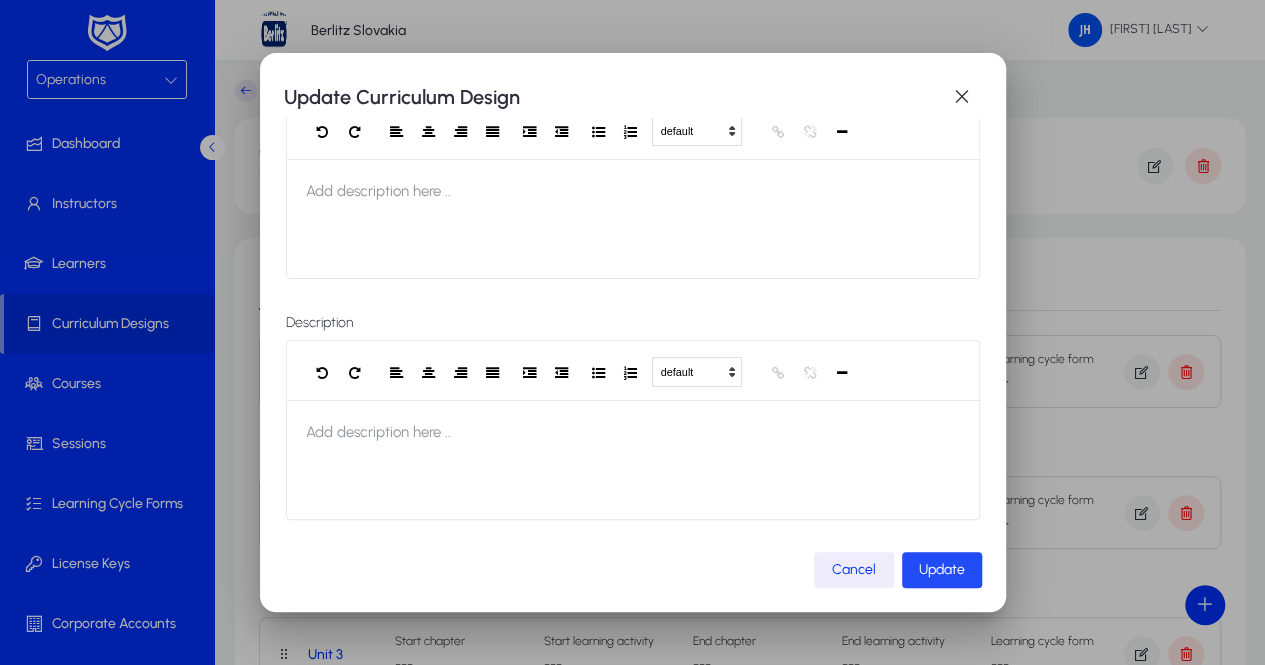 click on "Update" 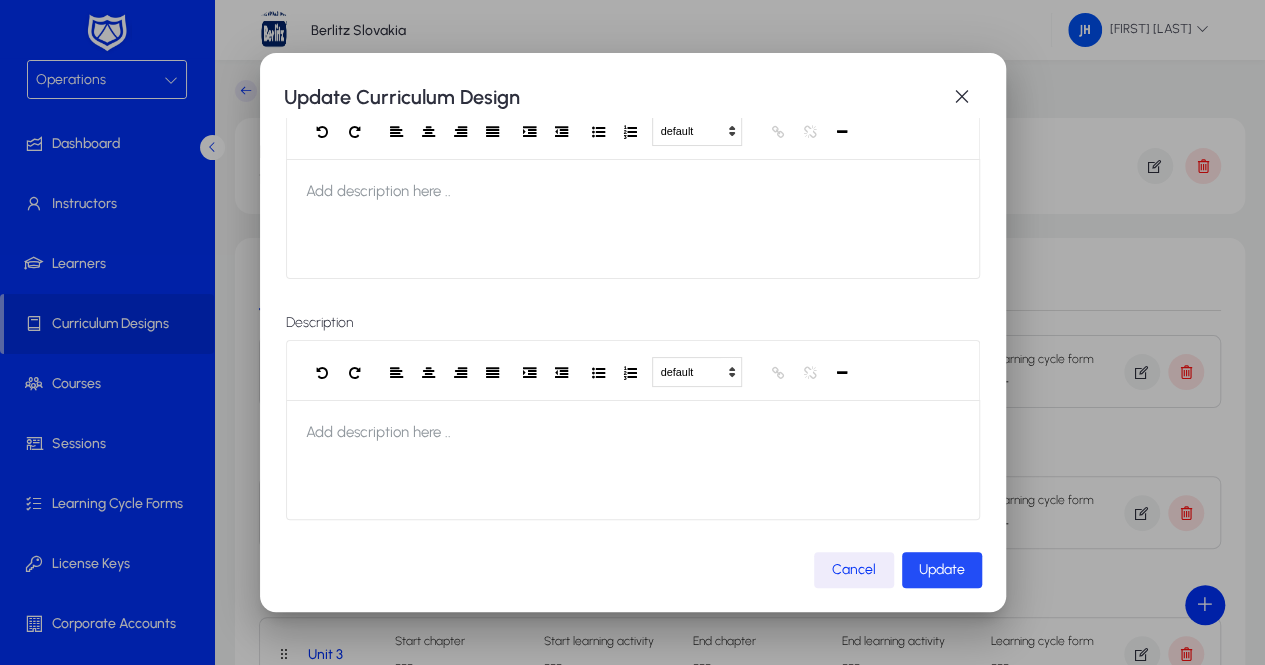 click on "Update" 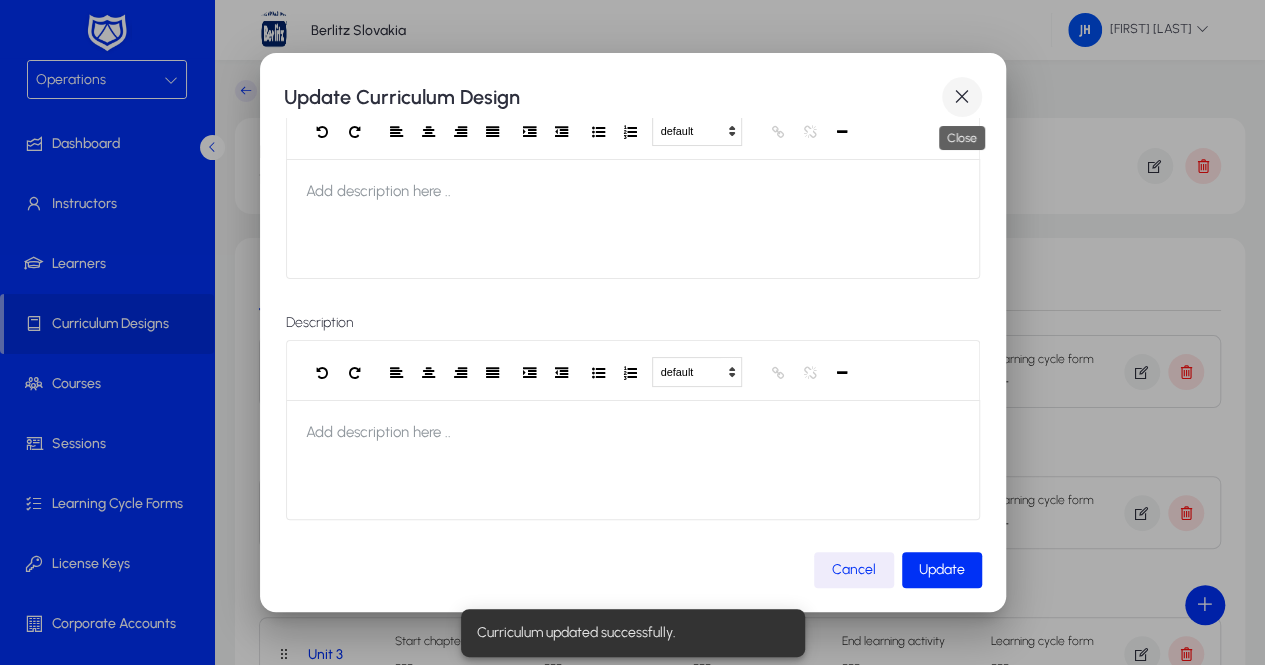click at bounding box center (962, 97) 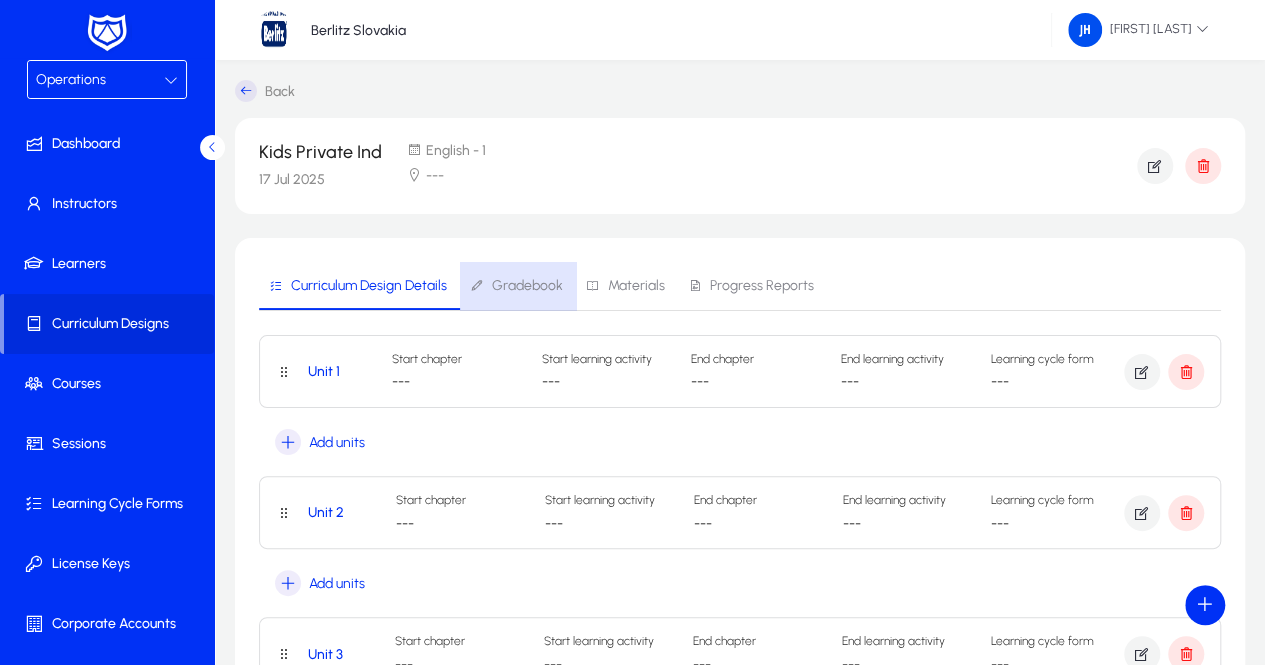 click on "Gradebook" at bounding box center (527, 286) 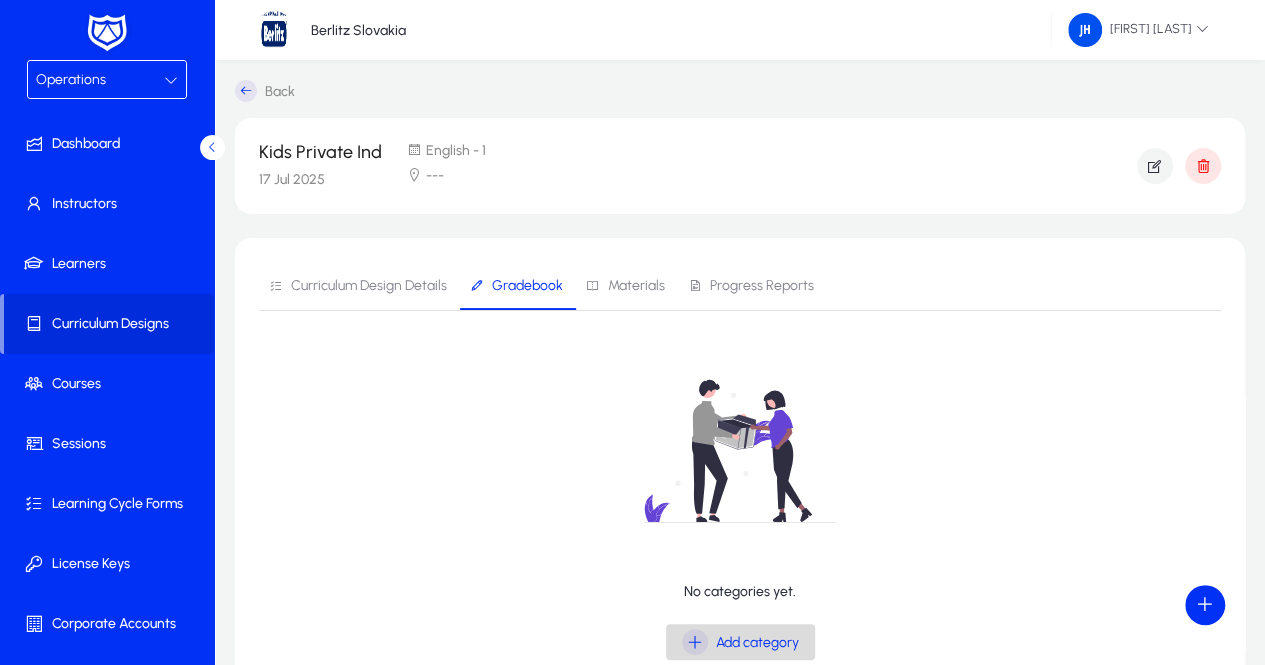 click on "Add category" 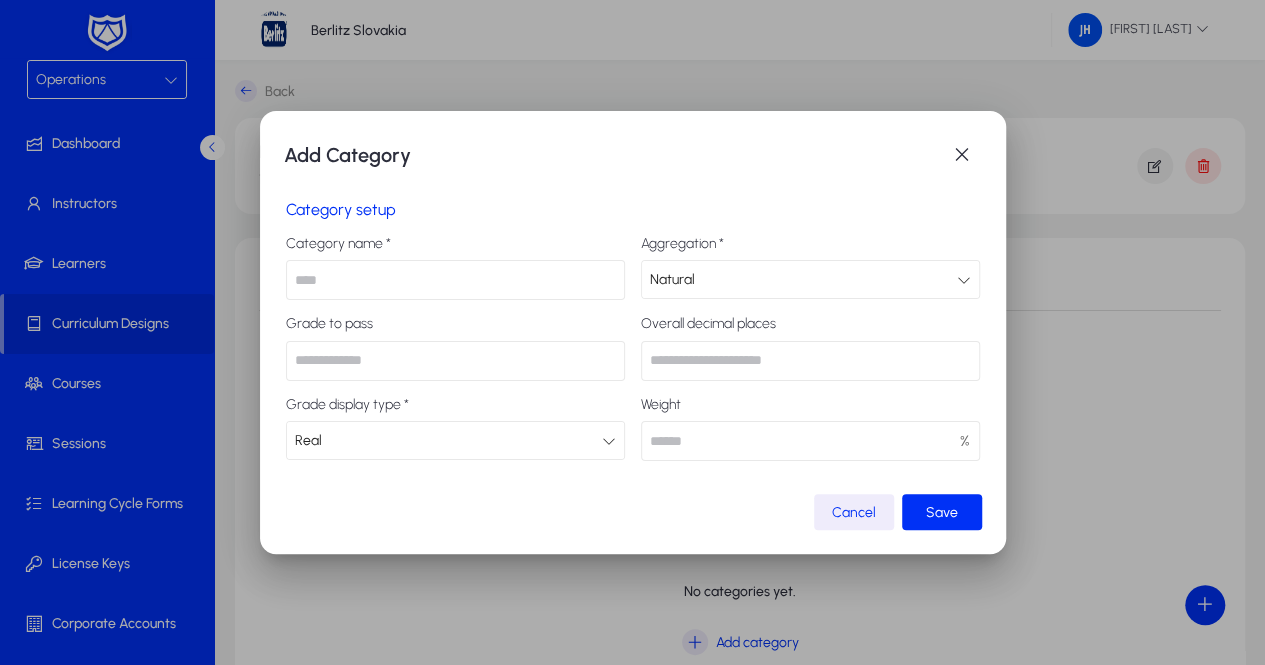 click on "Natural" at bounding box center (803, 280) 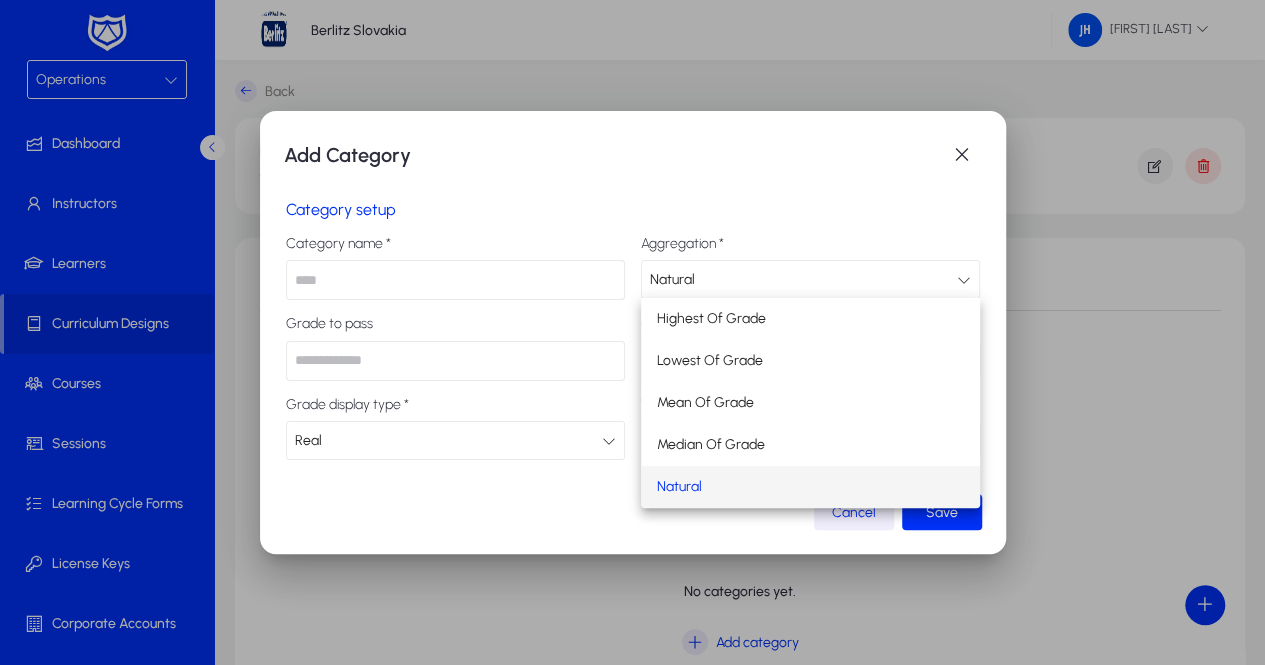 click at bounding box center [632, 332] 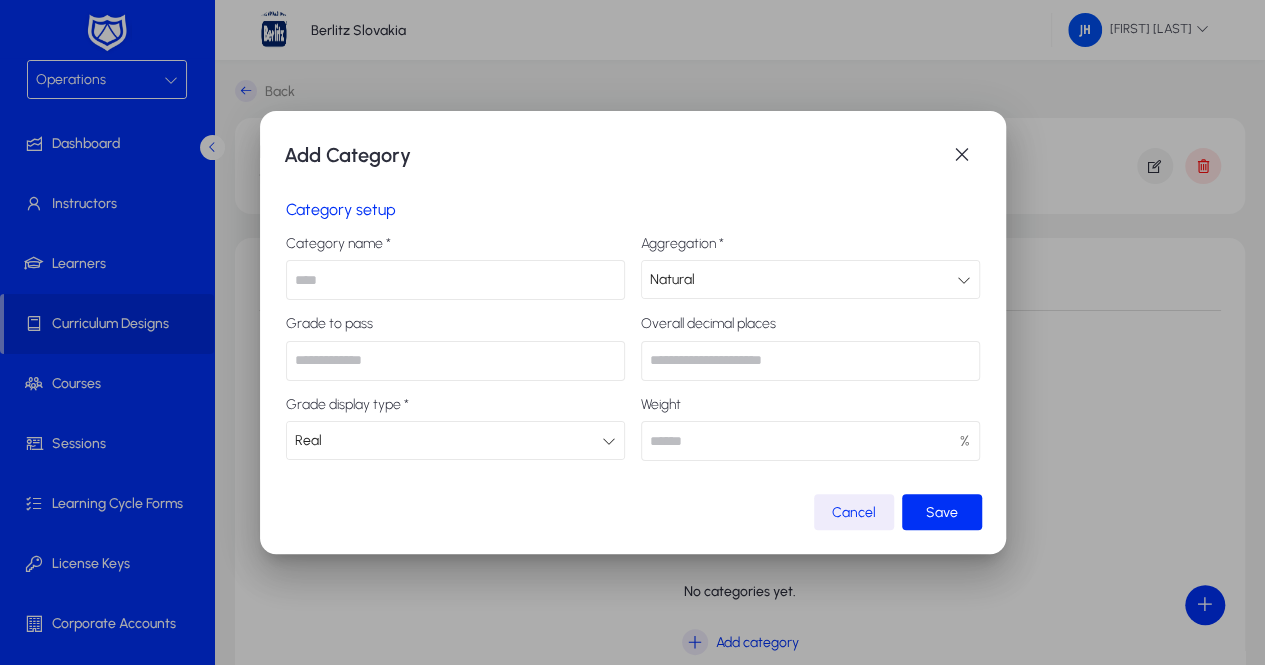 click at bounding box center (455, 361) 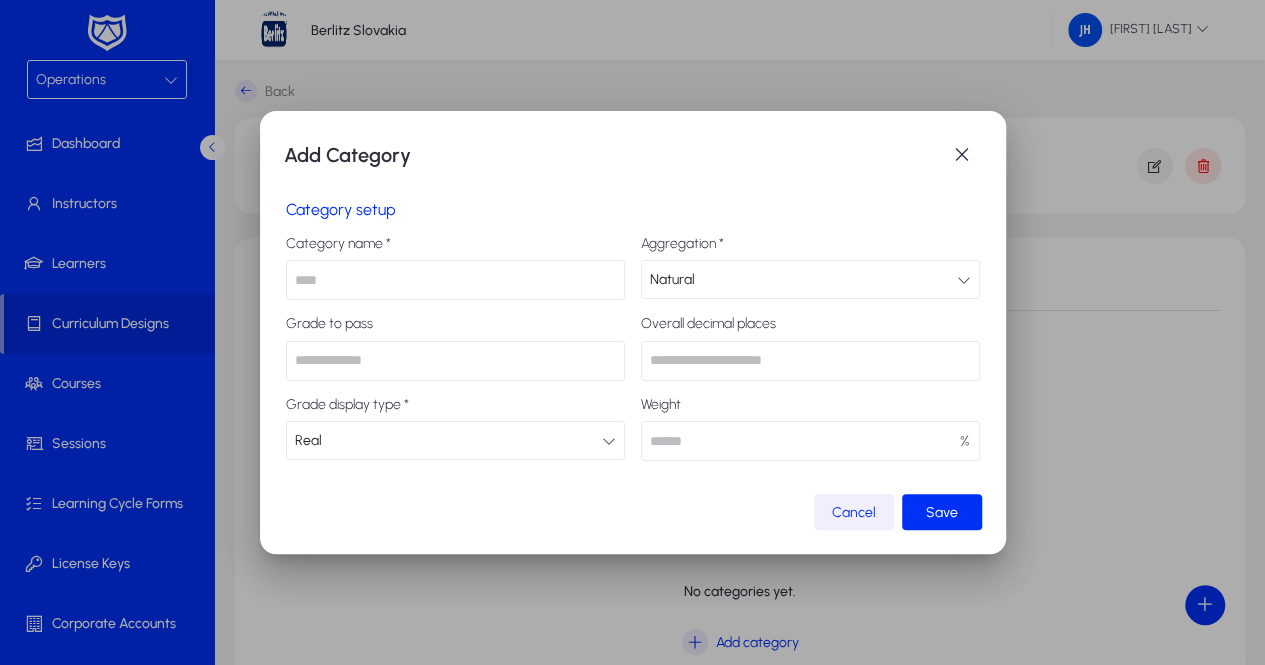 click on "Cancel" 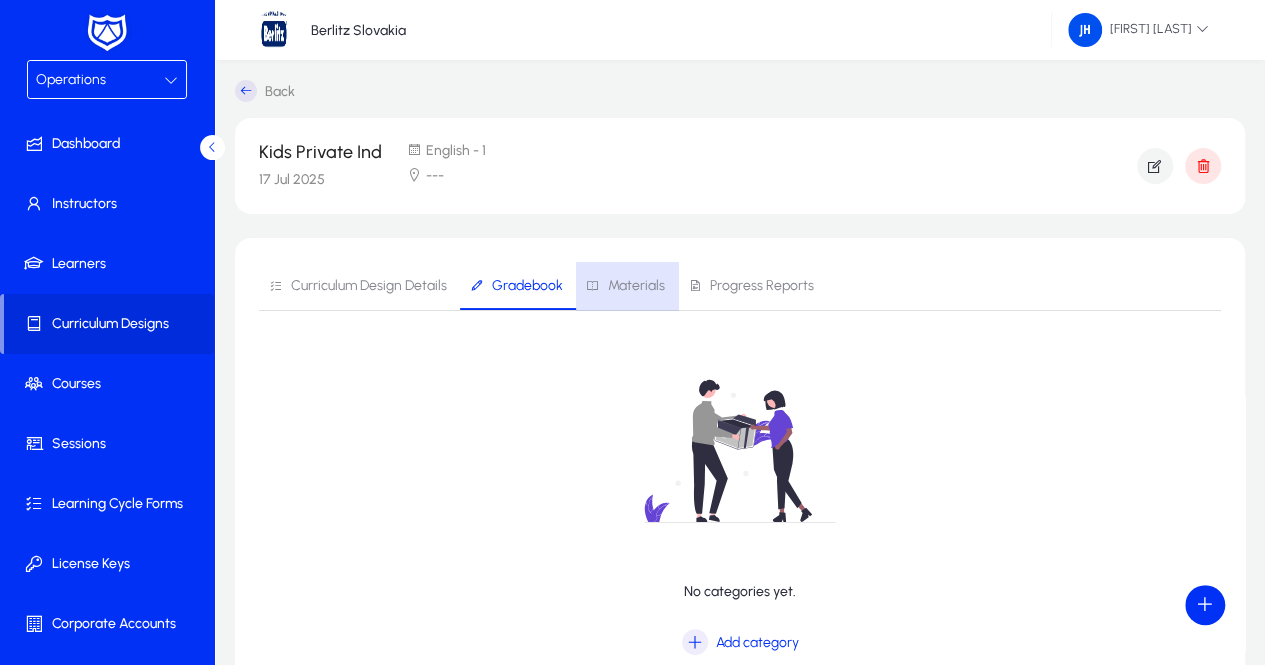 click on "Materials" at bounding box center [636, 286] 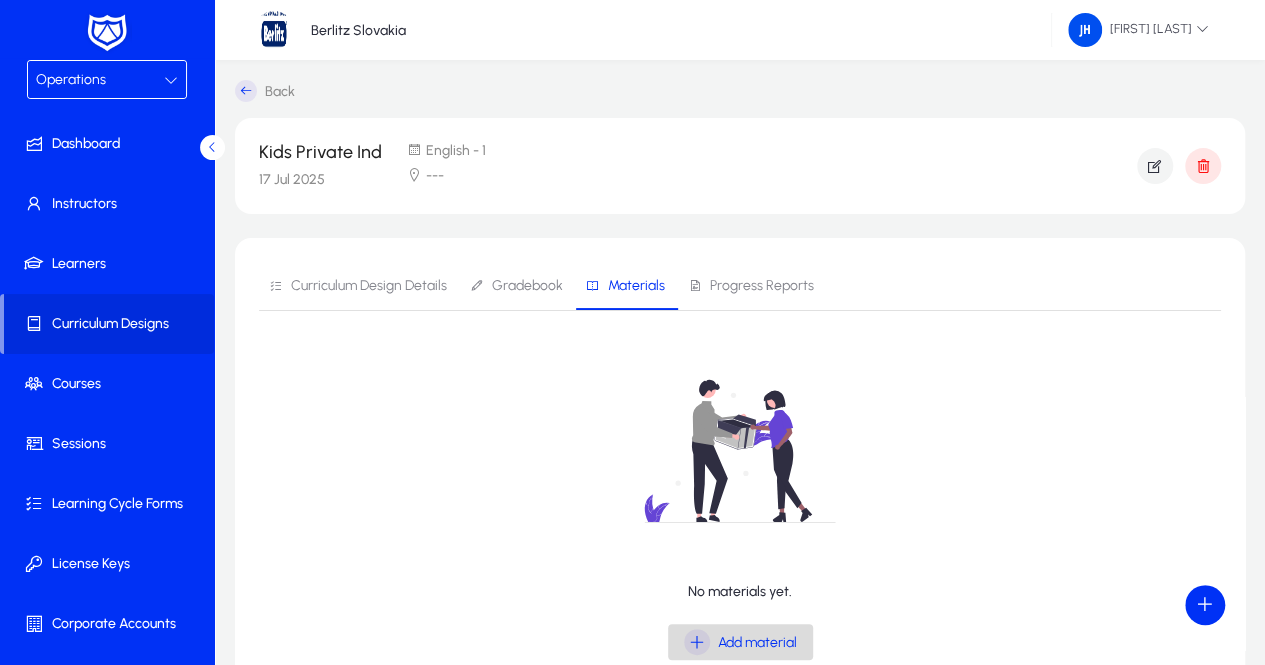 click on "Add material" 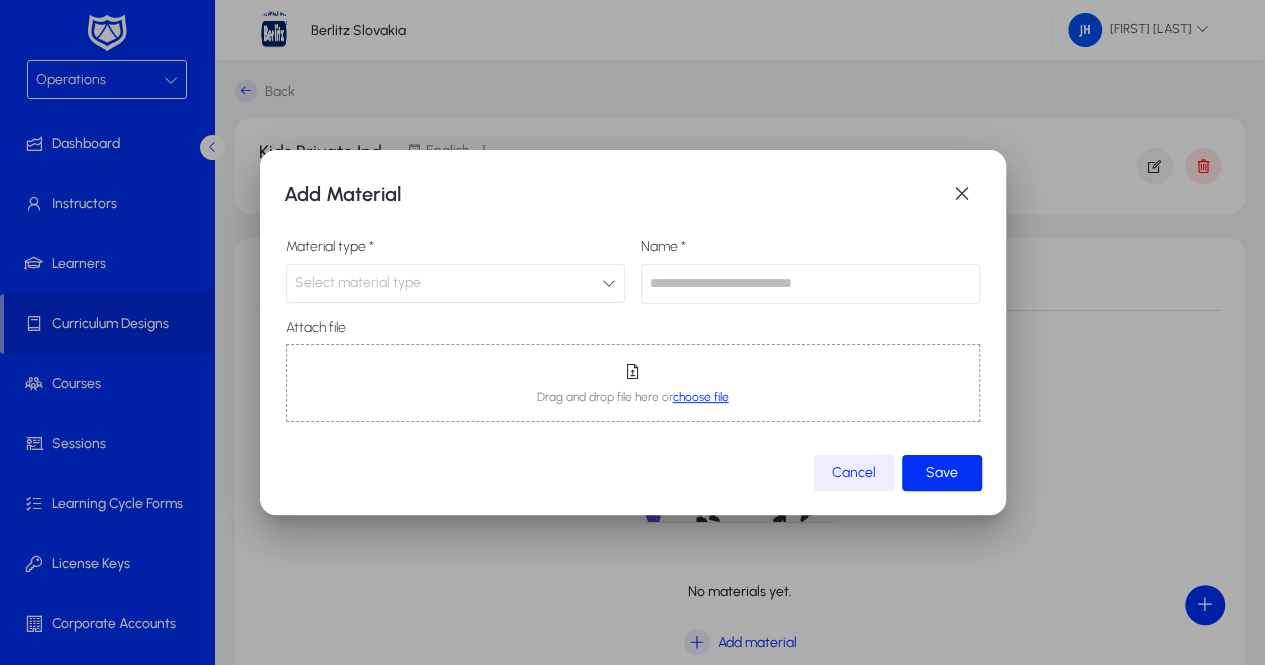 click at bounding box center [609, 283] 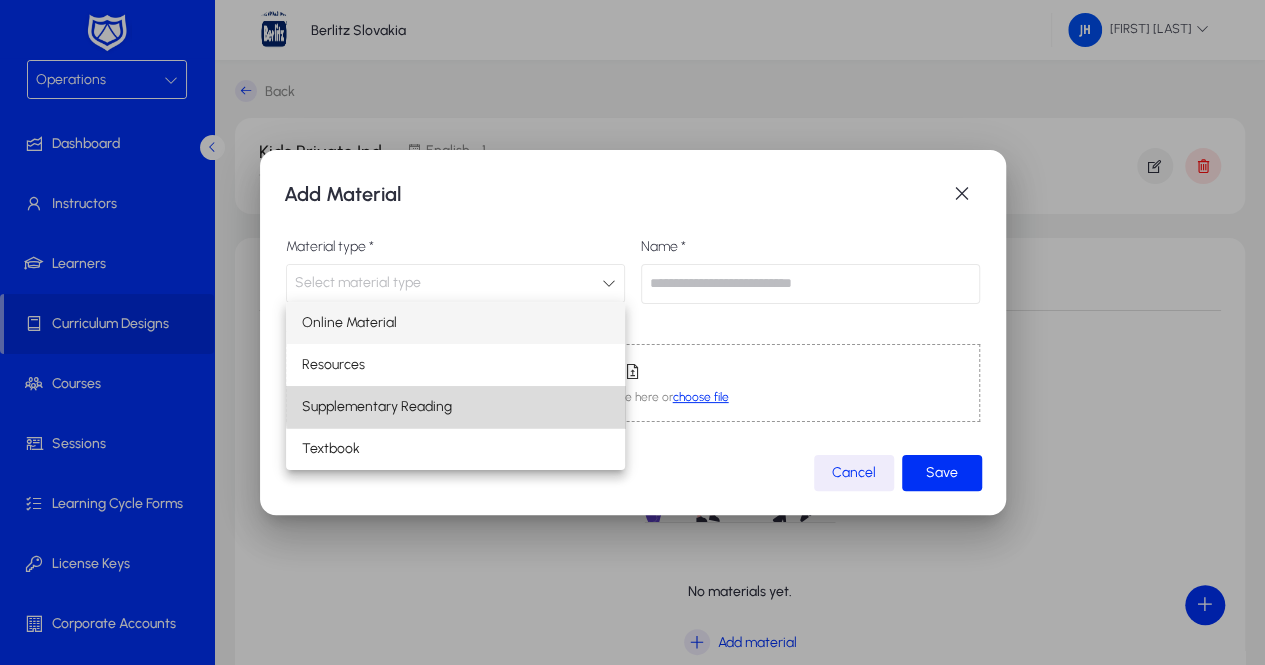 click on "Supplementary Reading" at bounding box center [455, 407] 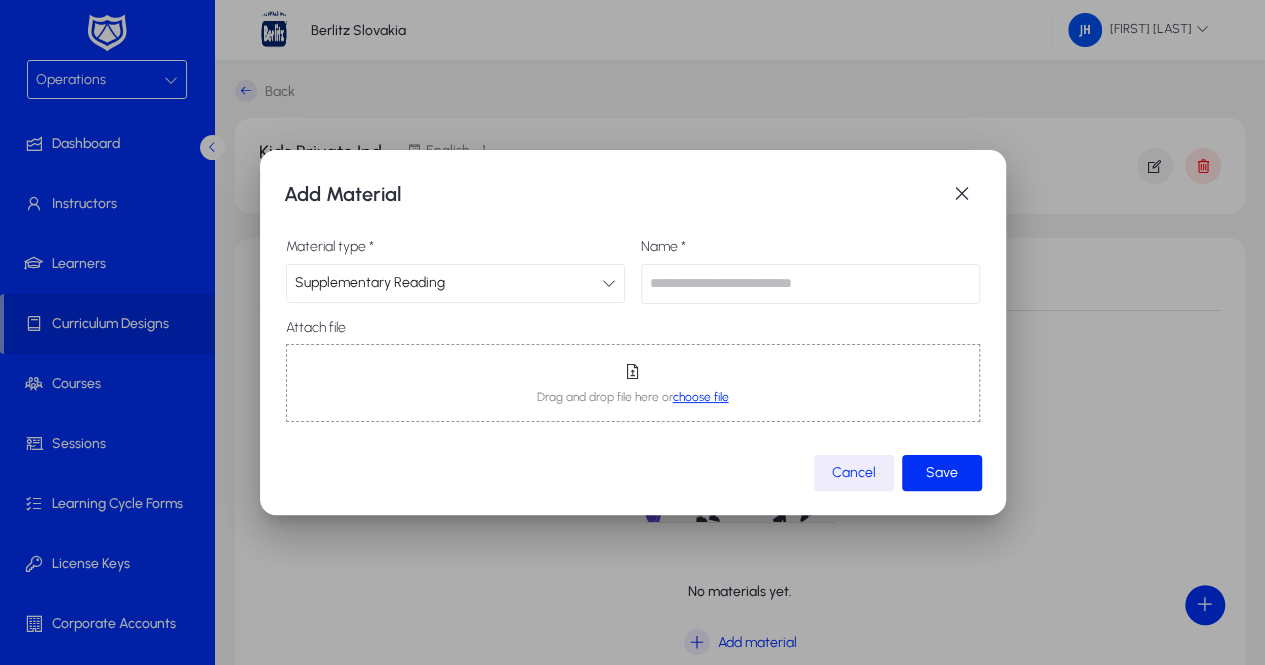 click at bounding box center (810, 284) 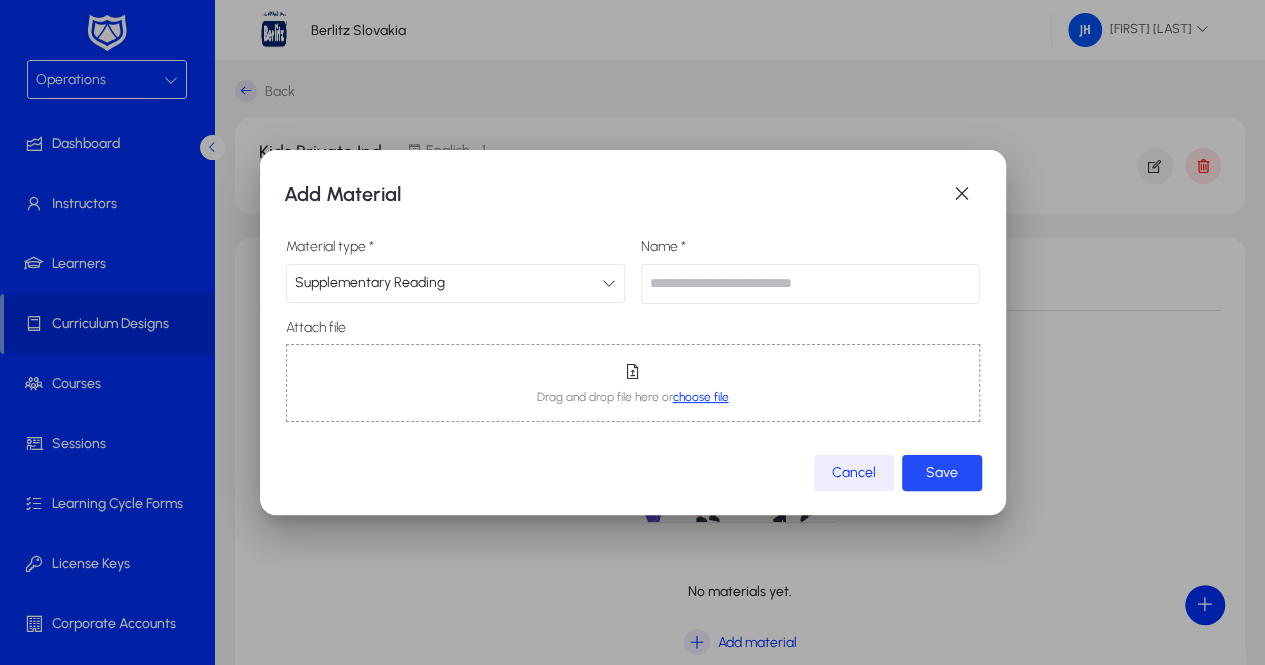 click 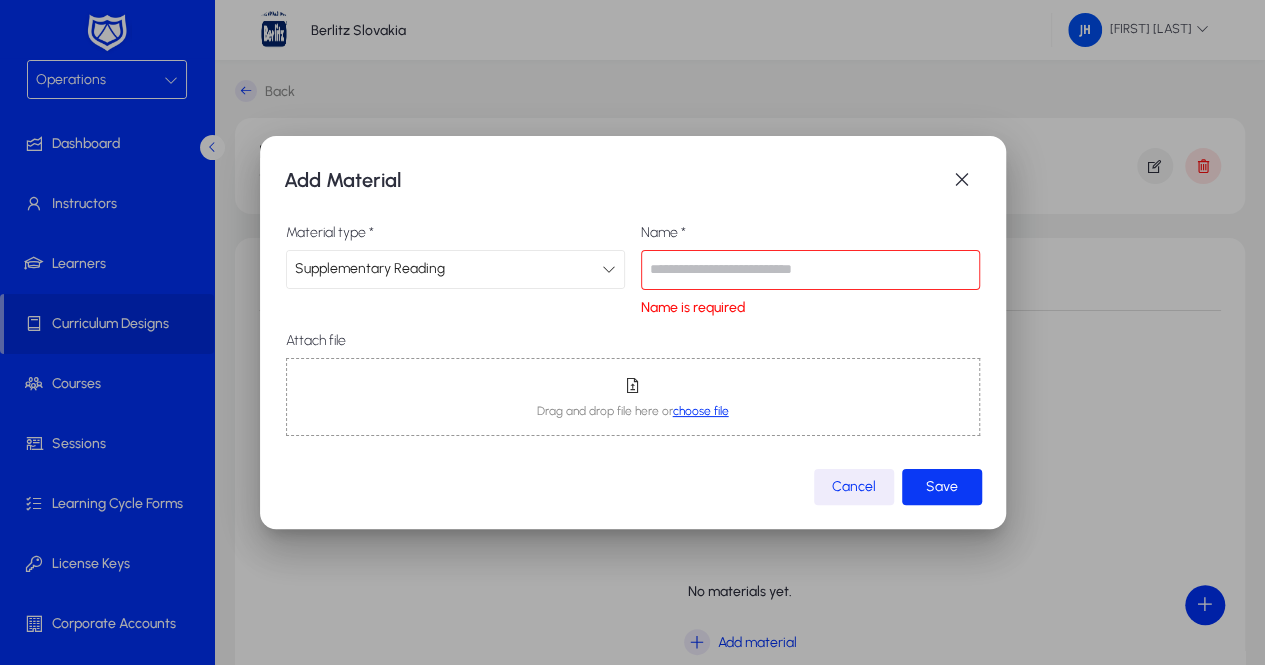 click on "Material type * Supplementary Reading Name *  Name is required Attach file Drag and drop file here or  choose file" at bounding box center (633, 334) 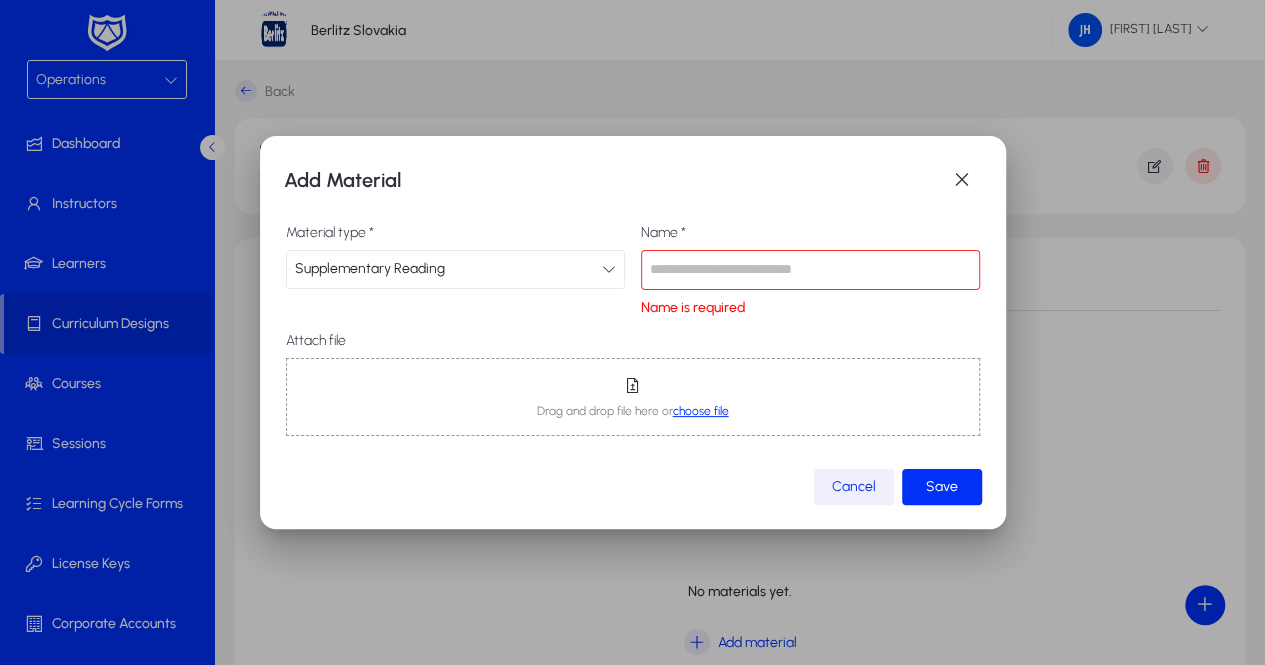 click on "Cancel" 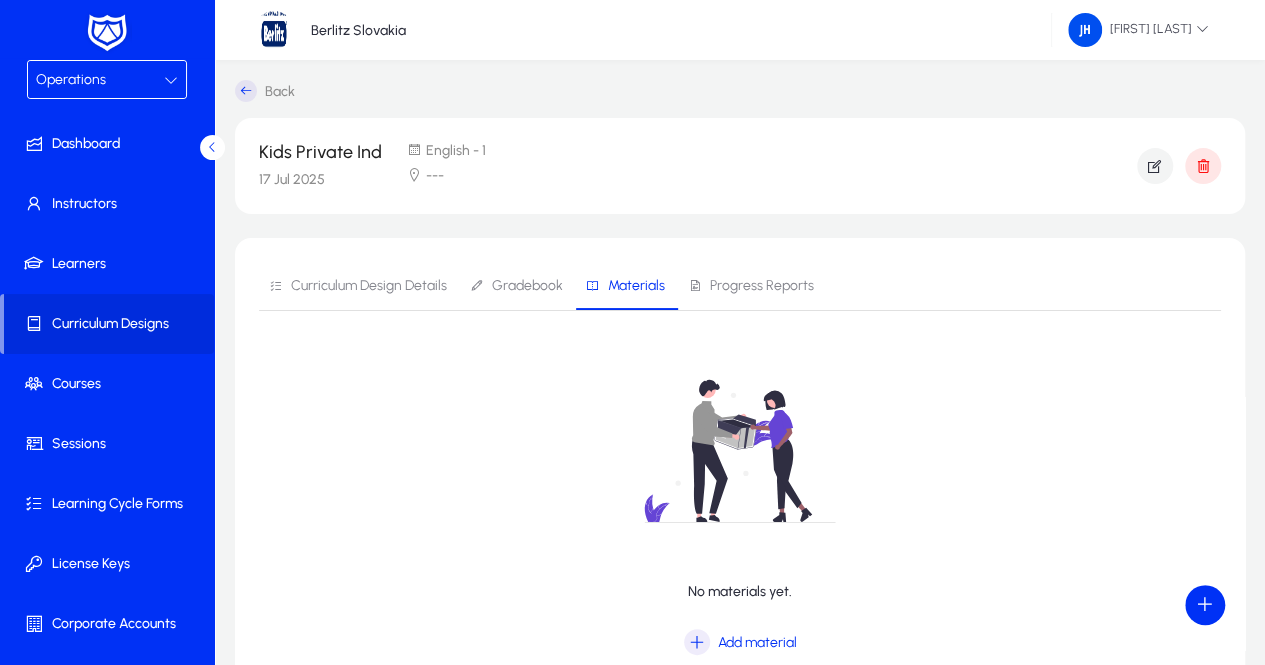 click on "No materials yet." 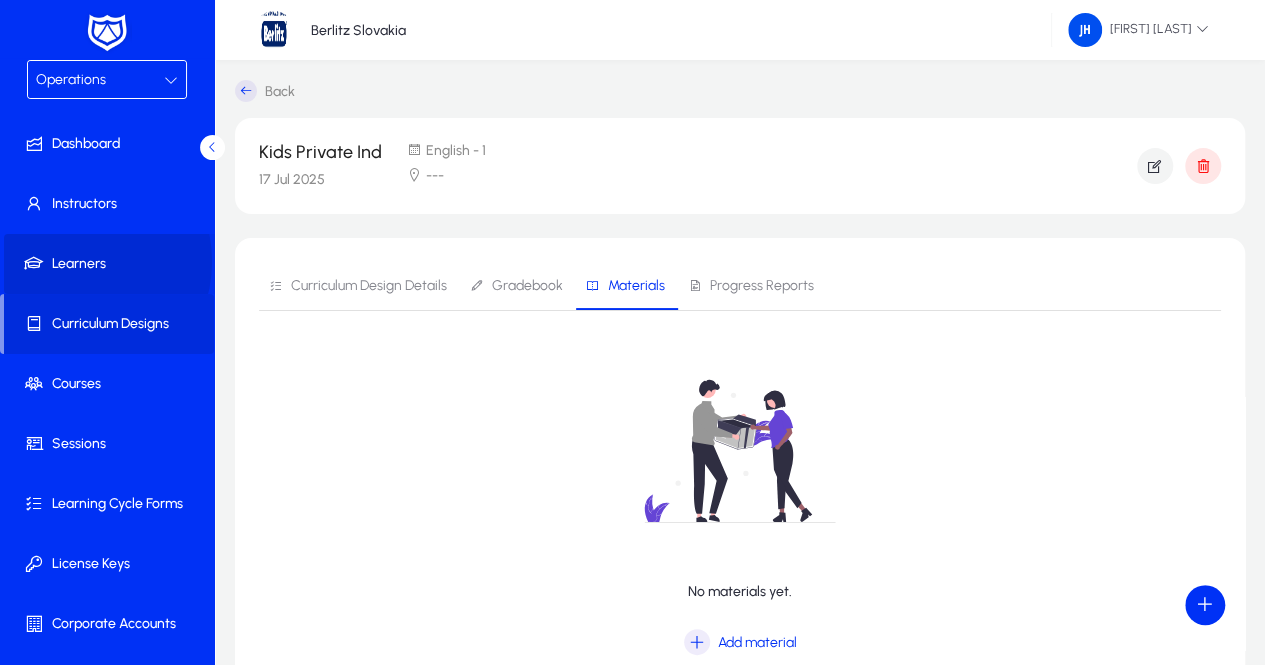 click on "Learners" 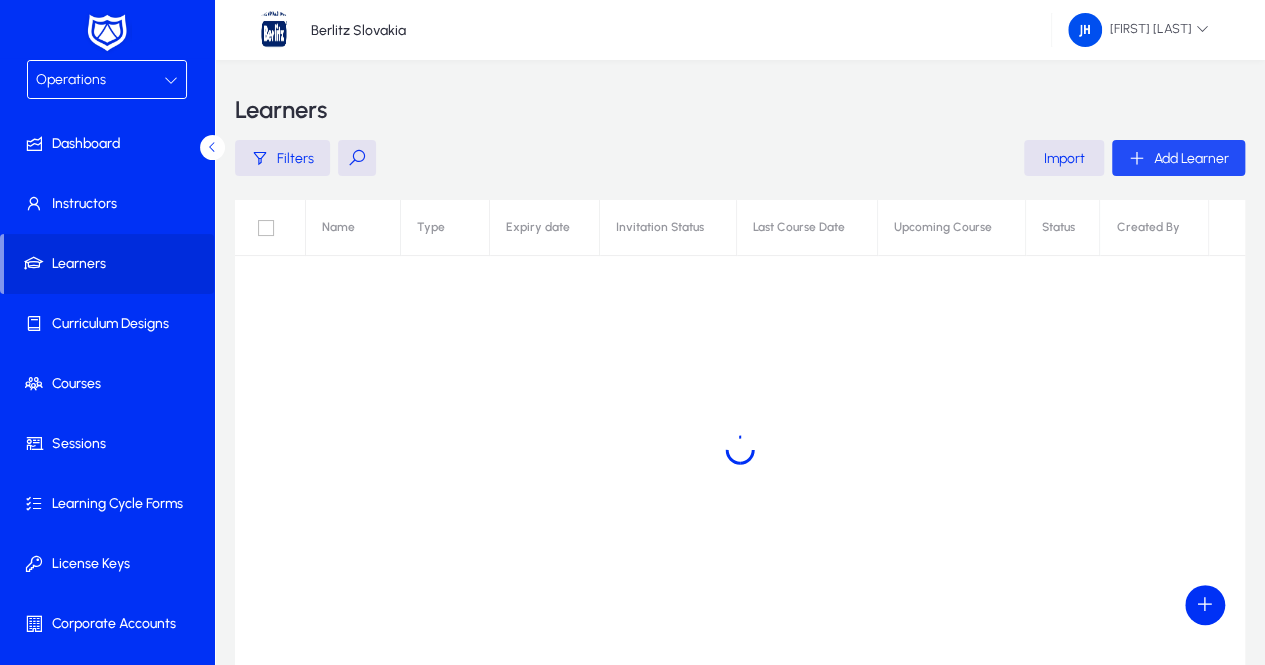click on "Add Learner" 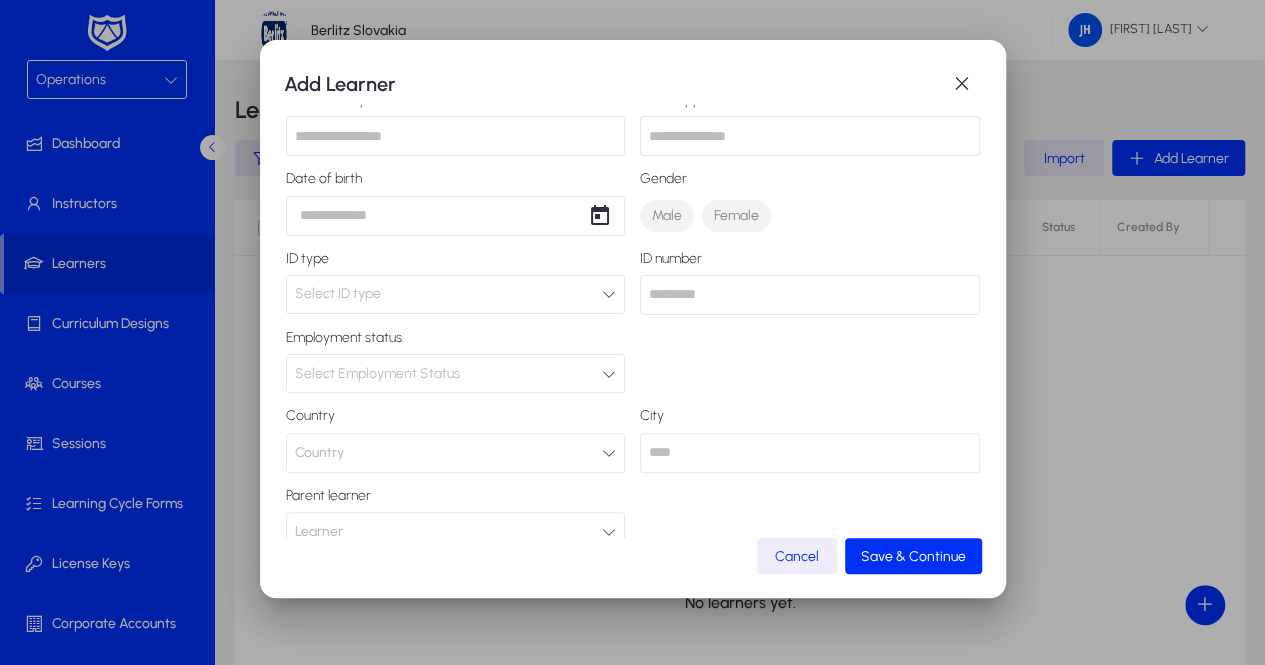 scroll, scrollTop: 0, scrollLeft: 0, axis: both 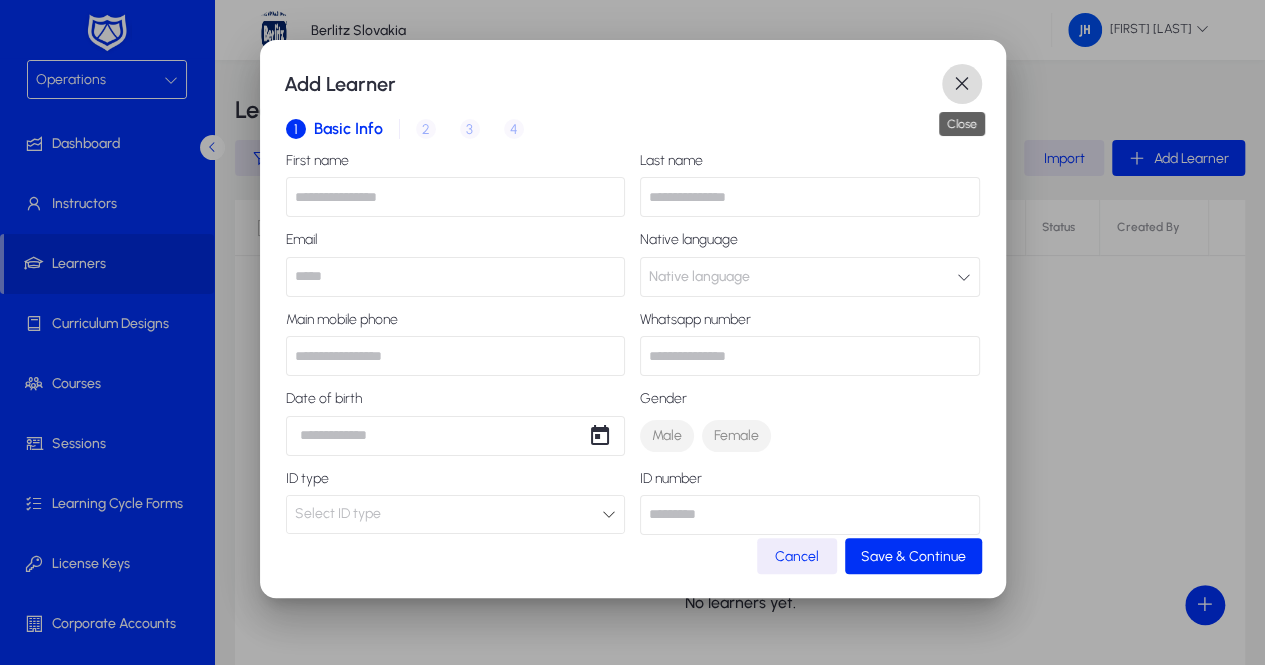 click at bounding box center (962, 84) 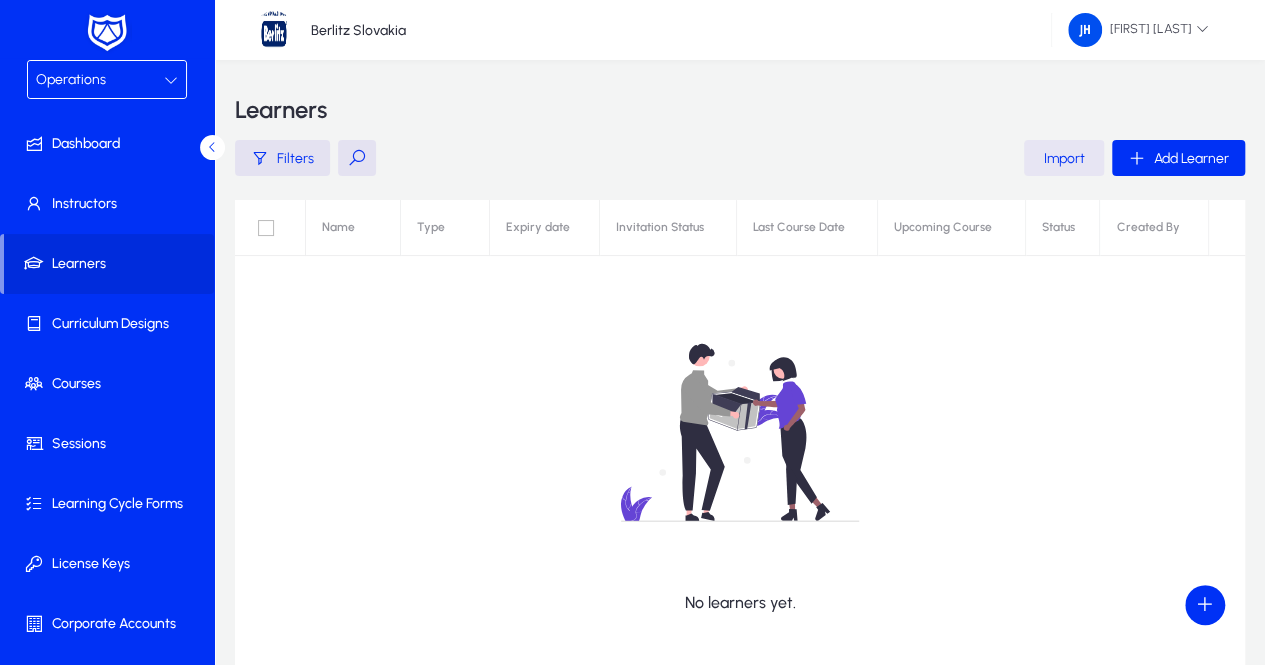 click on "Import" 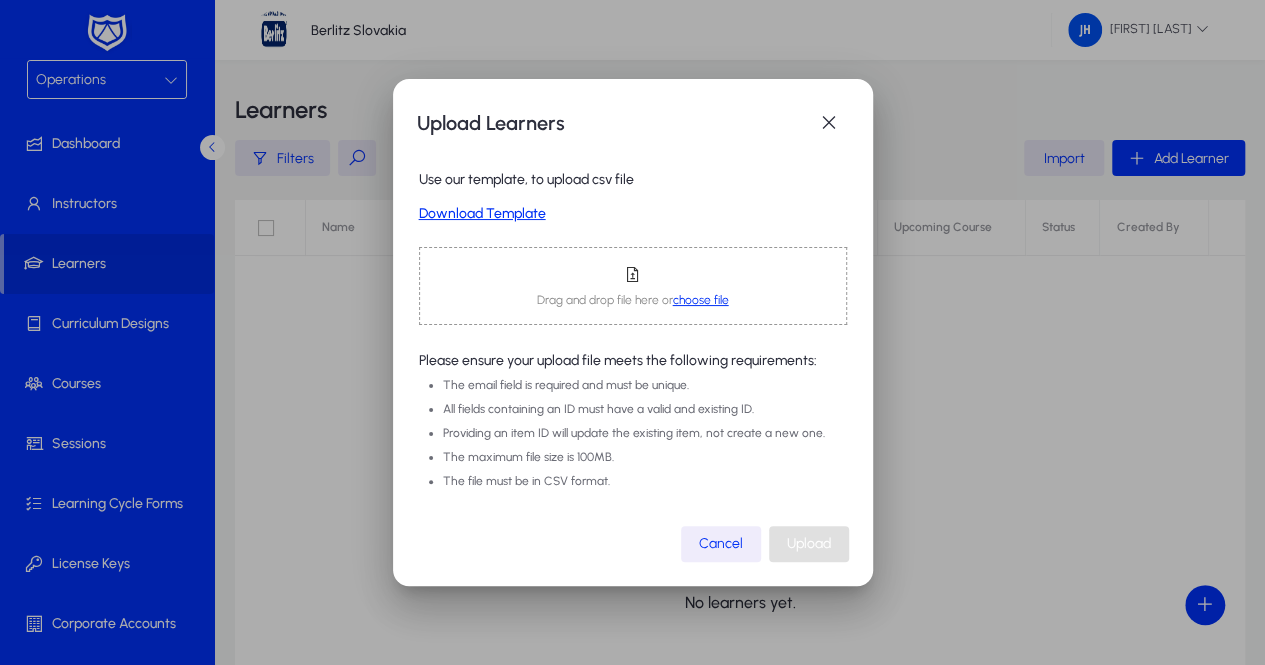 click on "Download Template" at bounding box center (633, 214) 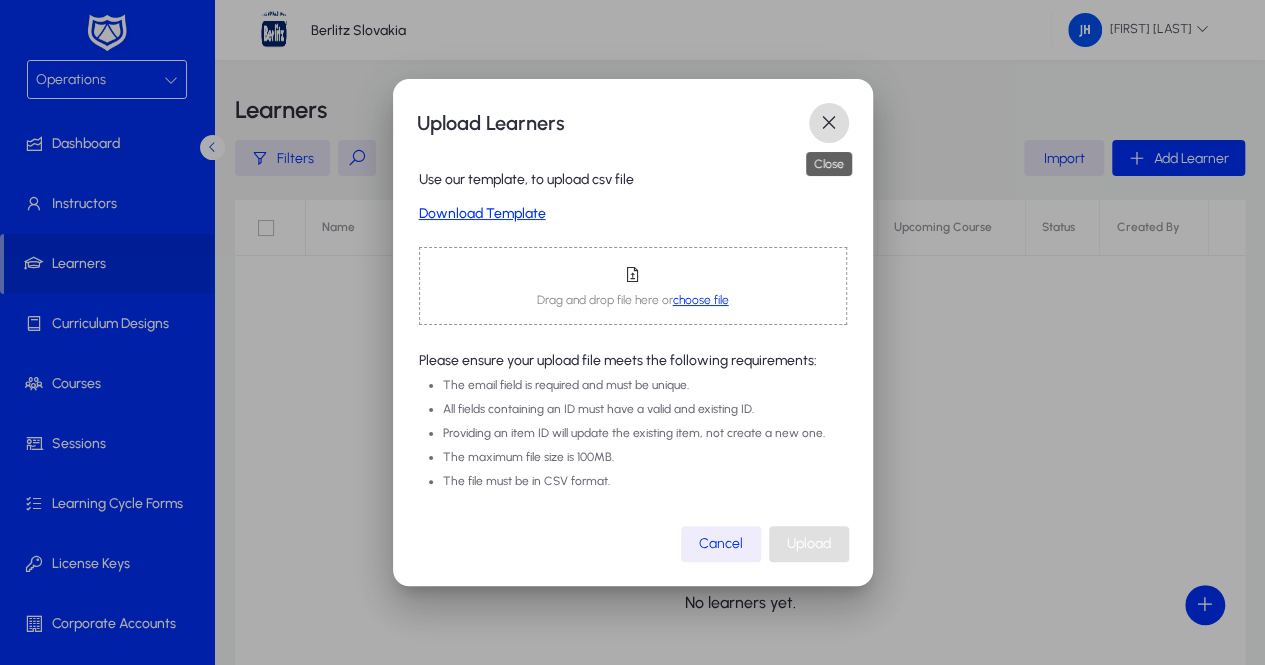 click at bounding box center [829, 123] 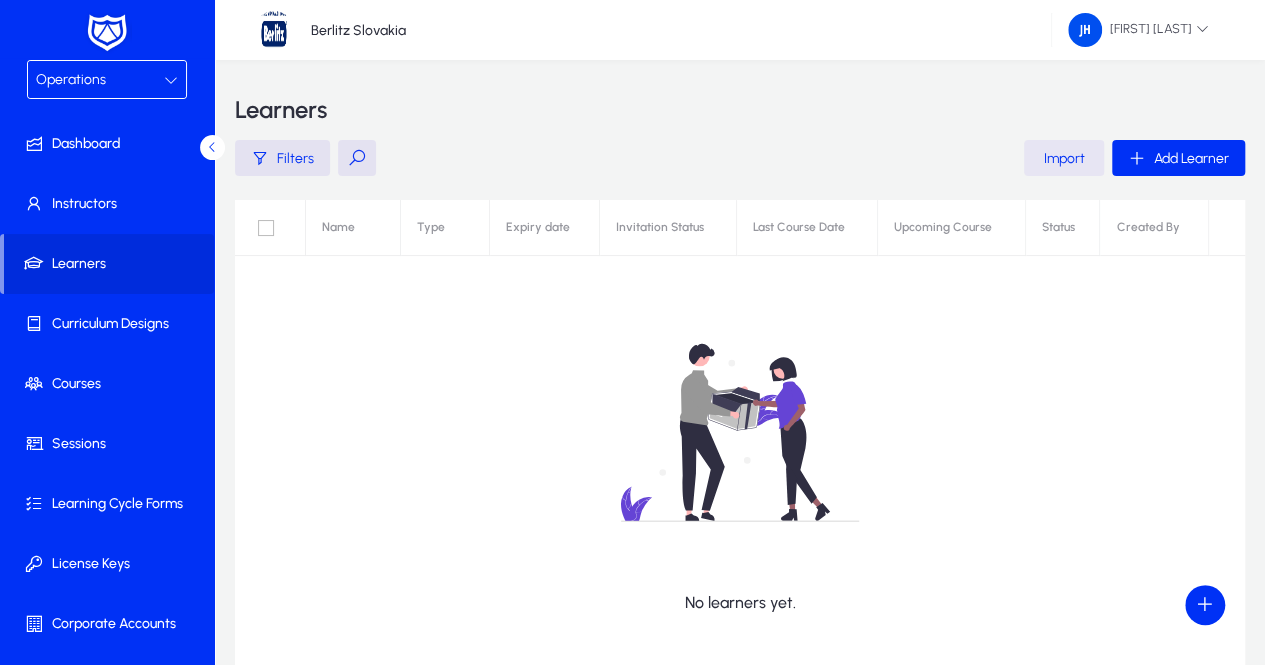 click on "Import" 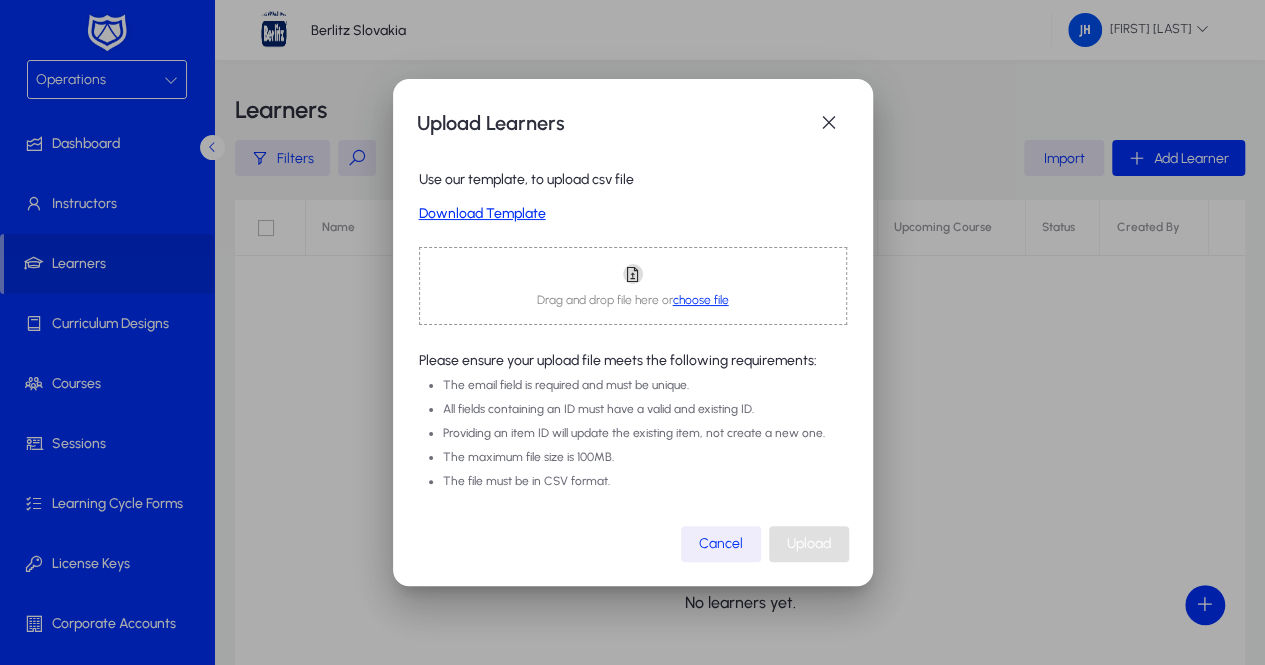 click at bounding box center (633, 274) 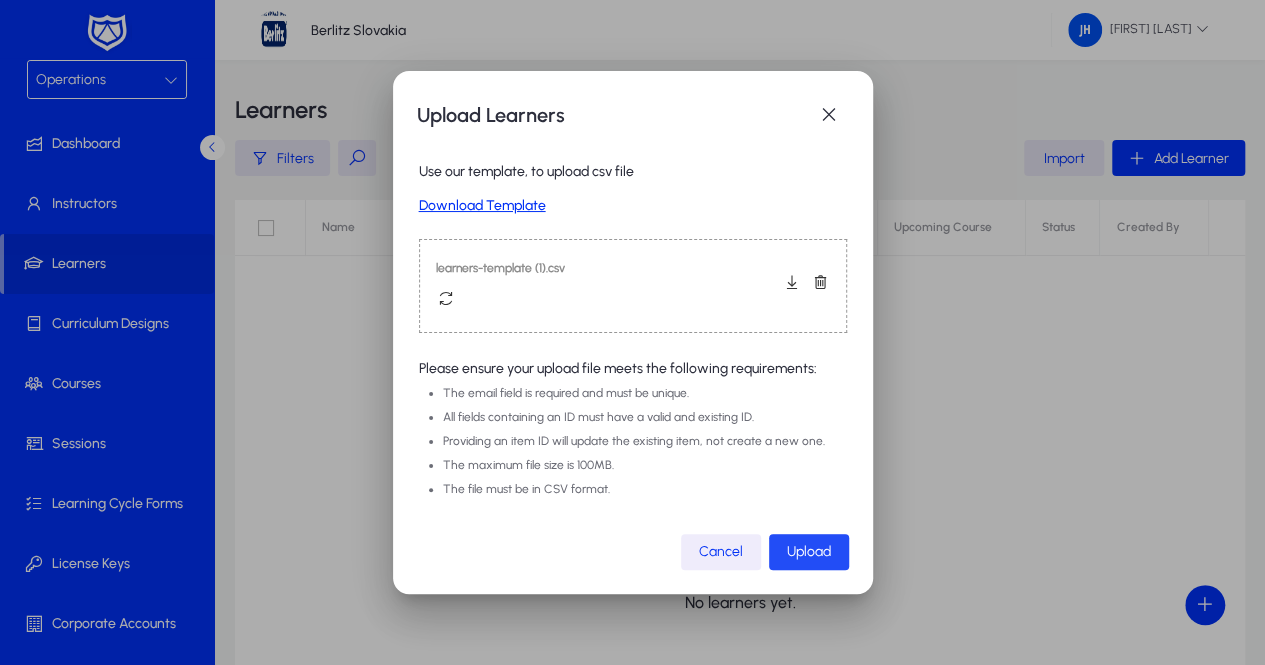 click on "Upload" 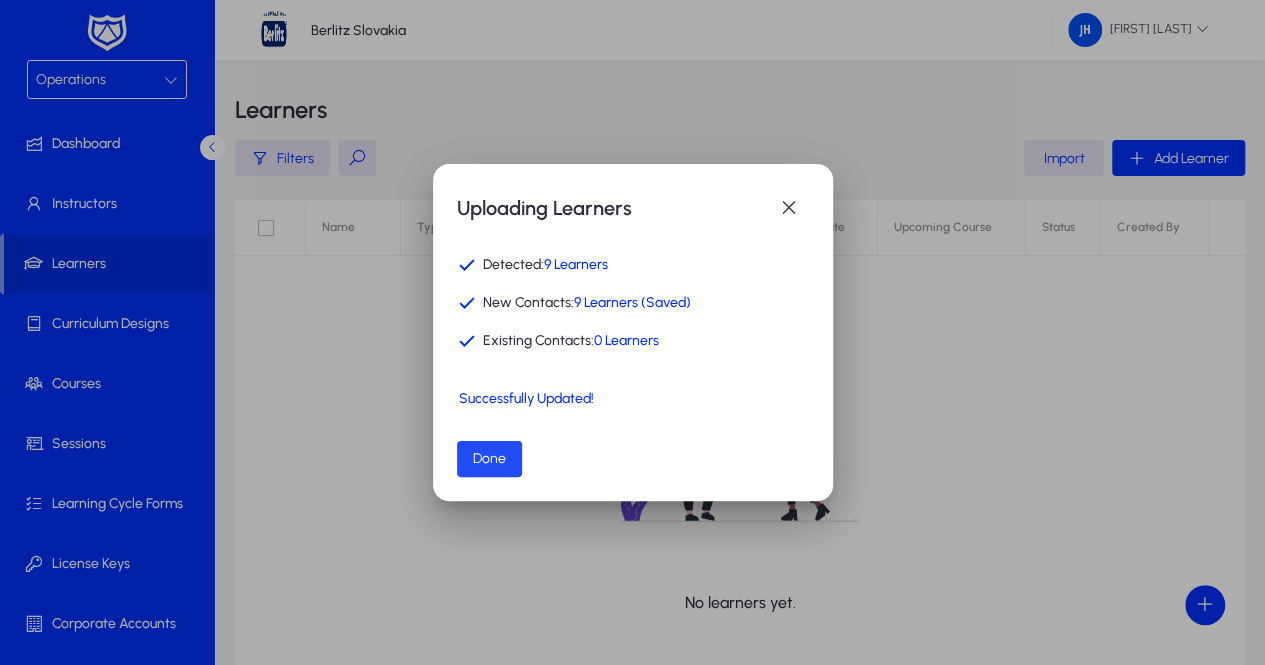 click on "Done" at bounding box center (489, 458) 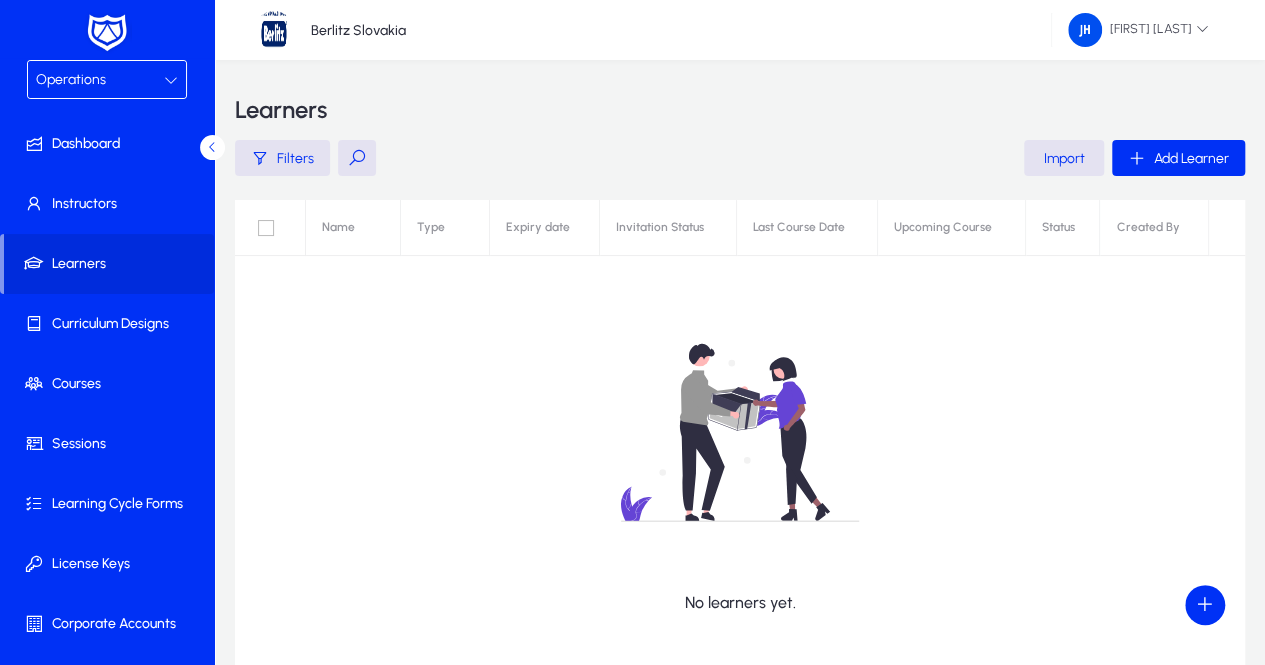 click 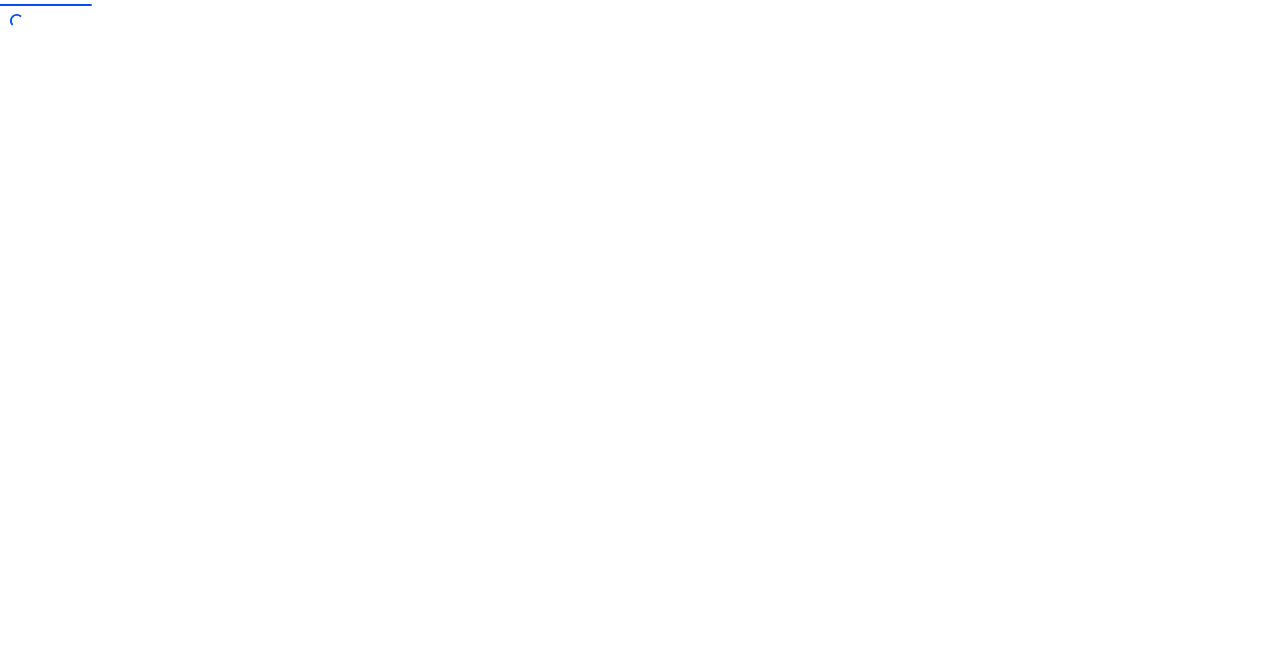scroll, scrollTop: 0, scrollLeft: 0, axis: both 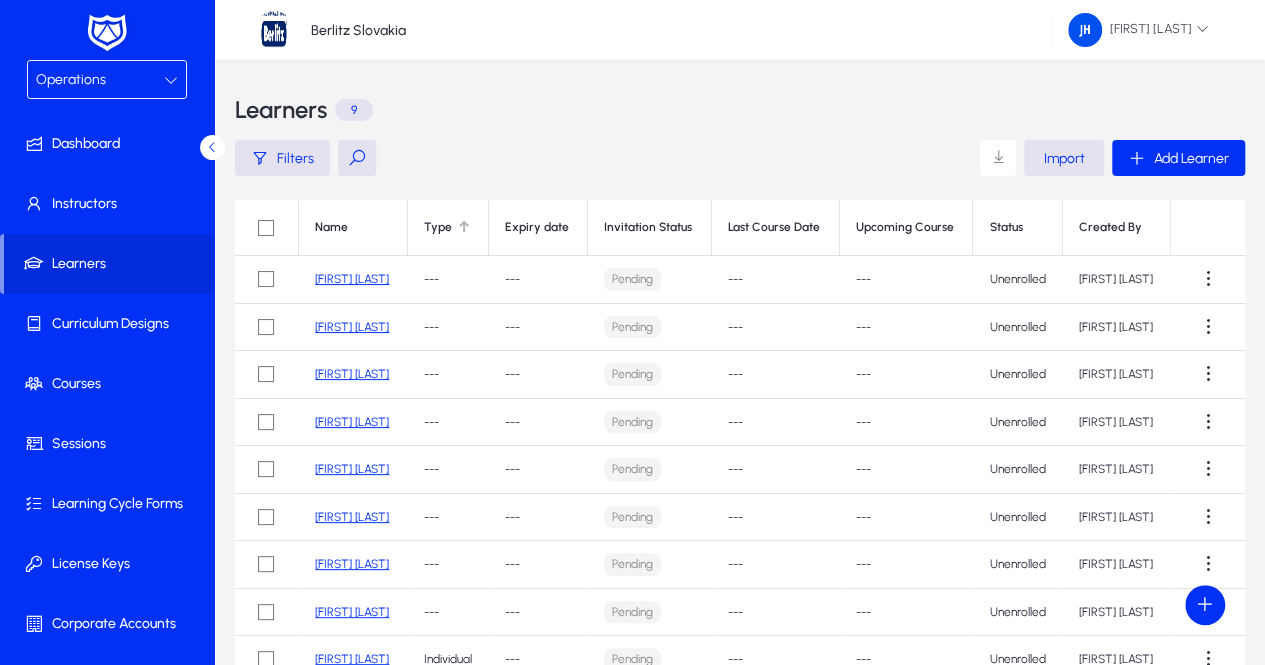 click on "Type" 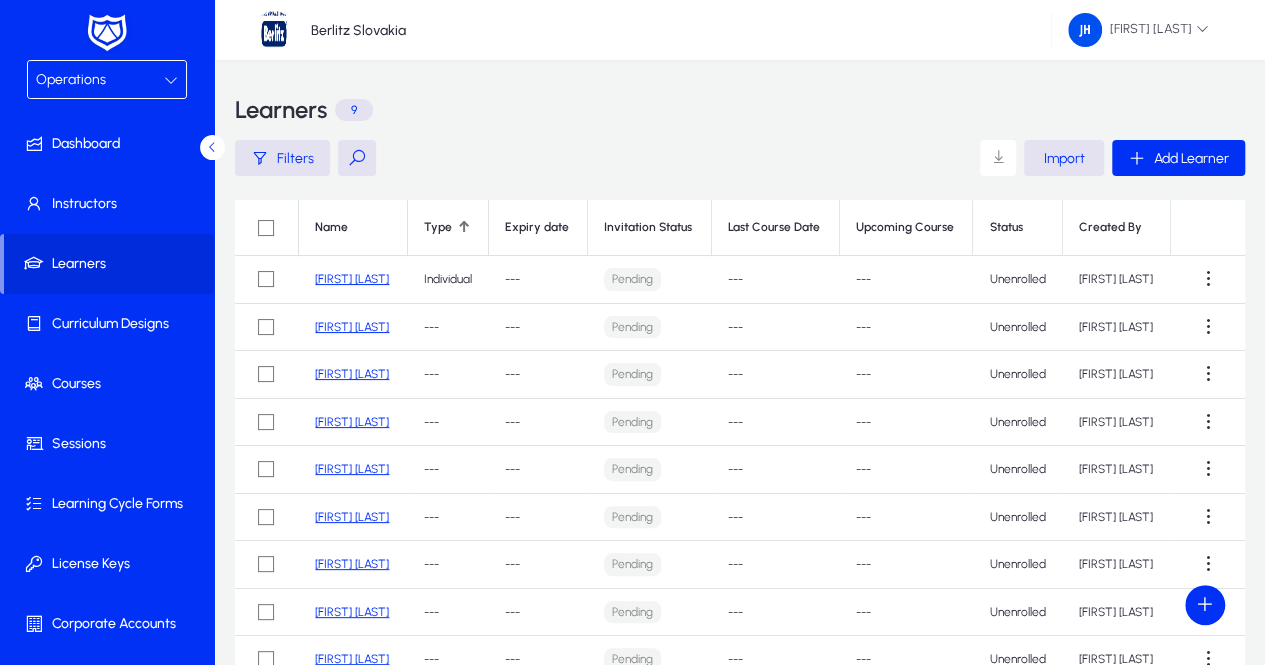 click on "---" 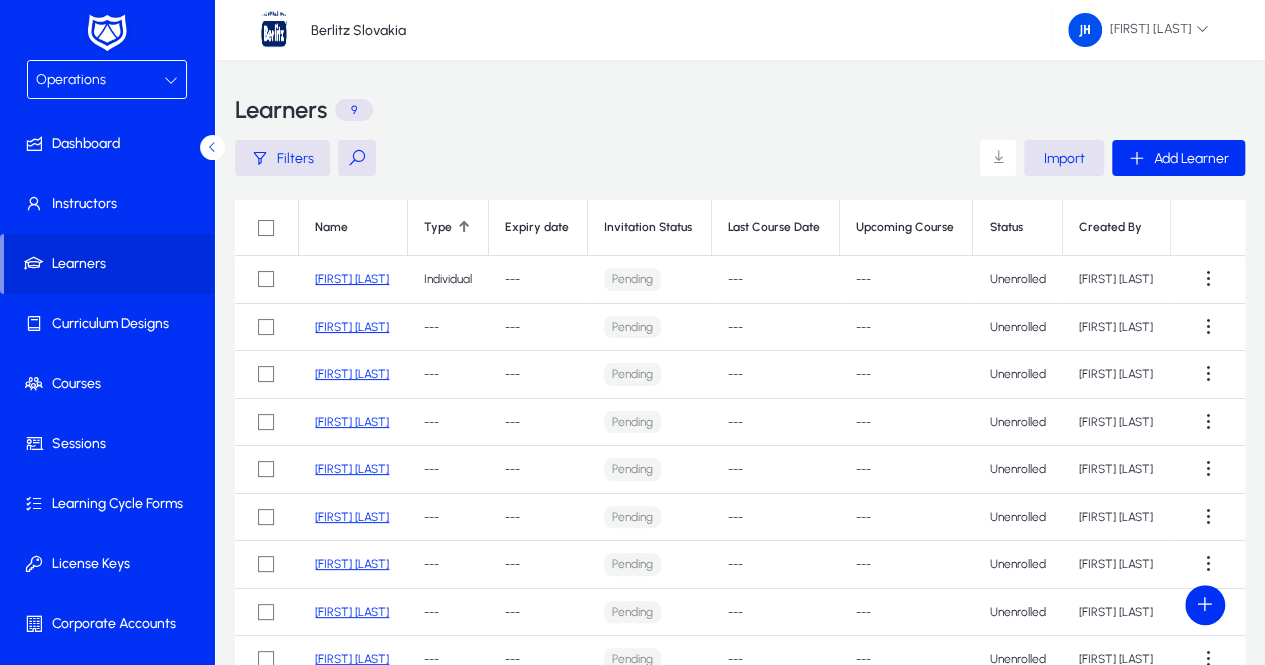 click on "Name Type Expiry date Invitation Status Last Course Date Upcoming Course Status Created By  [FIRST] [LAST]   Individual   ---   Pending   ---   ---   Unenrolled   [FIRST] [LAST]   [FIRST] [LAST]   ---   ---   Pending   ---   ---   Unenrolled   [FIRST] [LAST]   [FIRST] [LAST]   ---   ---   Pending   ---   ---   Unenrolled   [FIRST] [LAST]   [FIRST] [LAST]   ---   ---   Pending   ---   ---   Unenrolled   [FIRST] [LAST]   [FIRST] [LAST]   ---   ---   Pending   ---   ---   Unenrolled   [FIRST] [LAST]   [FIRST] [LAST]   ---   ---   Pending   ---   ---   Unenrolled   [FIRST] [LAST]   [FIRST] [LAST]   ---   ---   Pending   ---   ---   Unenrolled   [FIRST] [LAST]   [FIRST] [LAST]   ---   ---   Pending   ---   ---   Unenrolled   [FIRST] [LAST]   [FIRST] [LAST]   ---   ---   Pending   ---   ---   Unenrolled   [FIRST] [LAST]" 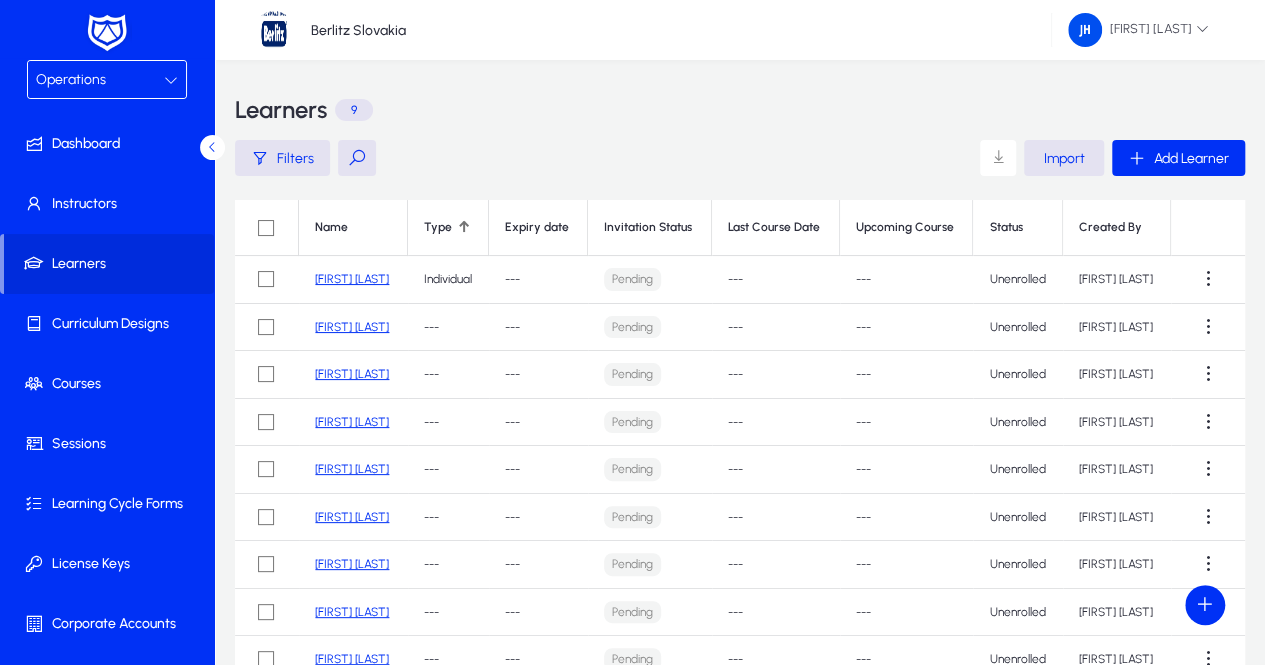 click 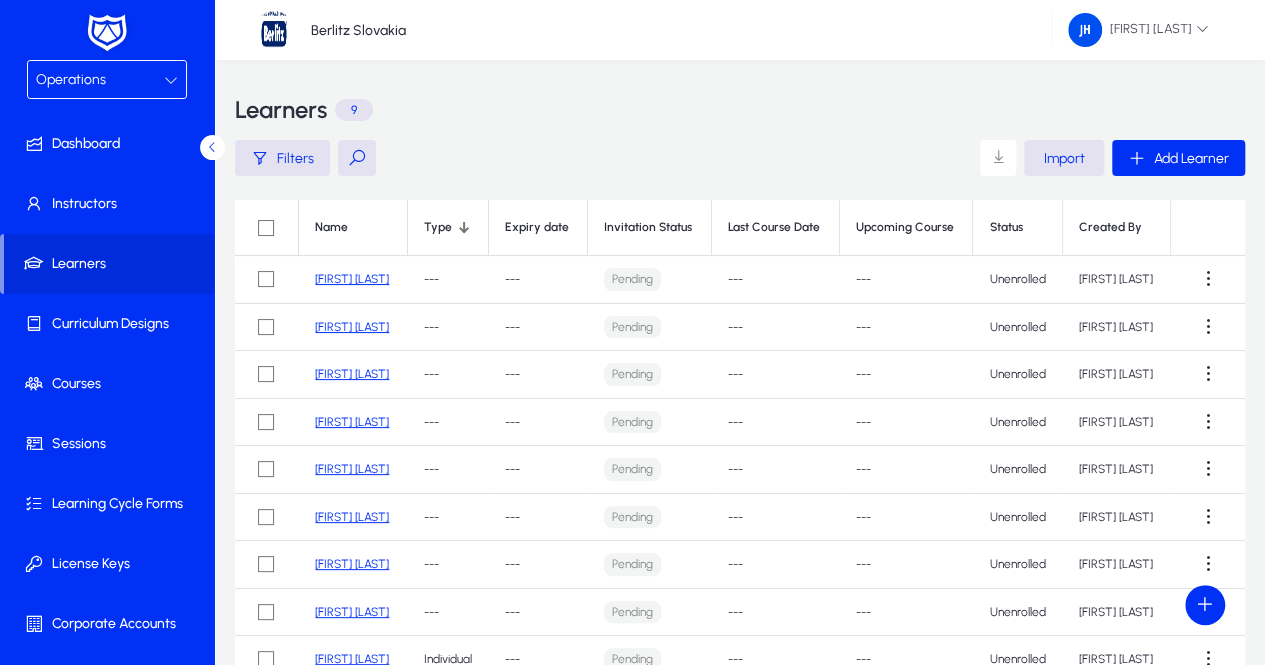 click 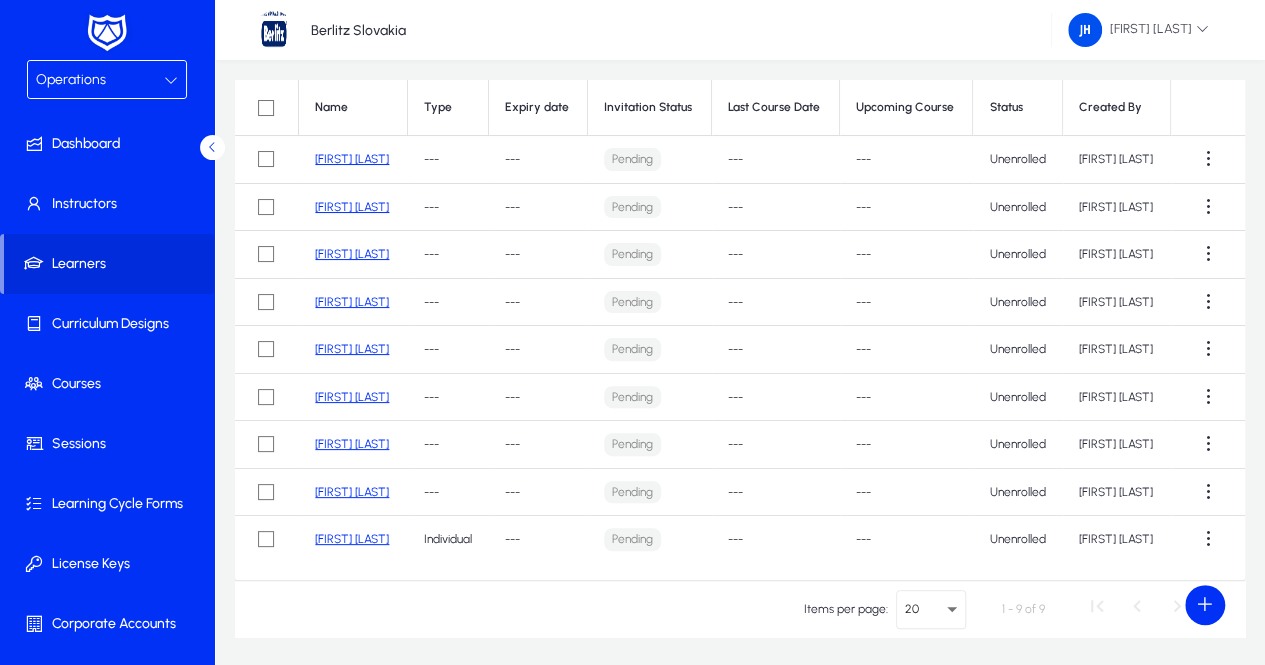 scroll, scrollTop: 80, scrollLeft: 0, axis: vertical 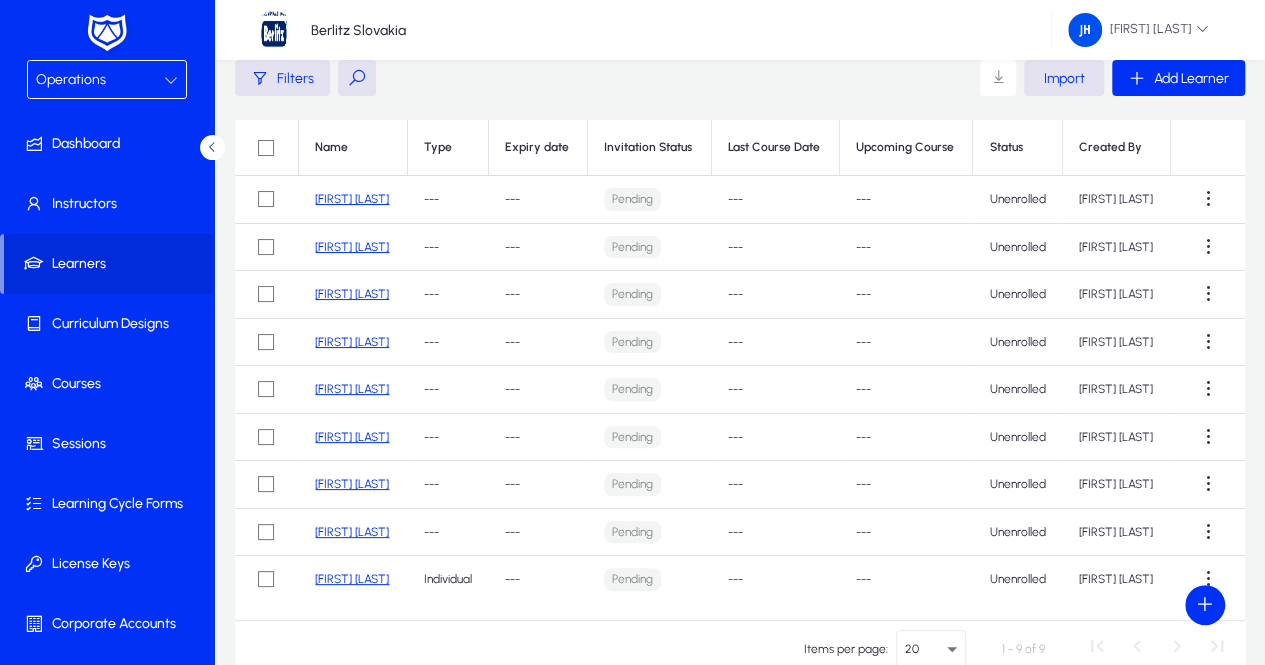 click on "[FIRST] [LAST]" 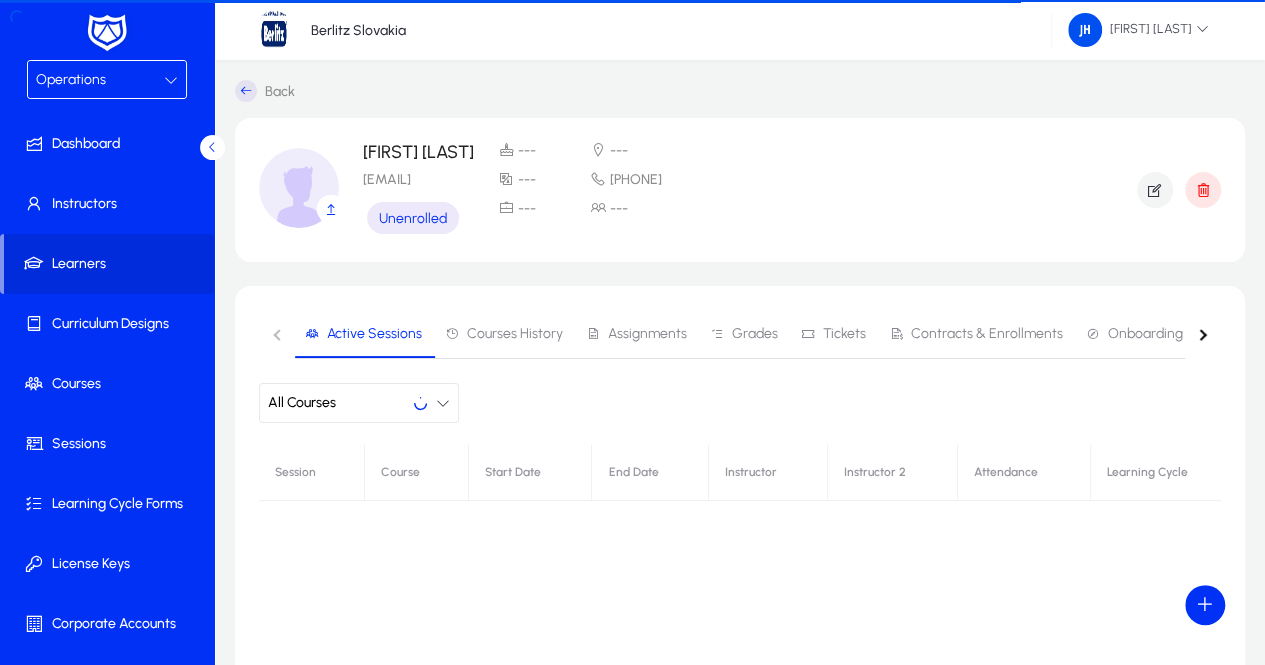 scroll, scrollTop: 80, scrollLeft: 0, axis: vertical 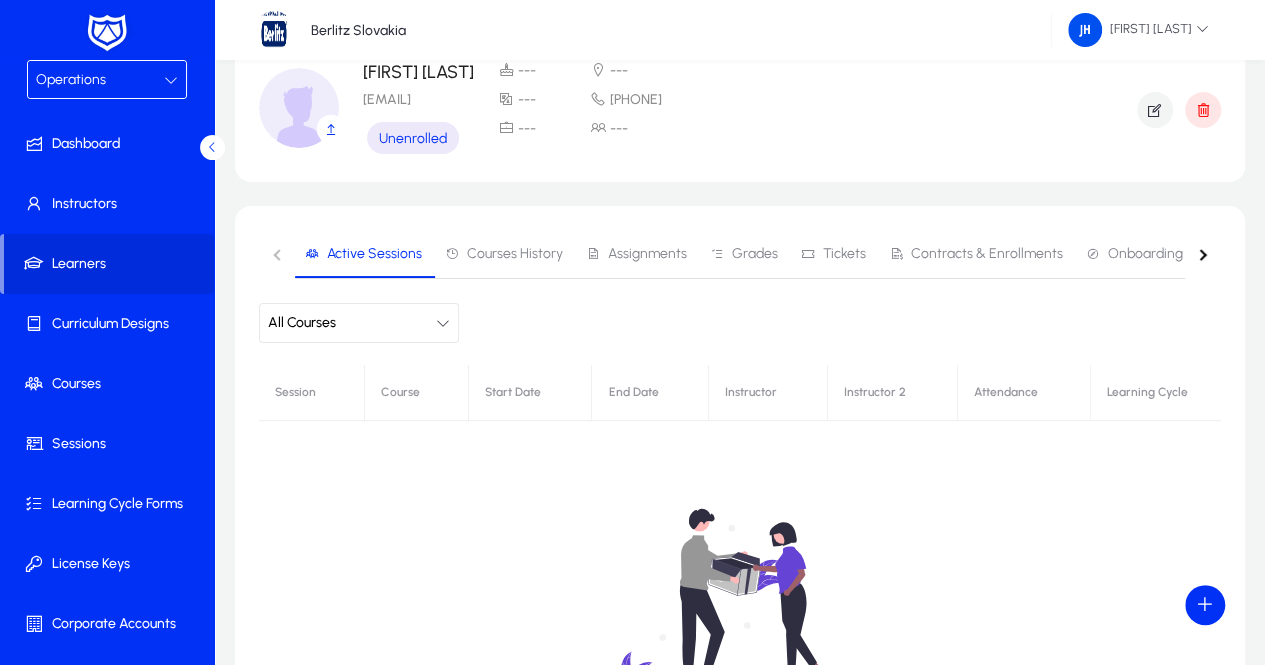 click on "No sessions yet." 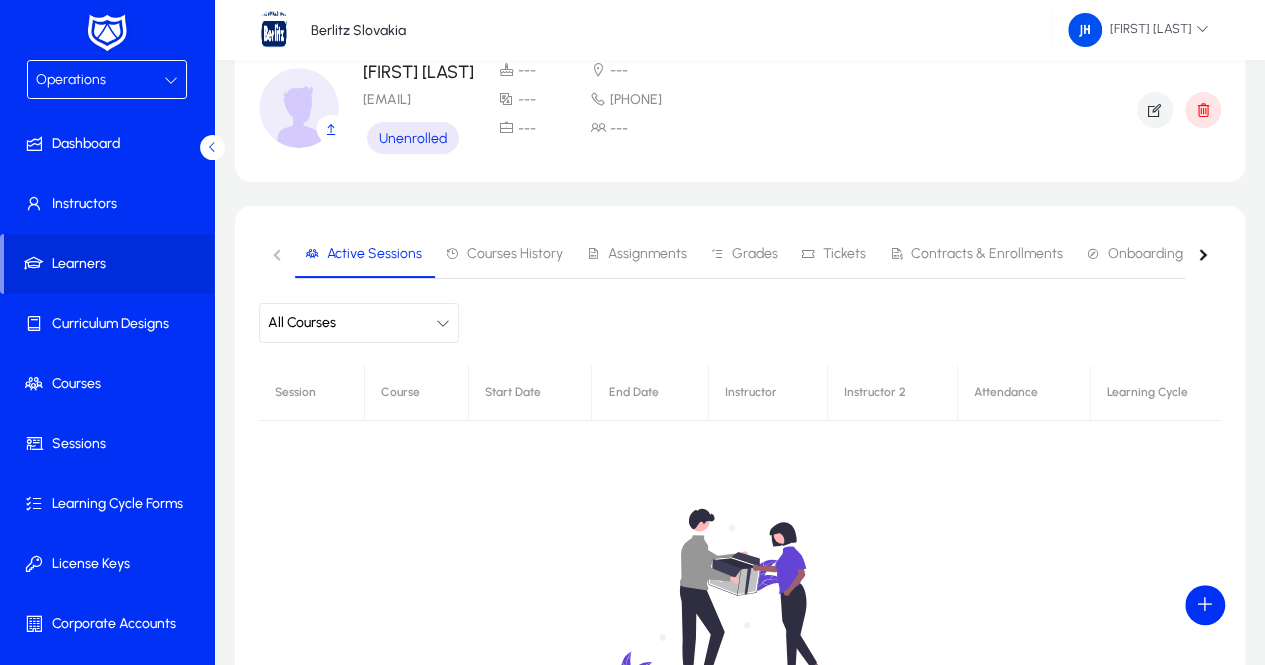 click on "No sessions yet." 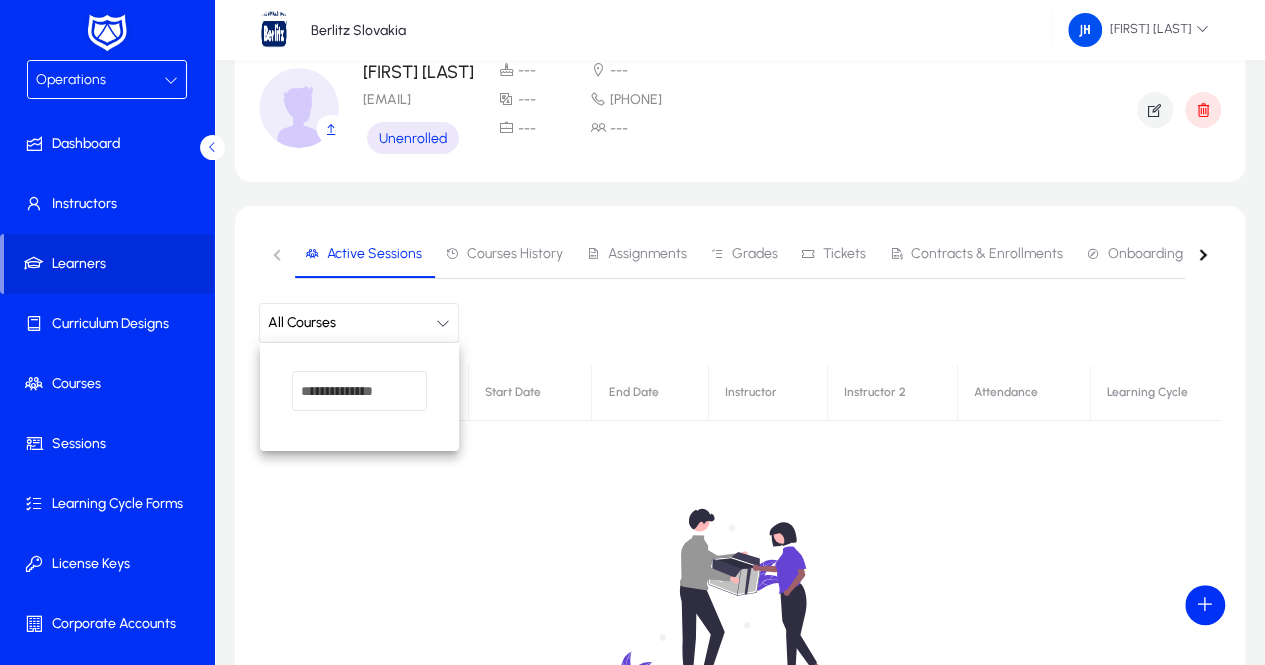 click at bounding box center (359, 391) 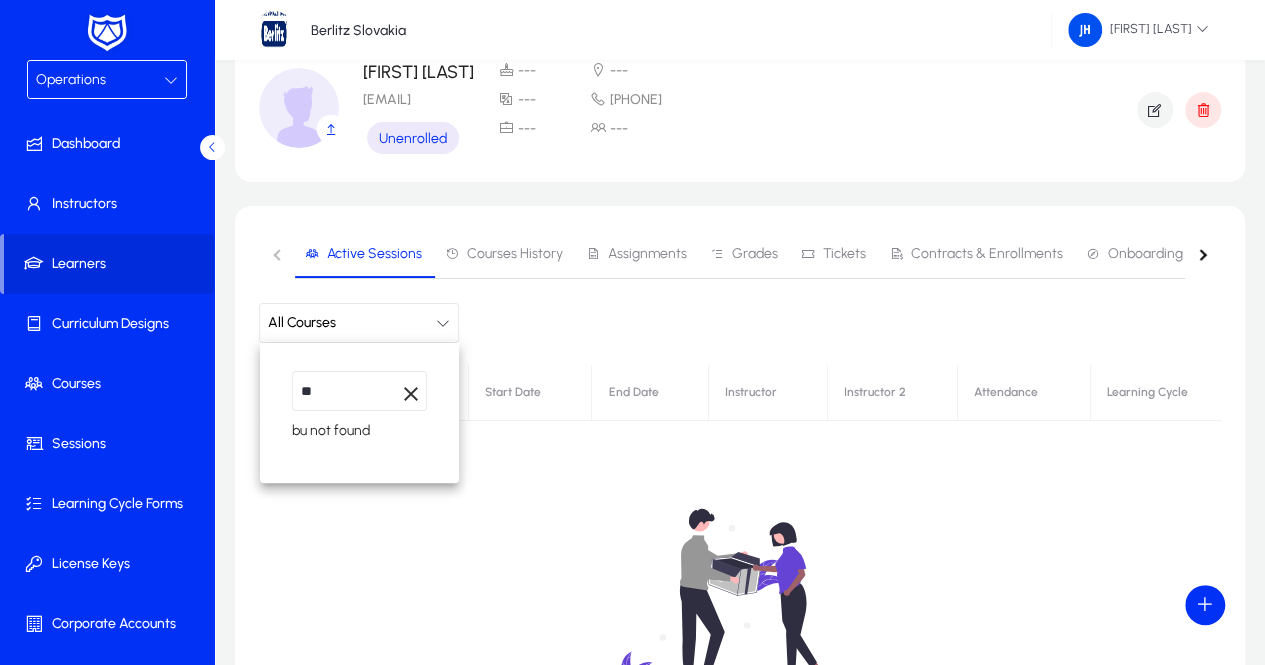 type on "*" 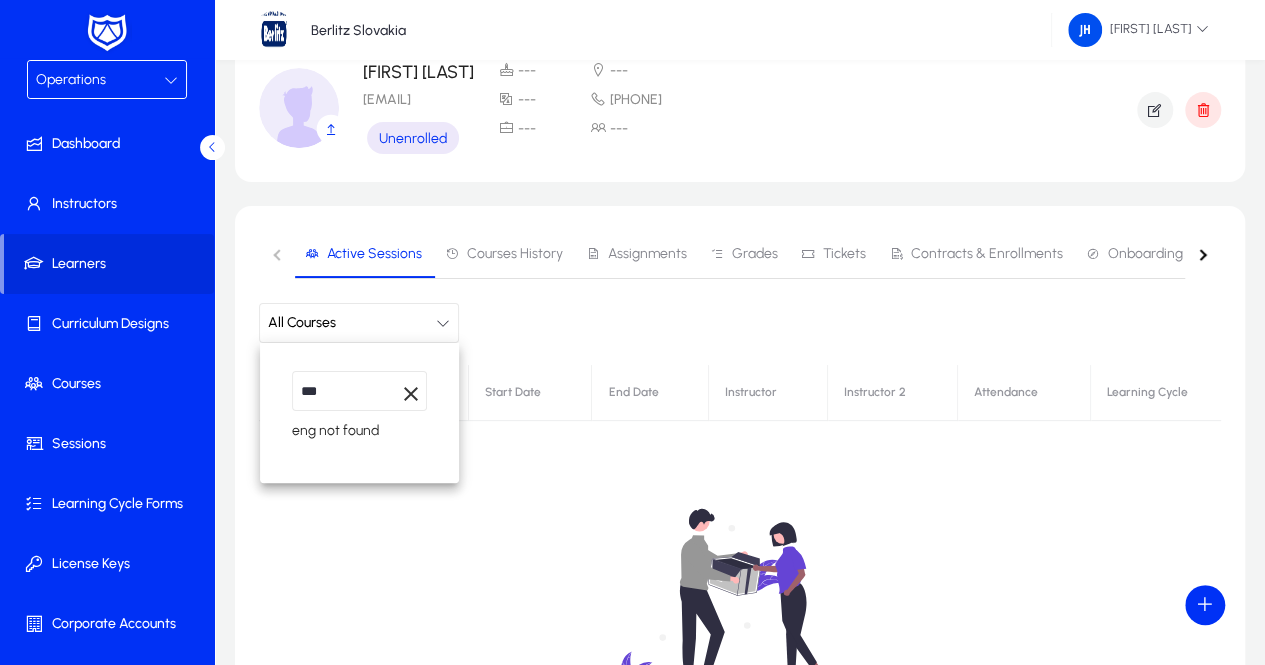 type on "***" 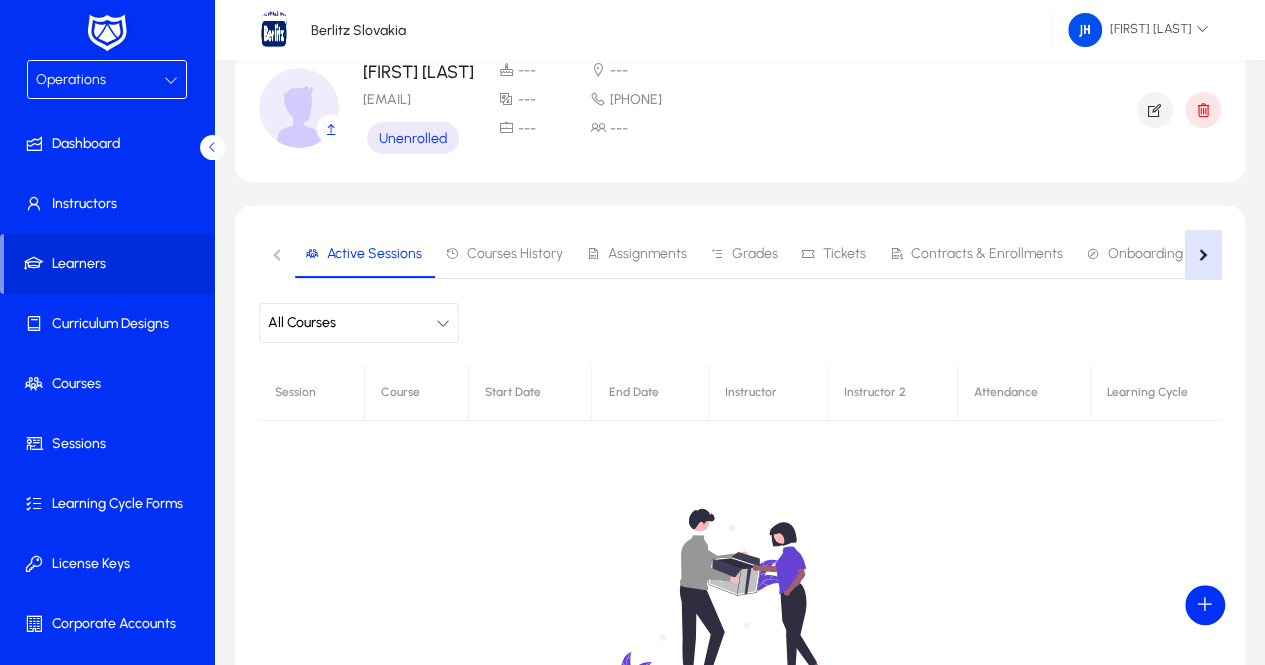click 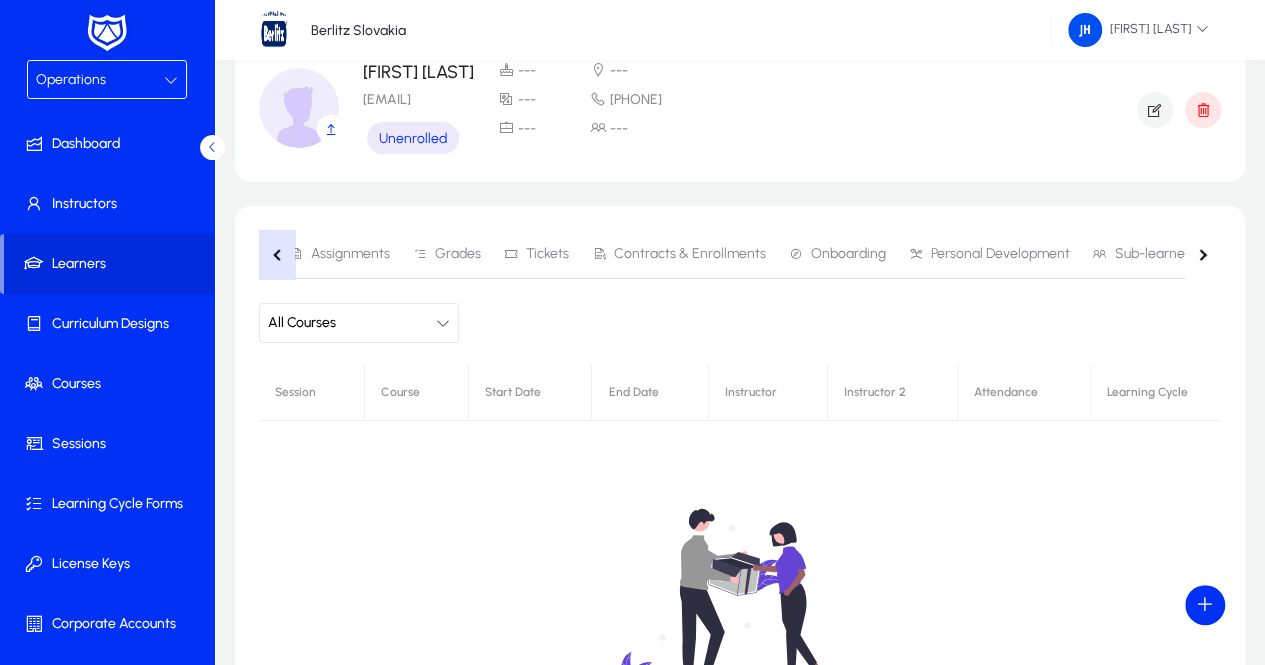 click 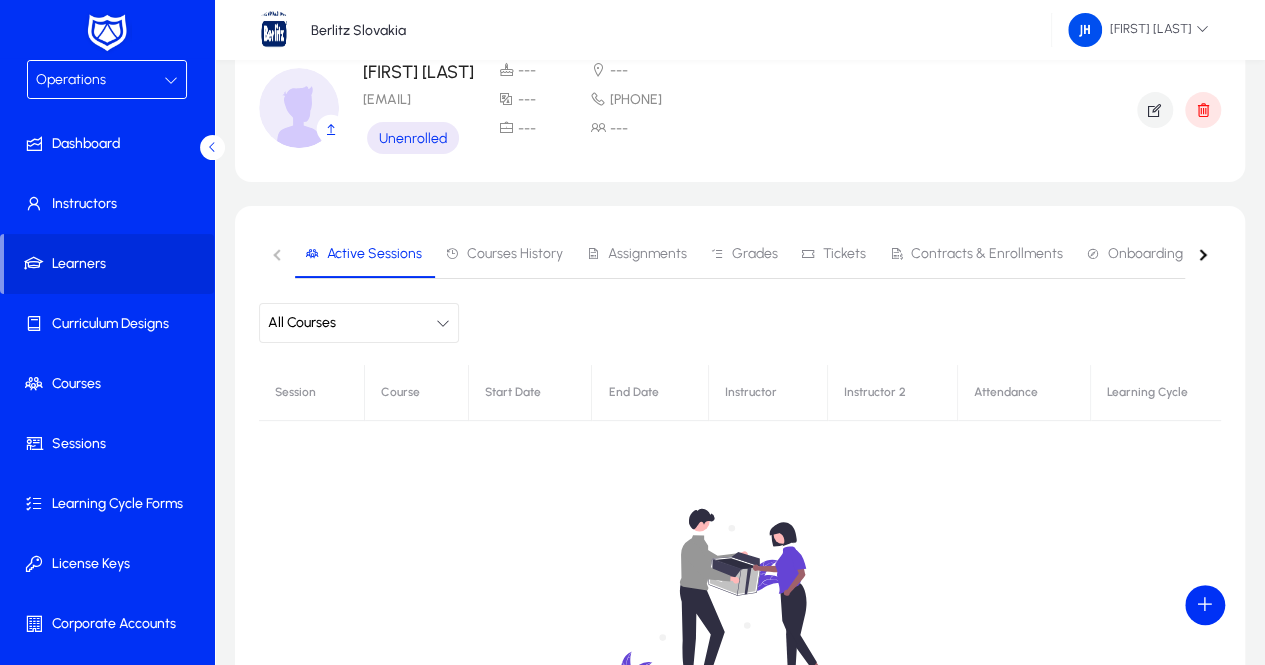 click on "No sessions yet." 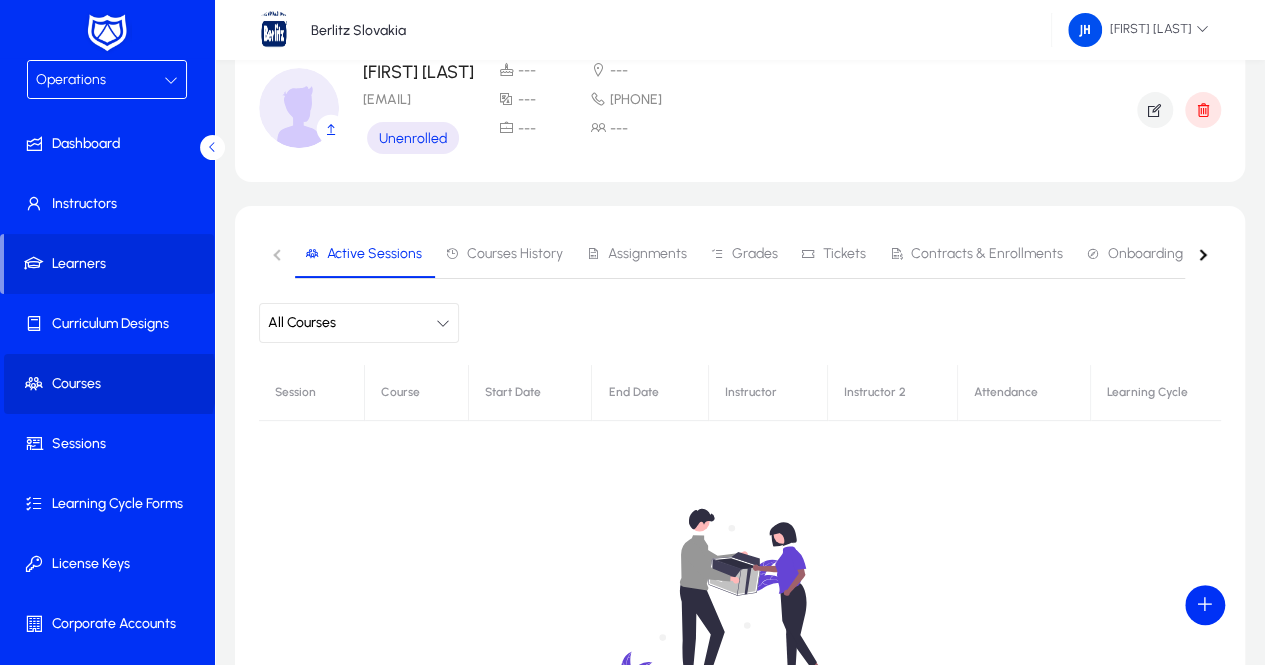 click on "Courses" 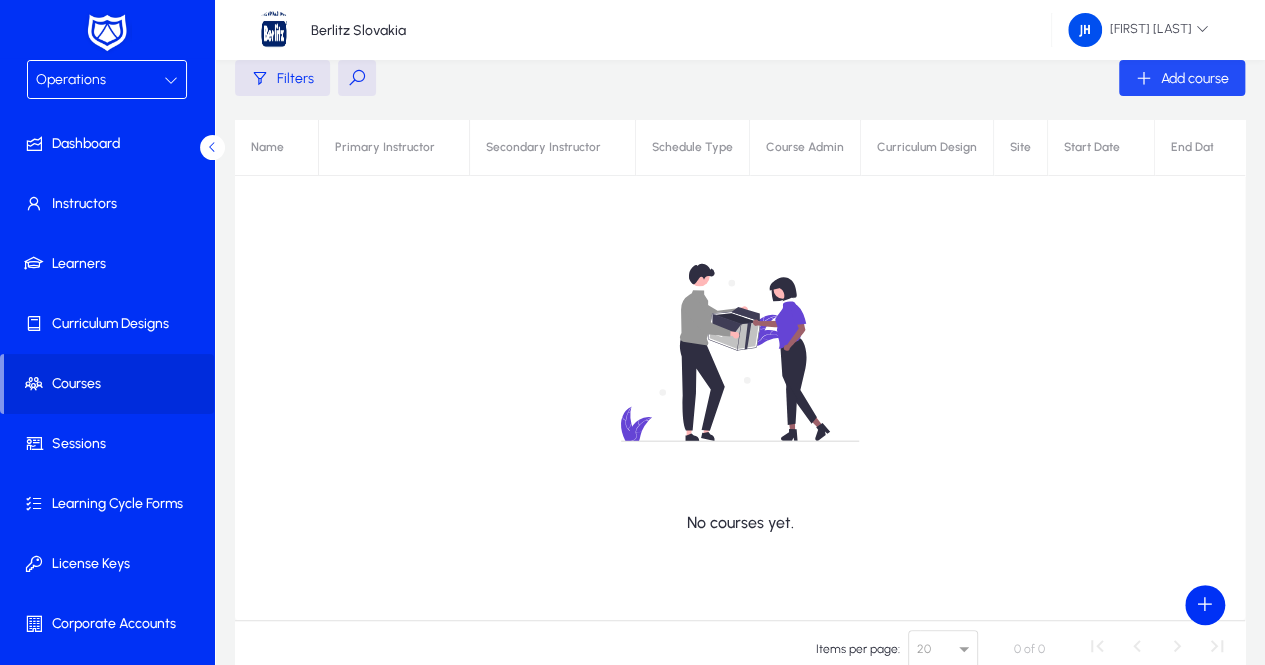 click 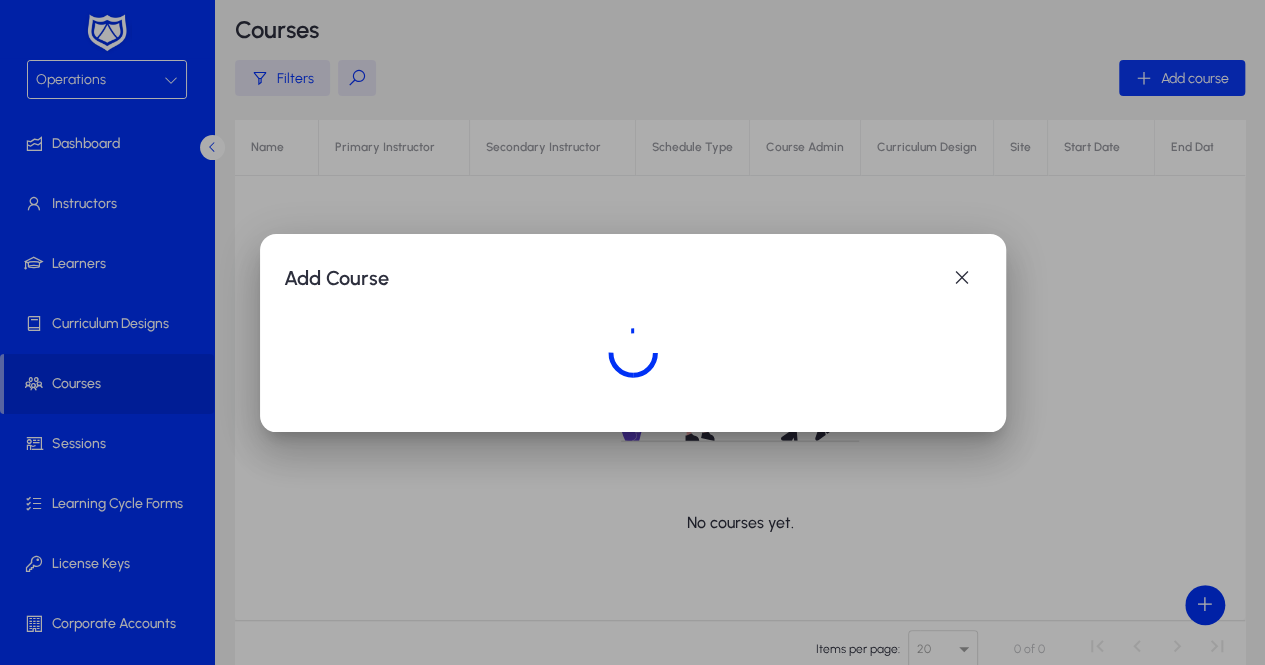 scroll, scrollTop: 0, scrollLeft: 0, axis: both 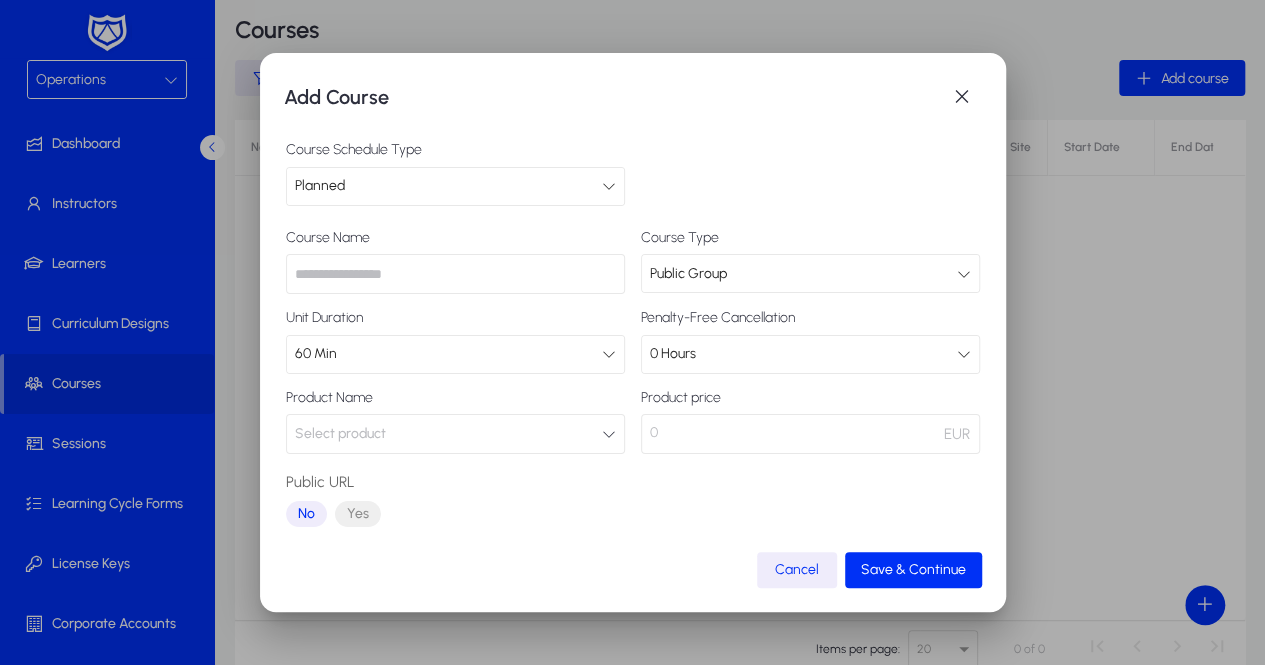 click at bounding box center [609, 186] 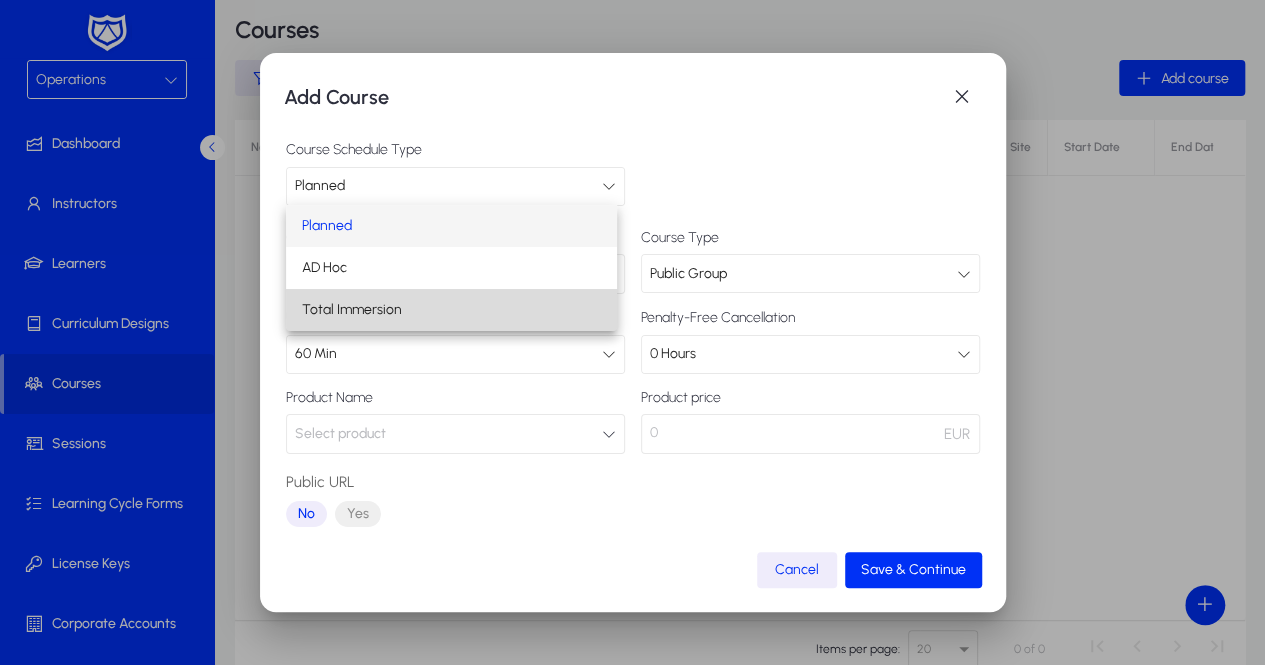 click on "Total Immersion" at bounding box center [451, 310] 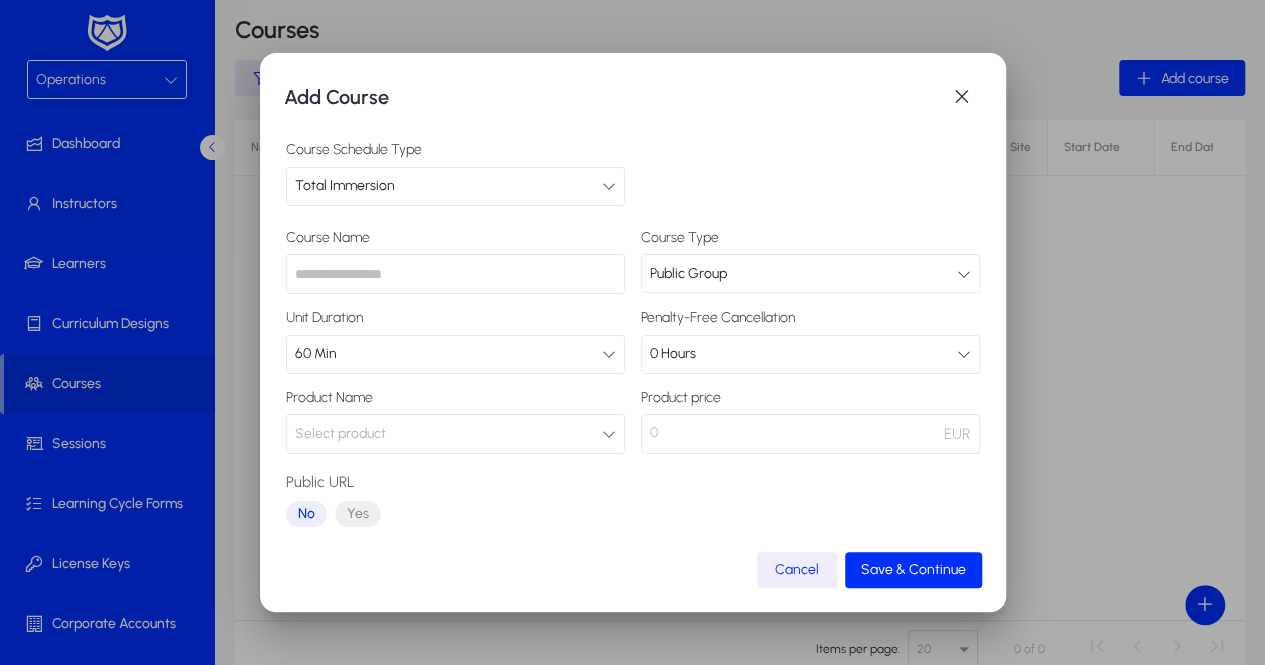 click at bounding box center (455, 274) 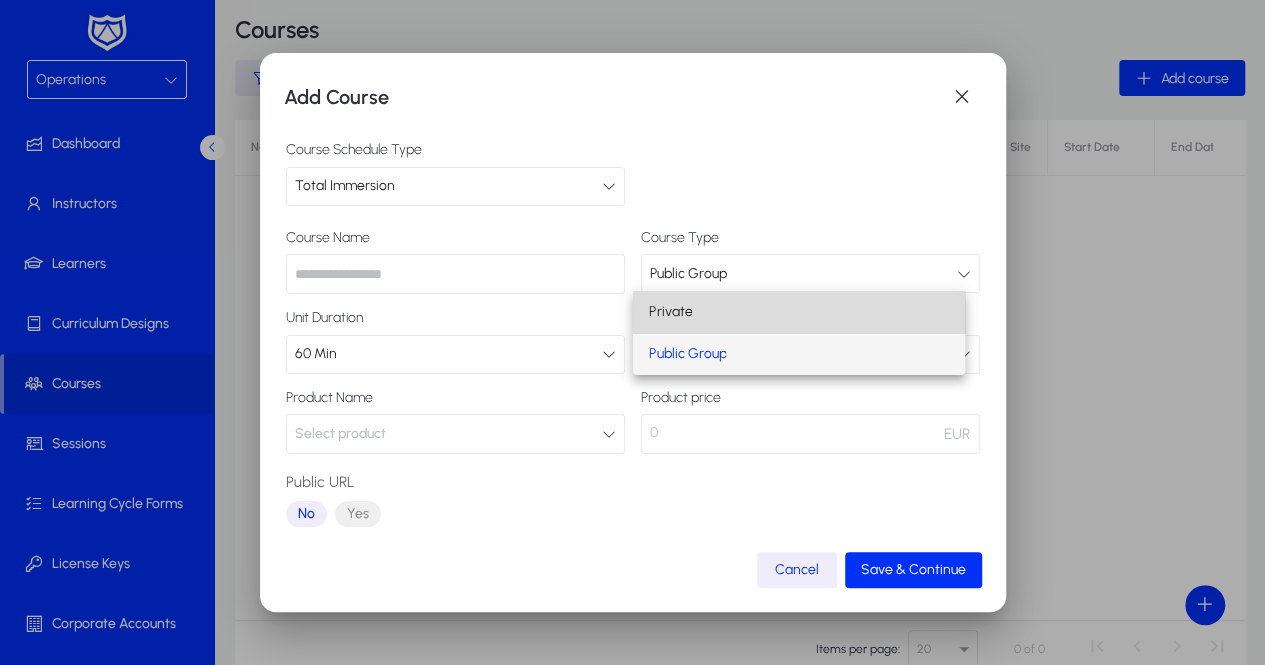 click on "Private" at bounding box center [798, 312] 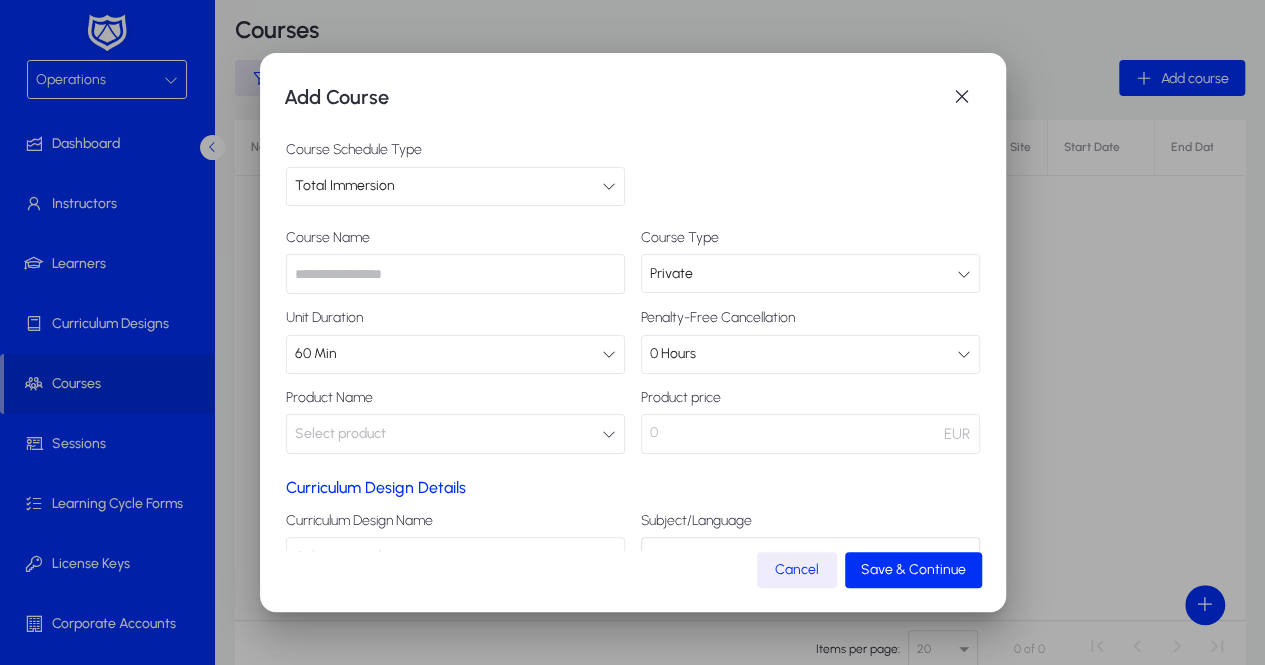 click at bounding box center (455, 274) 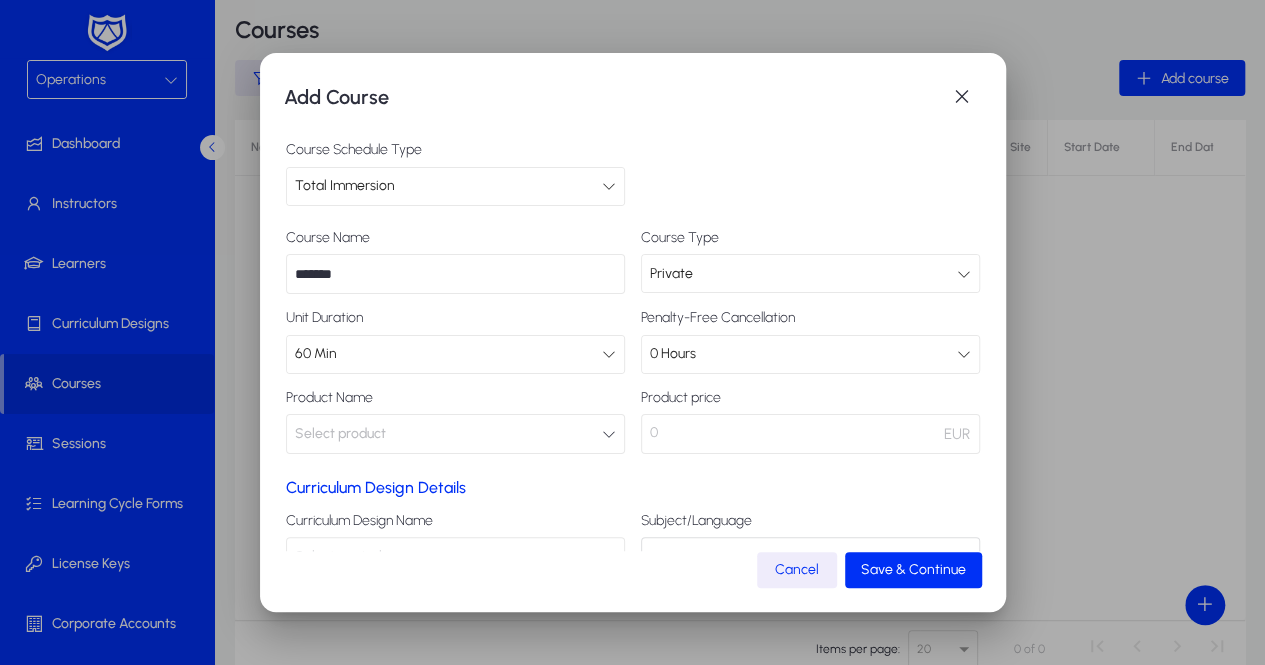 type on "*******" 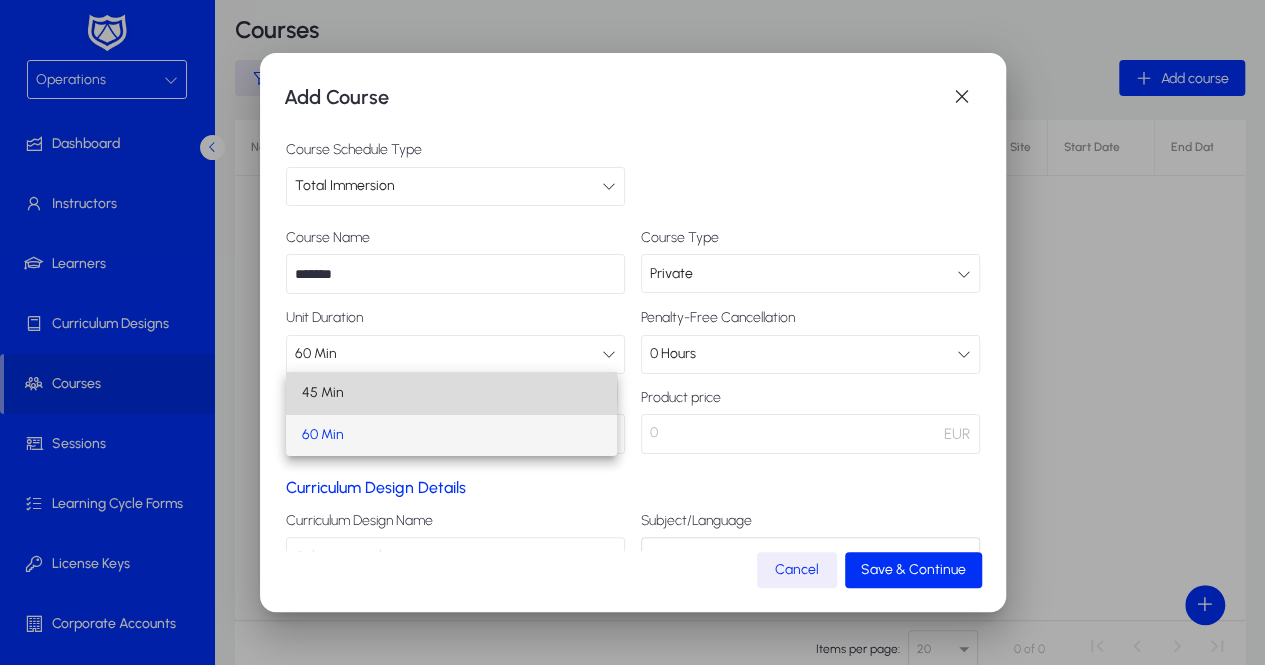 click on "45 Min" at bounding box center [451, 393] 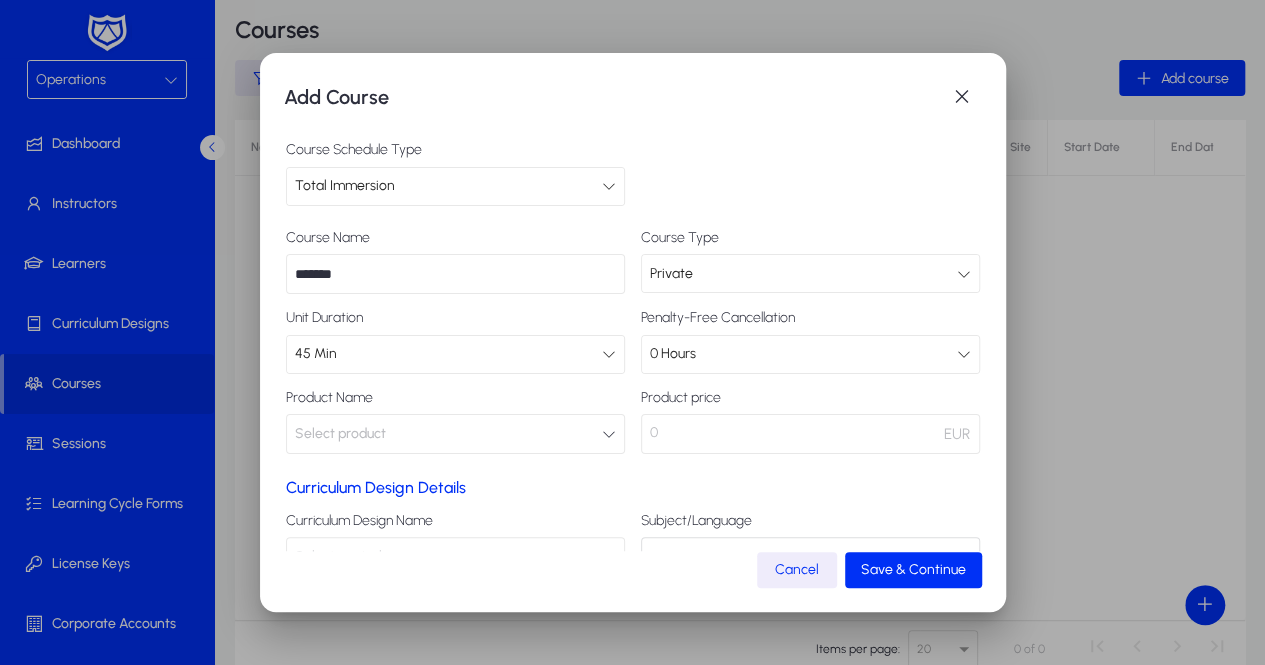 click on "0 Hours" at bounding box center [810, 354] 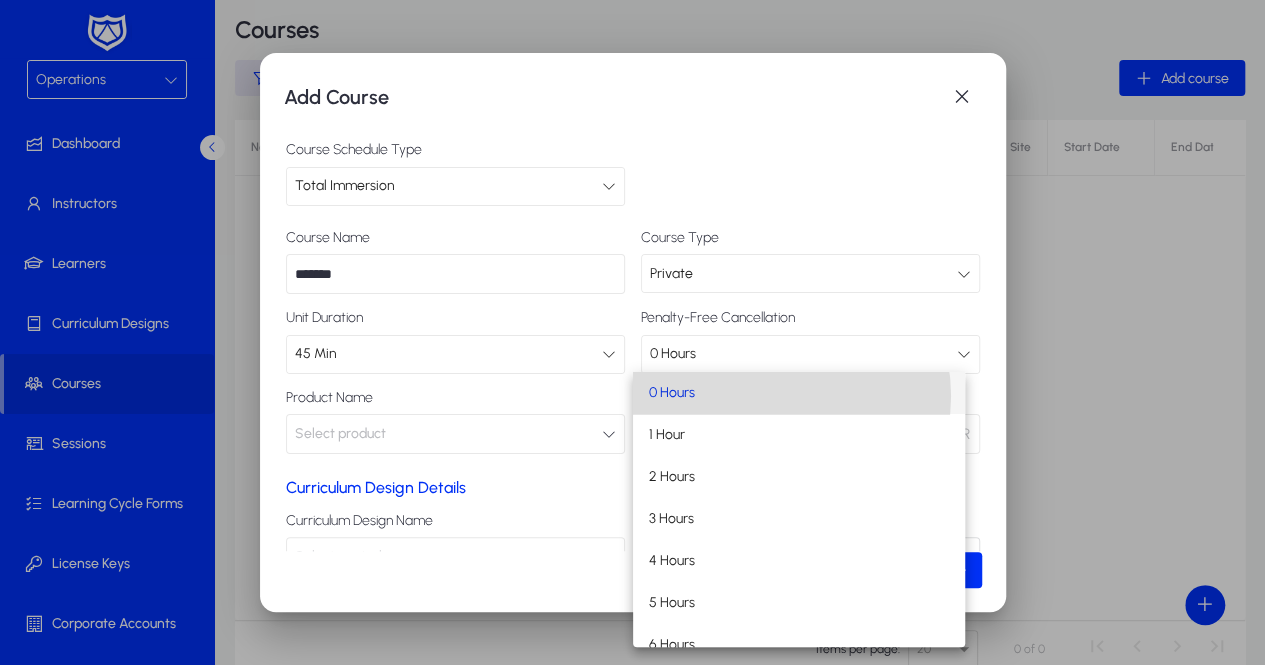 click on "0 Hours" at bounding box center [798, 393] 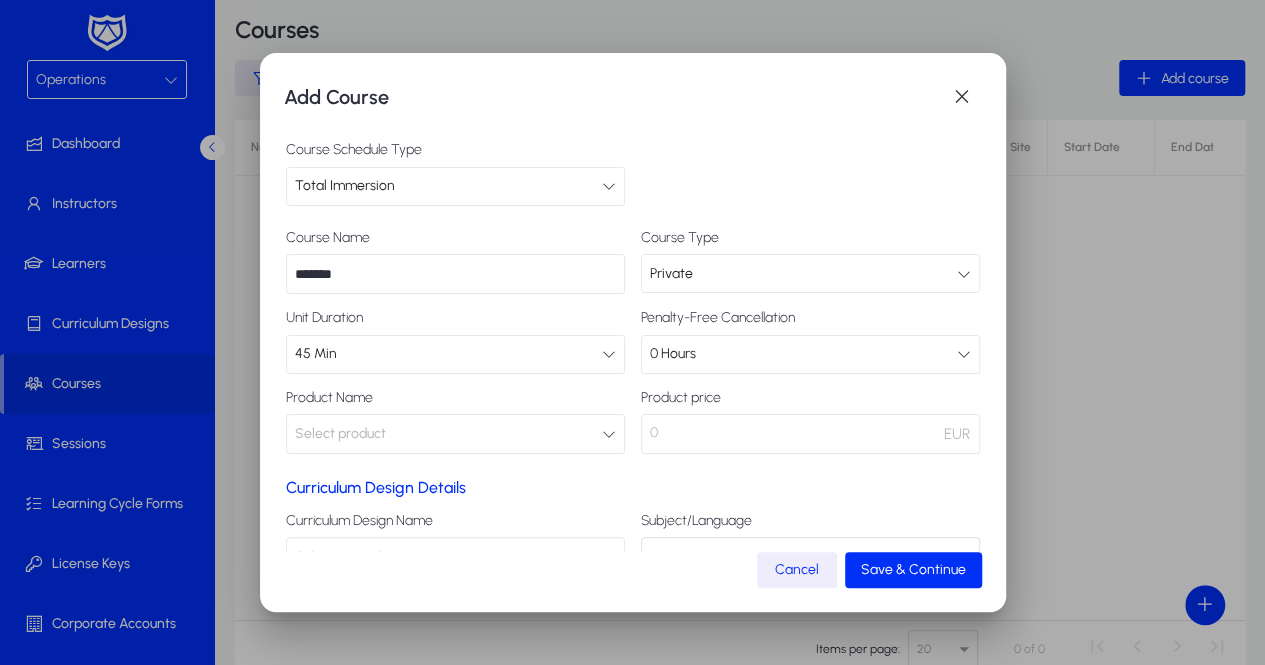 click on "Select product" at bounding box center [455, 434] 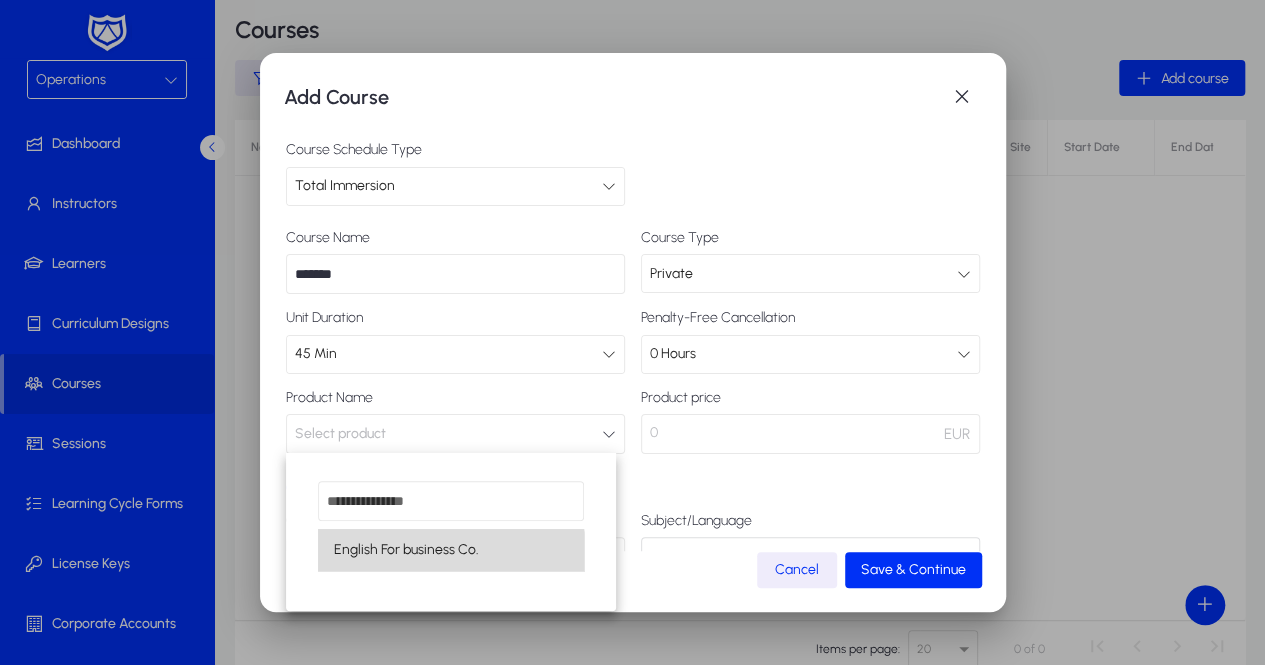 click on "English For business Co." at bounding box center [406, 550] 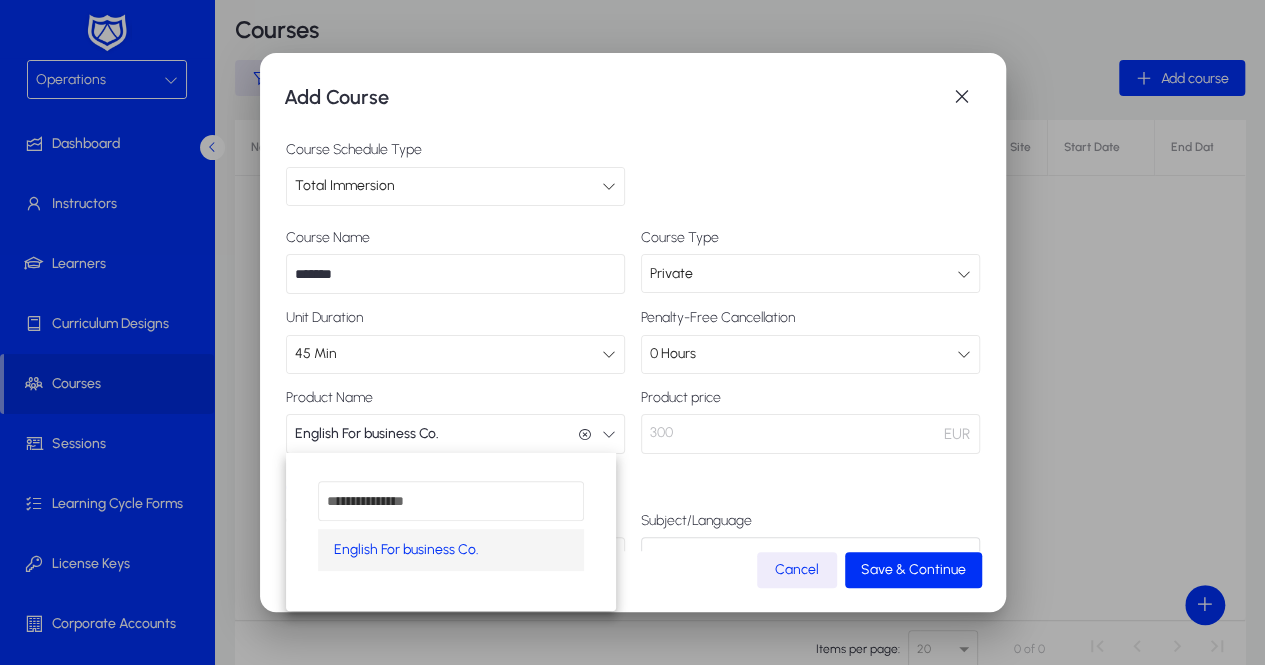 scroll, scrollTop: 0, scrollLeft: 0, axis: both 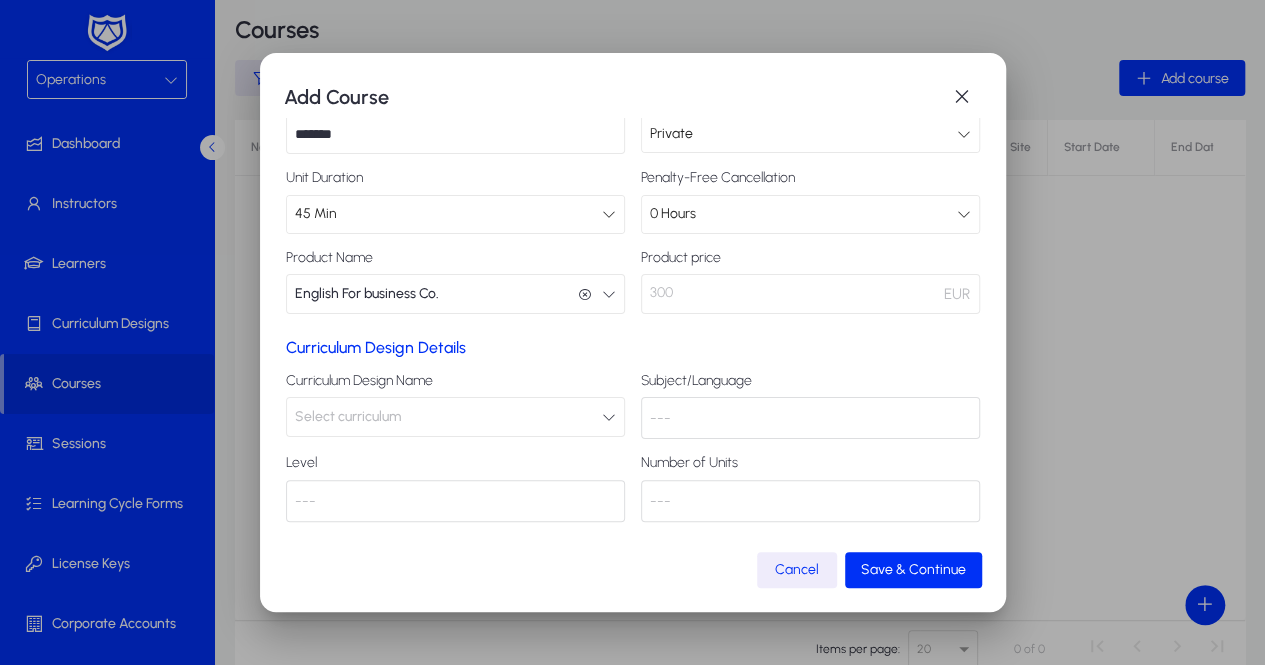 click on "Select curriculum" at bounding box center [455, 417] 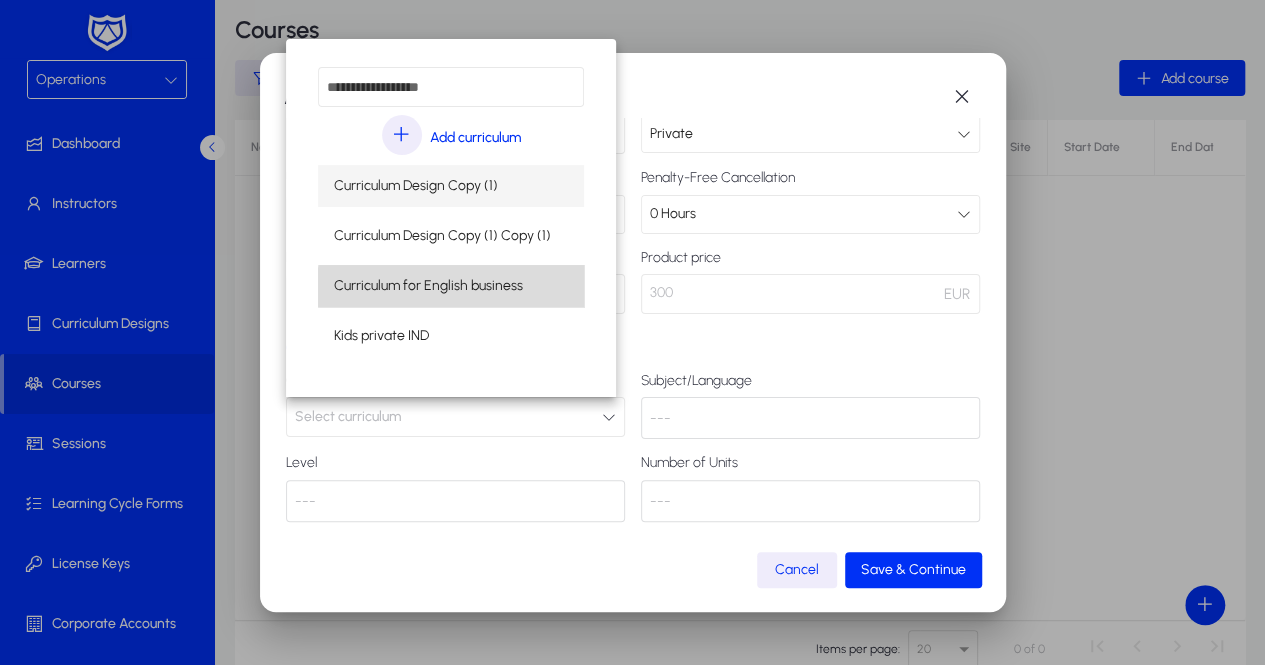 click on "Curriculum for English business" at bounding box center (428, 286) 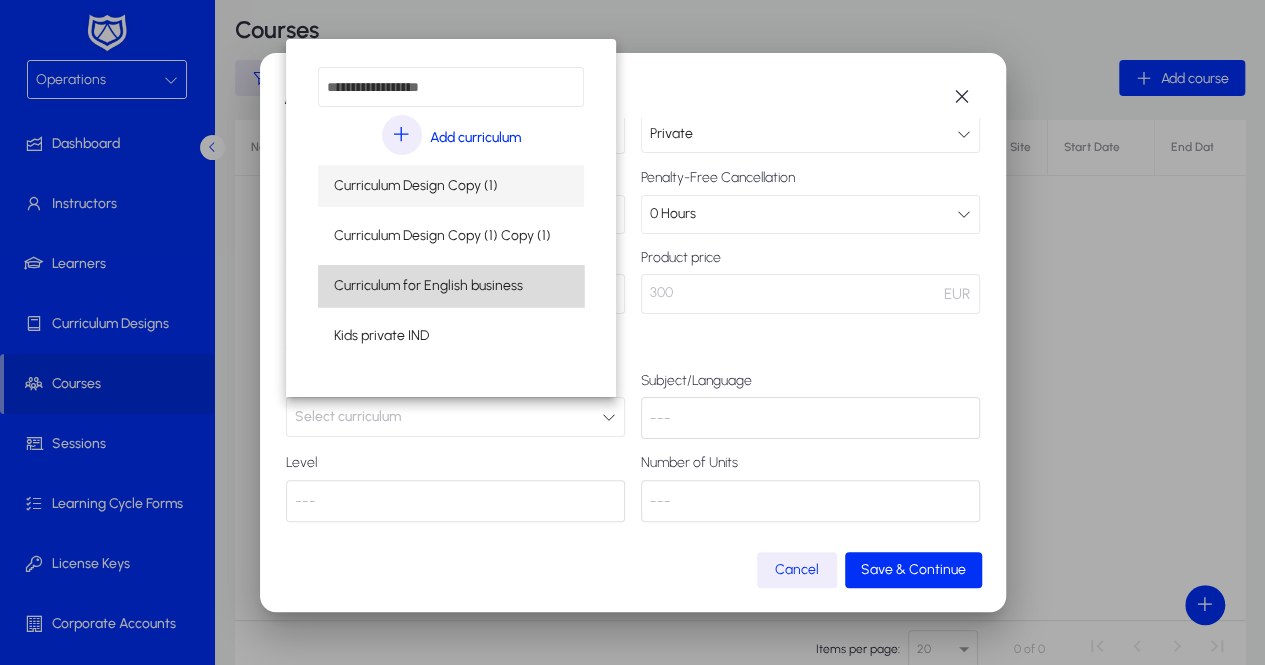 scroll, scrollTop: 0, scrollLeft: 0, axis: both 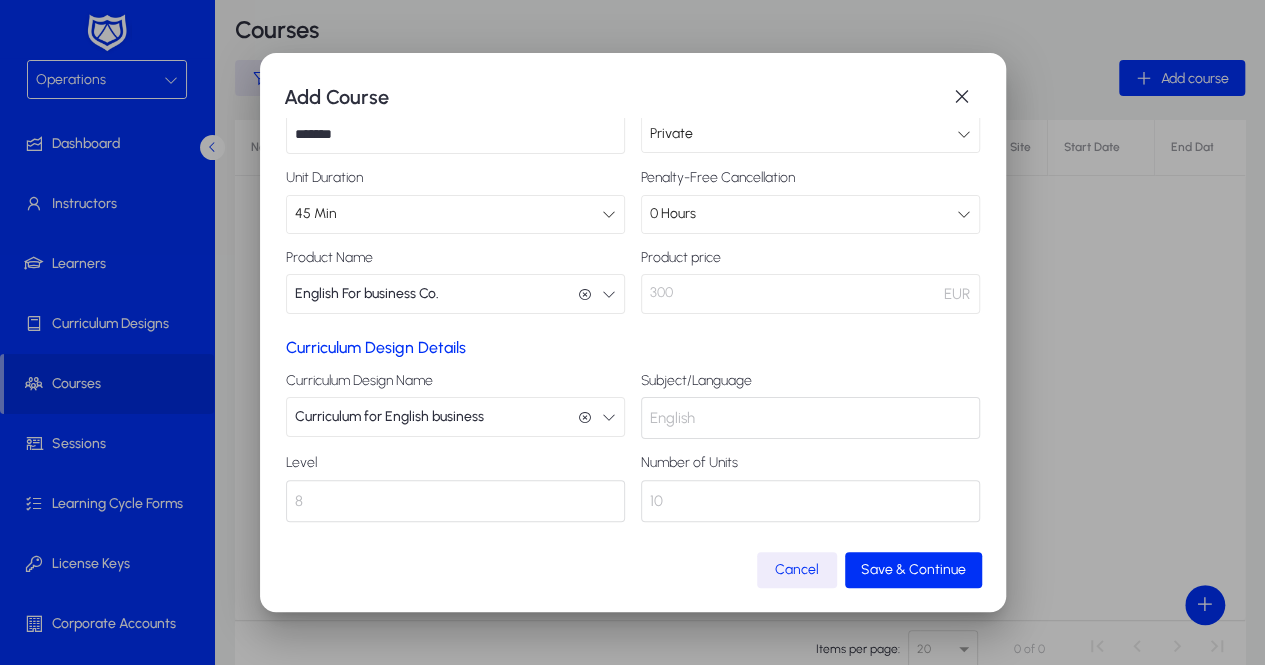 click on "English" at bounding box center (810, 418) 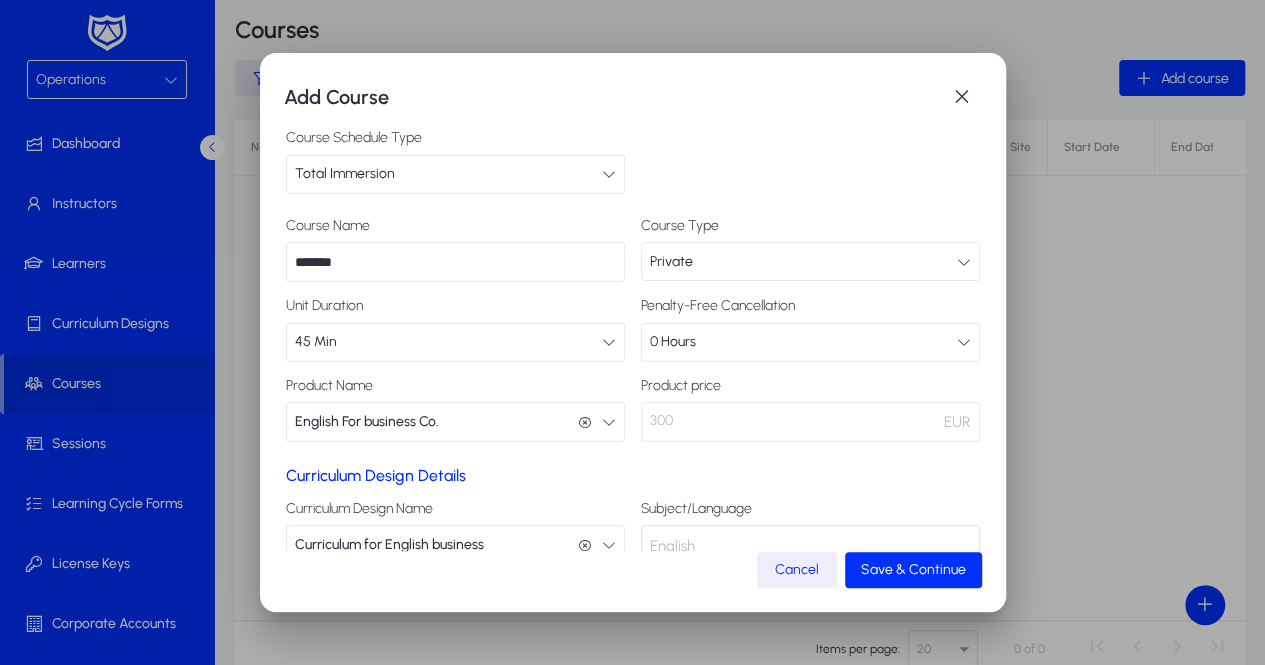 scroll, scrollTop: 0, scrollLeft: 0, axis: both 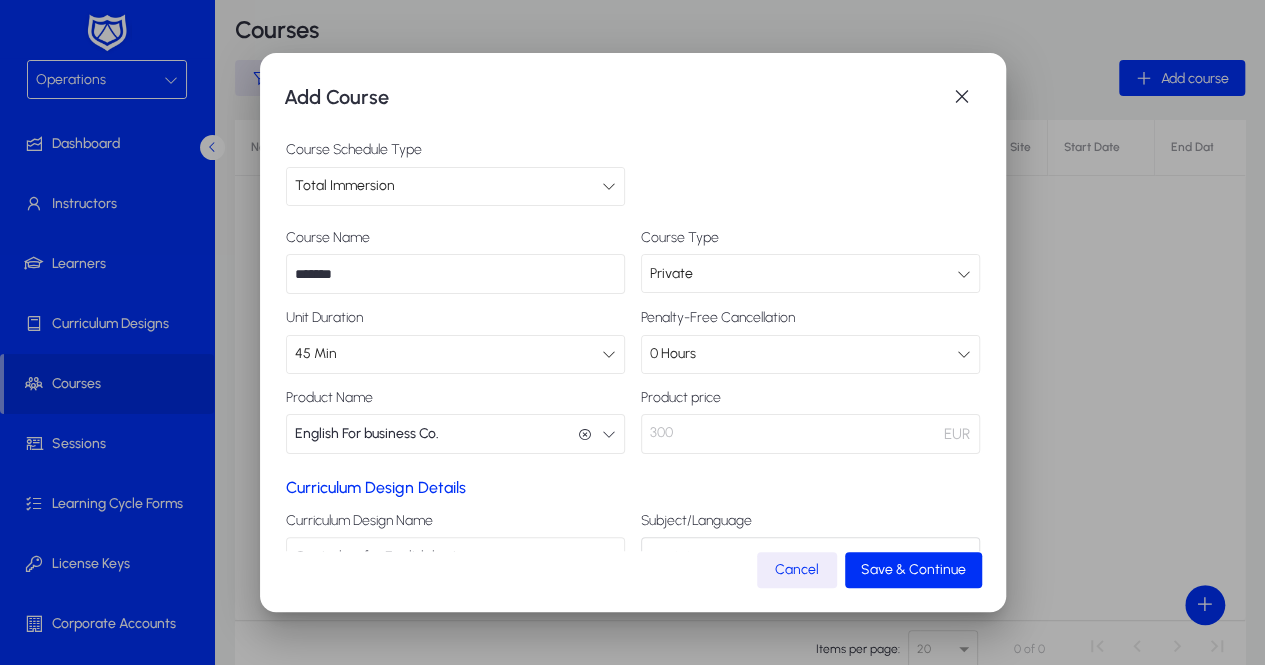 click on "Total Immersion" at bounding box center (448, 186) 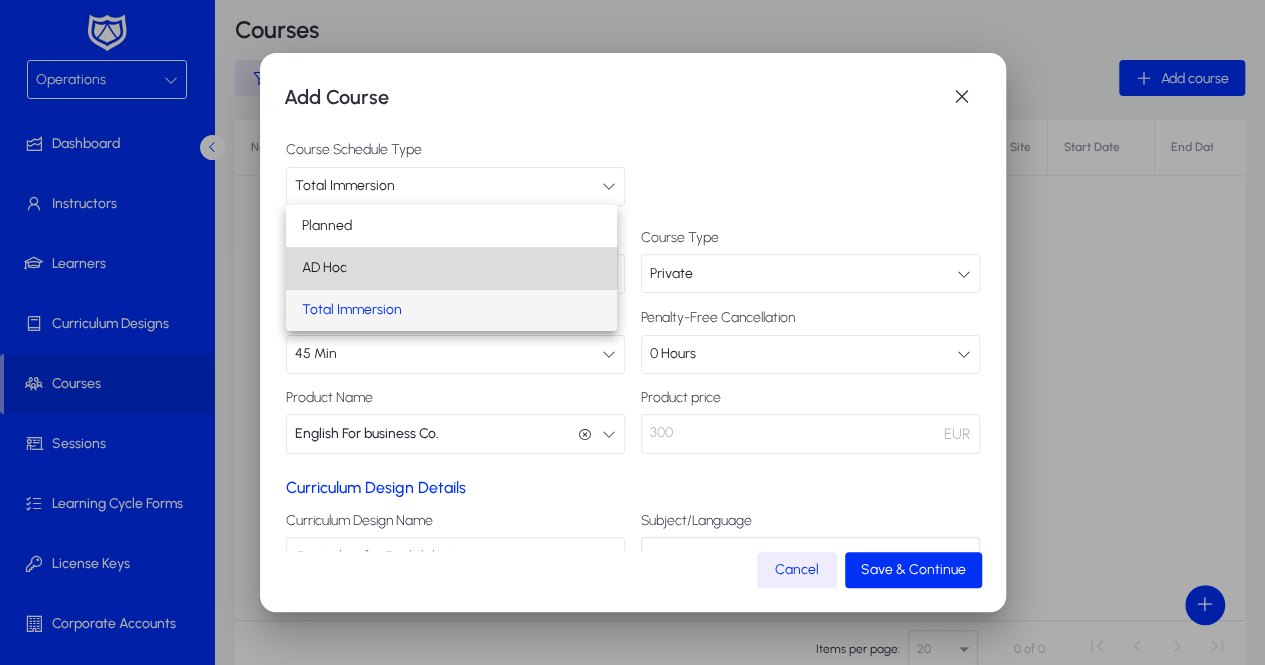 click on "AD Hoc" at bounding box center [451, 268] 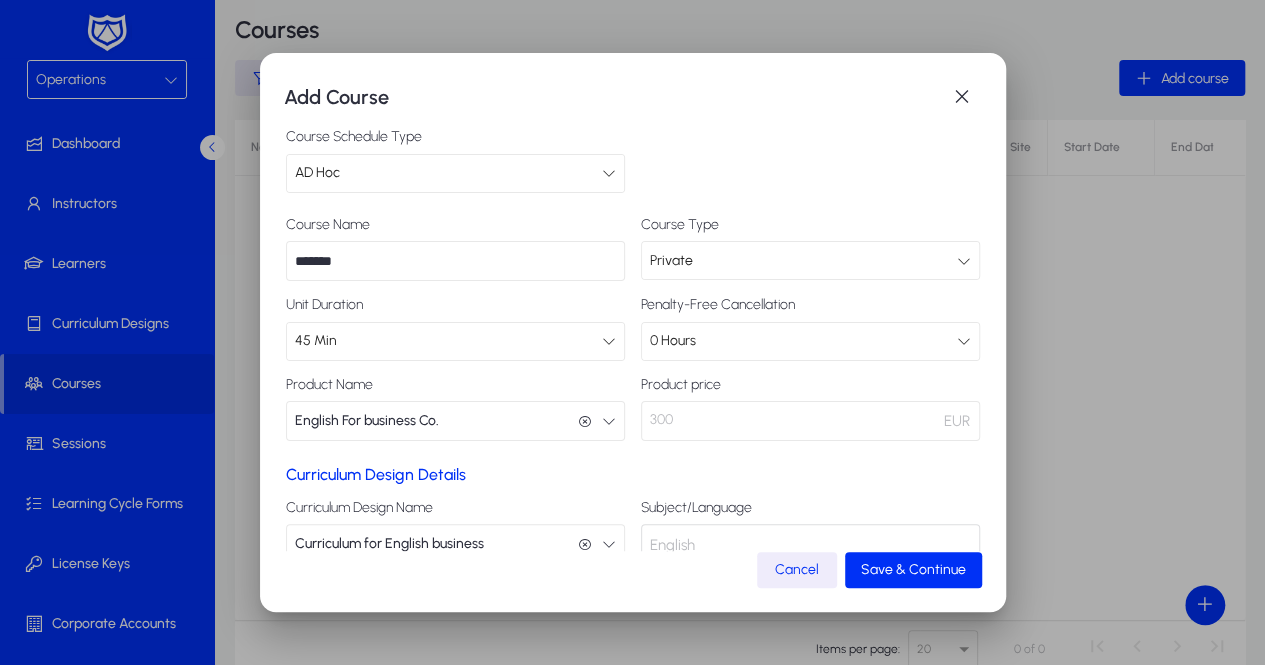 scroll, scrollTop: 0, scrollLeft: 0, axis: both 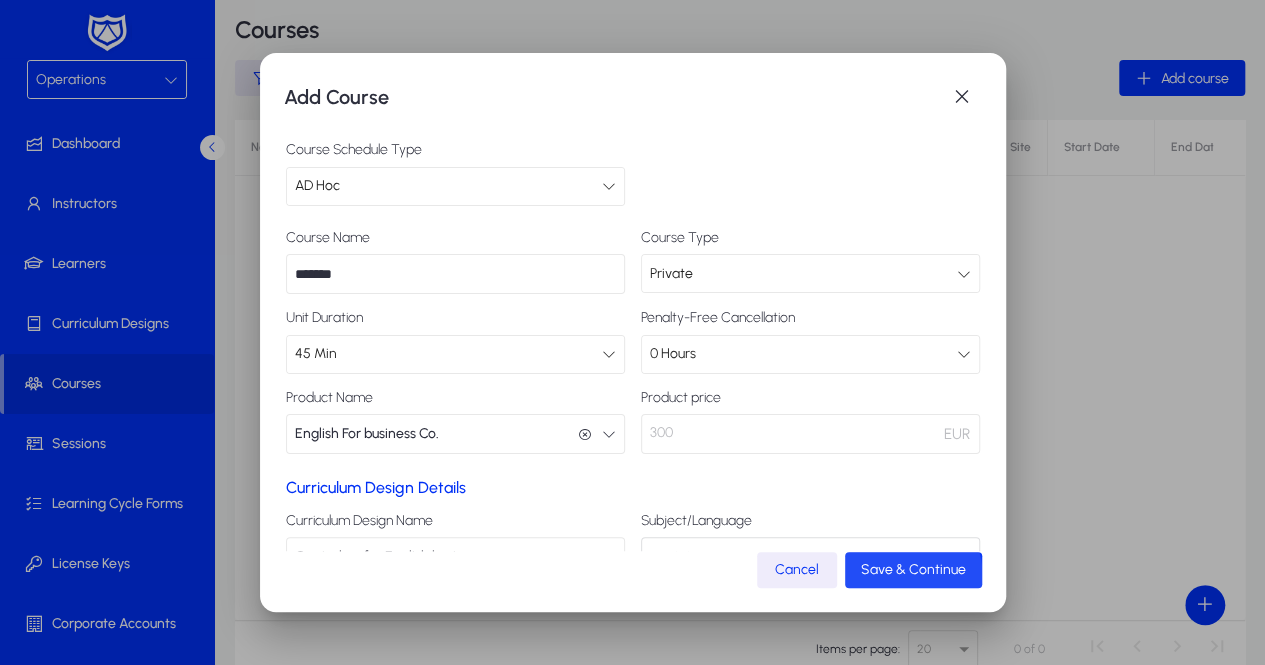 click 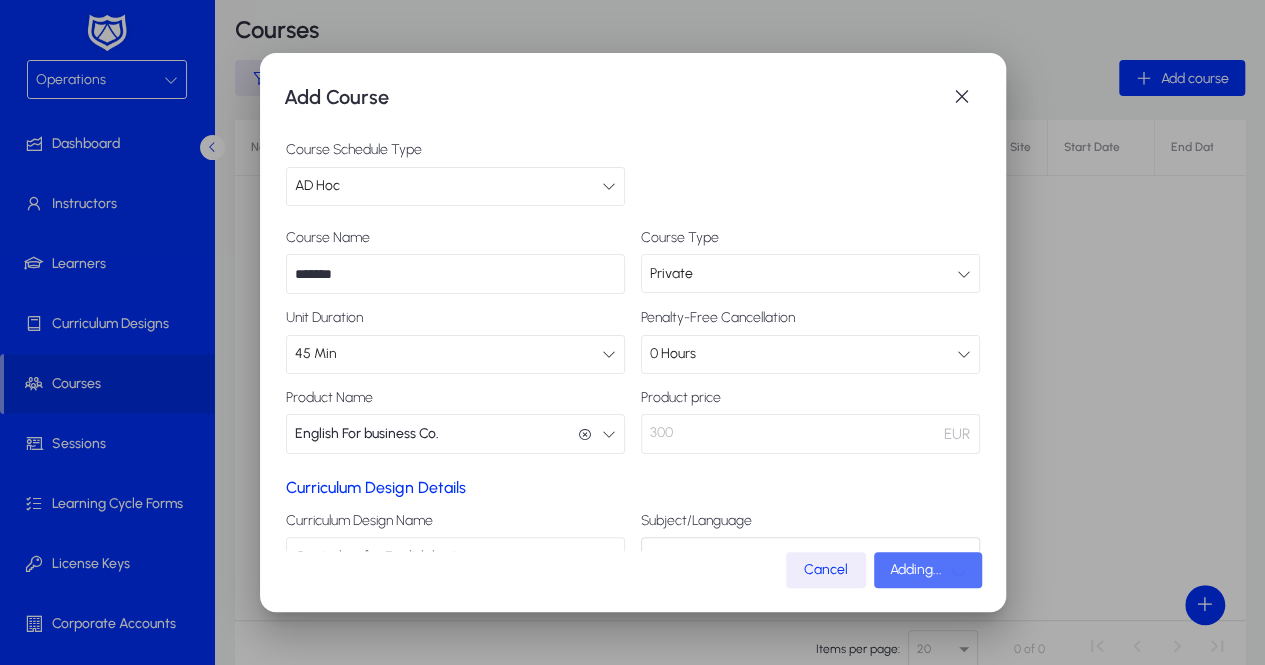scroll, scrollTop: 80, scrollLeft: 0, axis: vertical 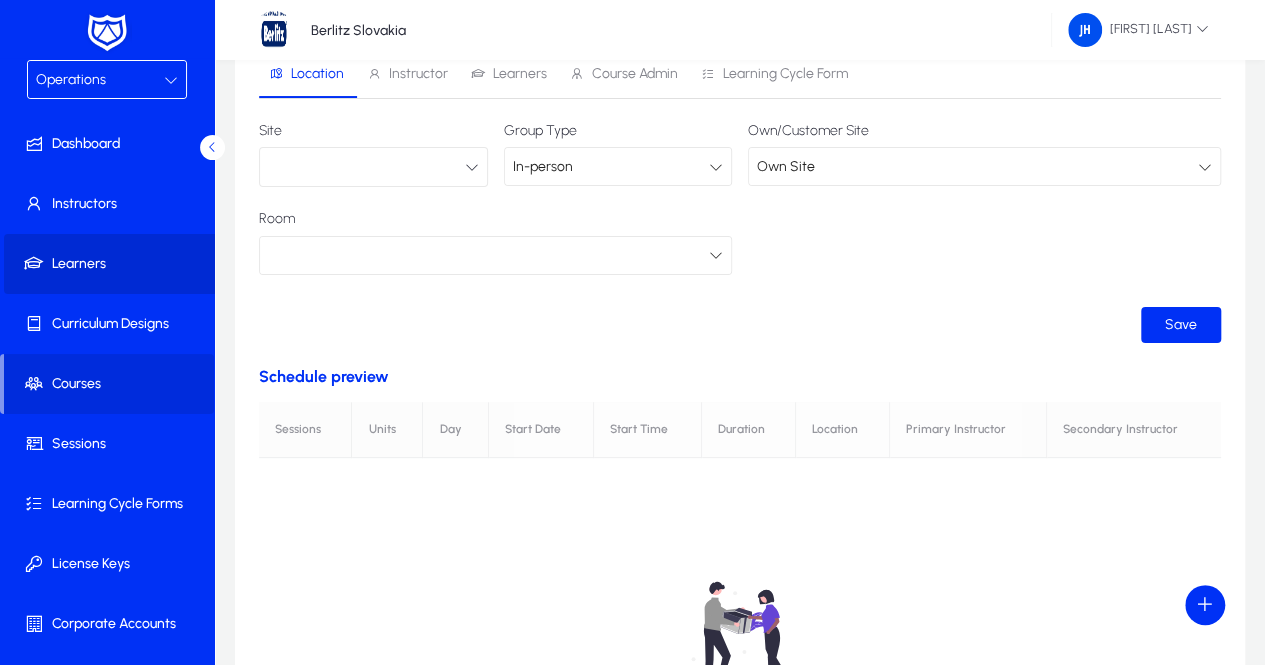 click on "Learners" 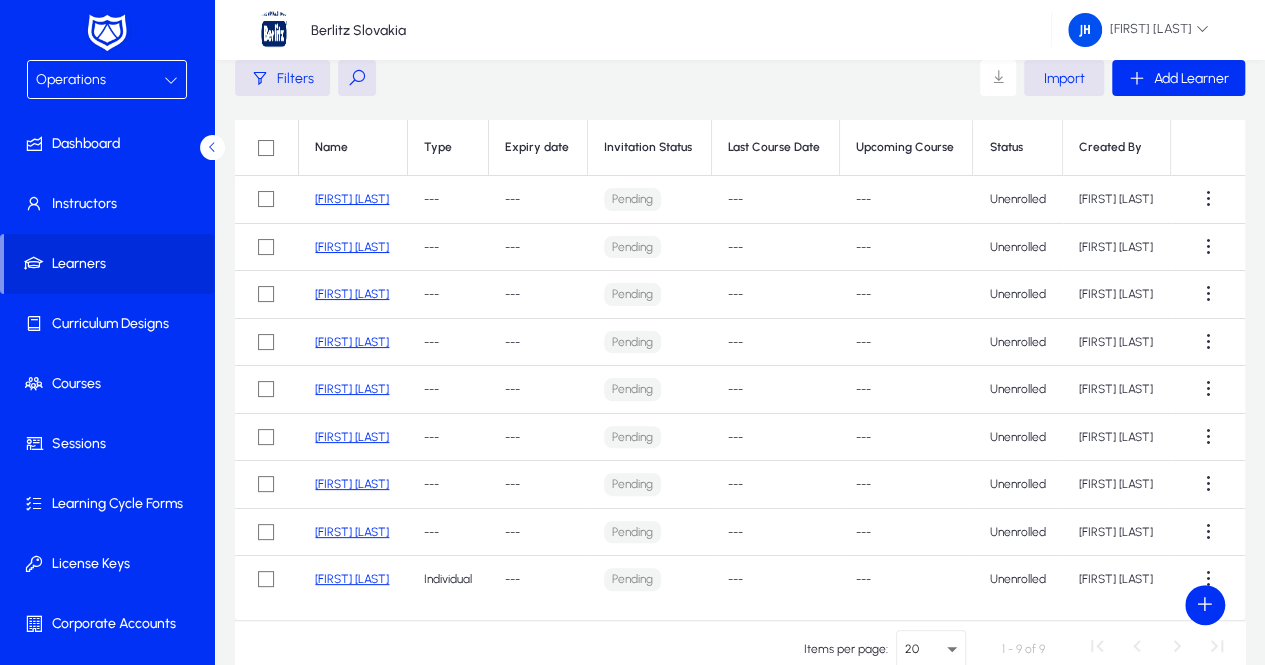 click on "[FIRST] [LAST]" 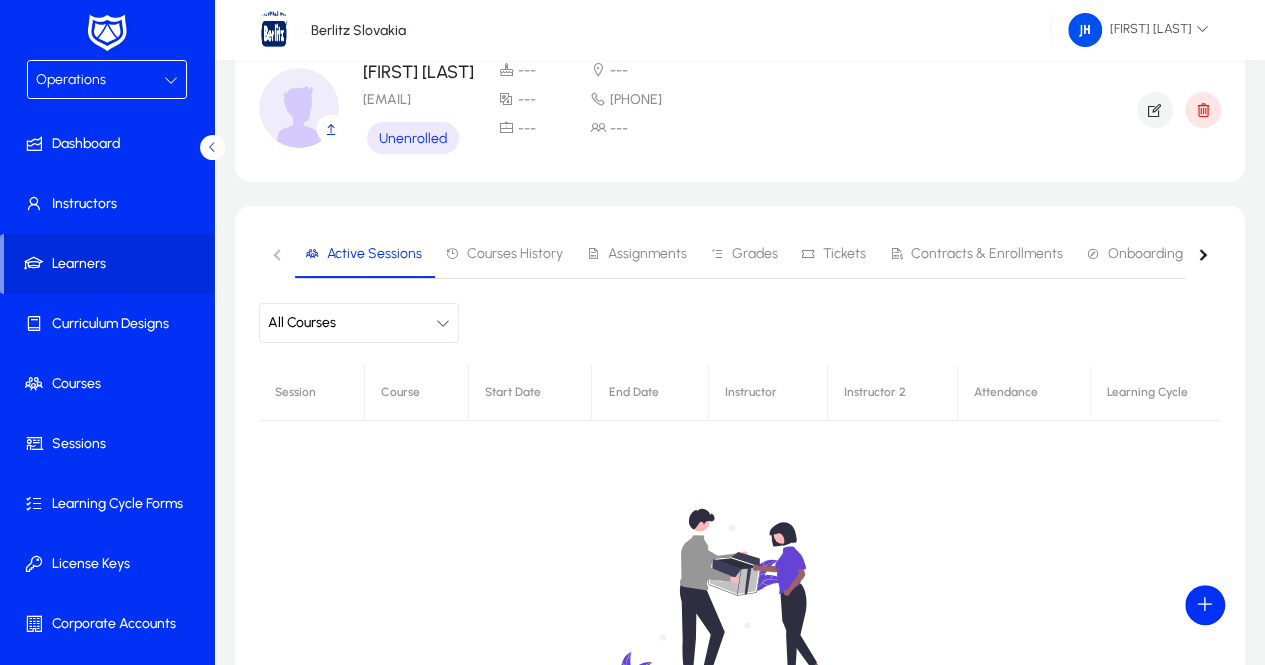 click on "All Courses" 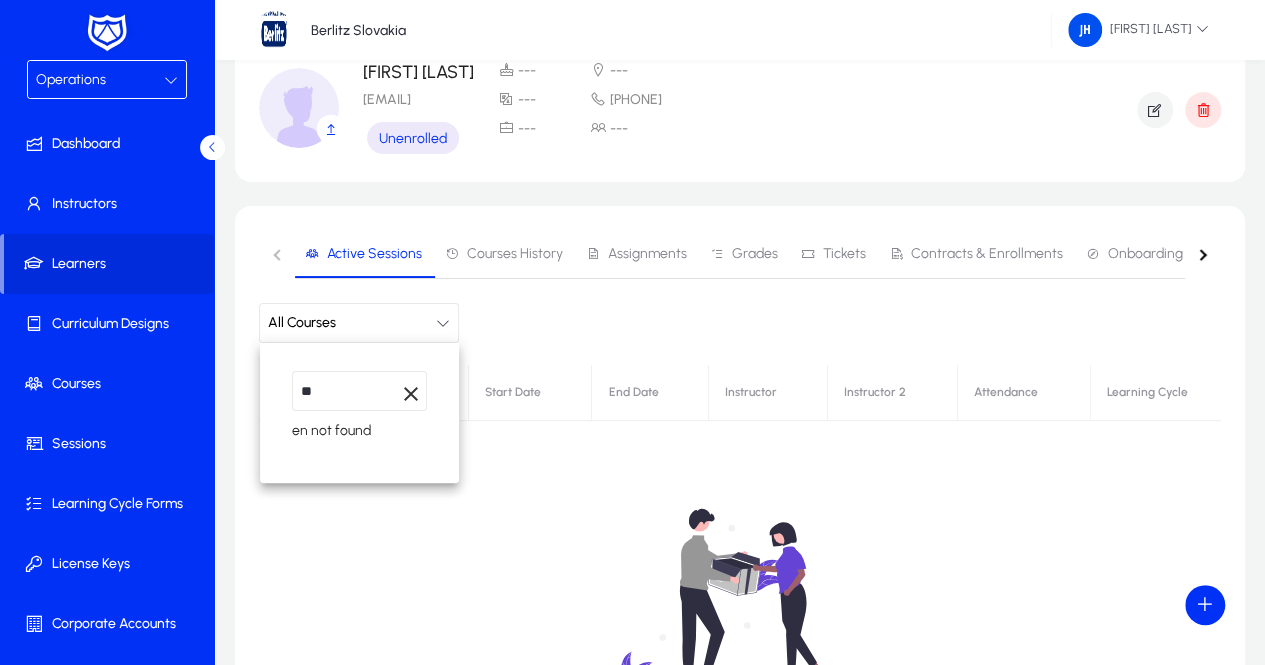type on "*" 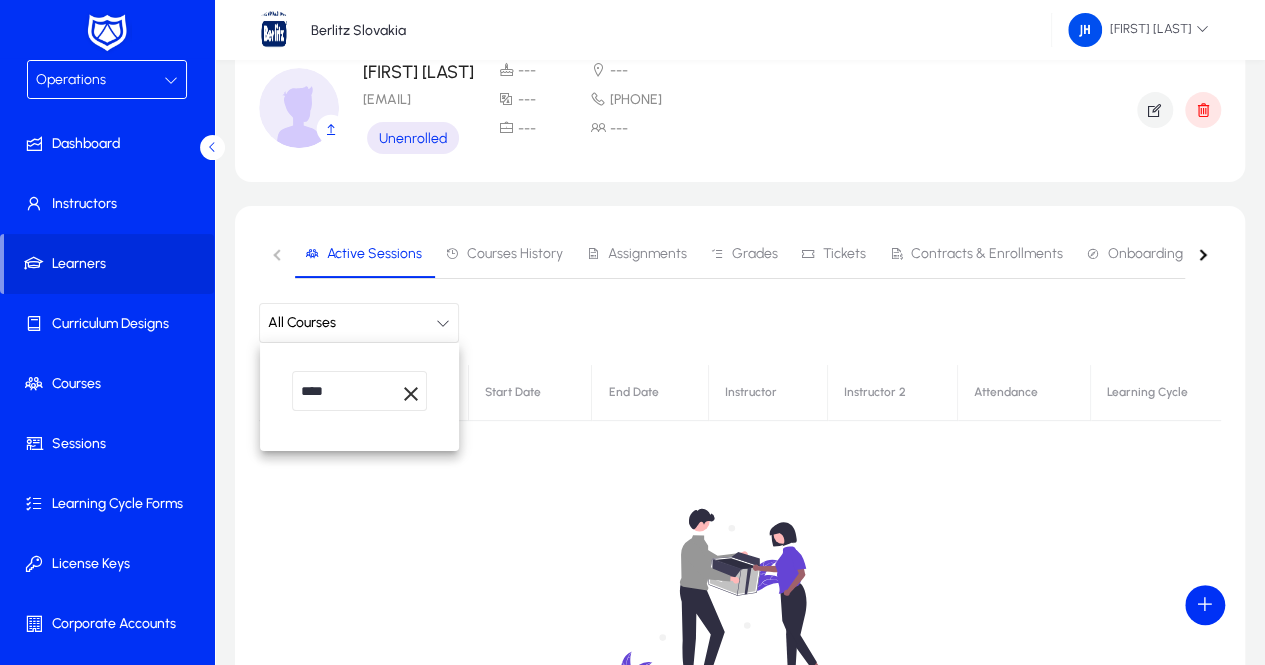 type on "****" 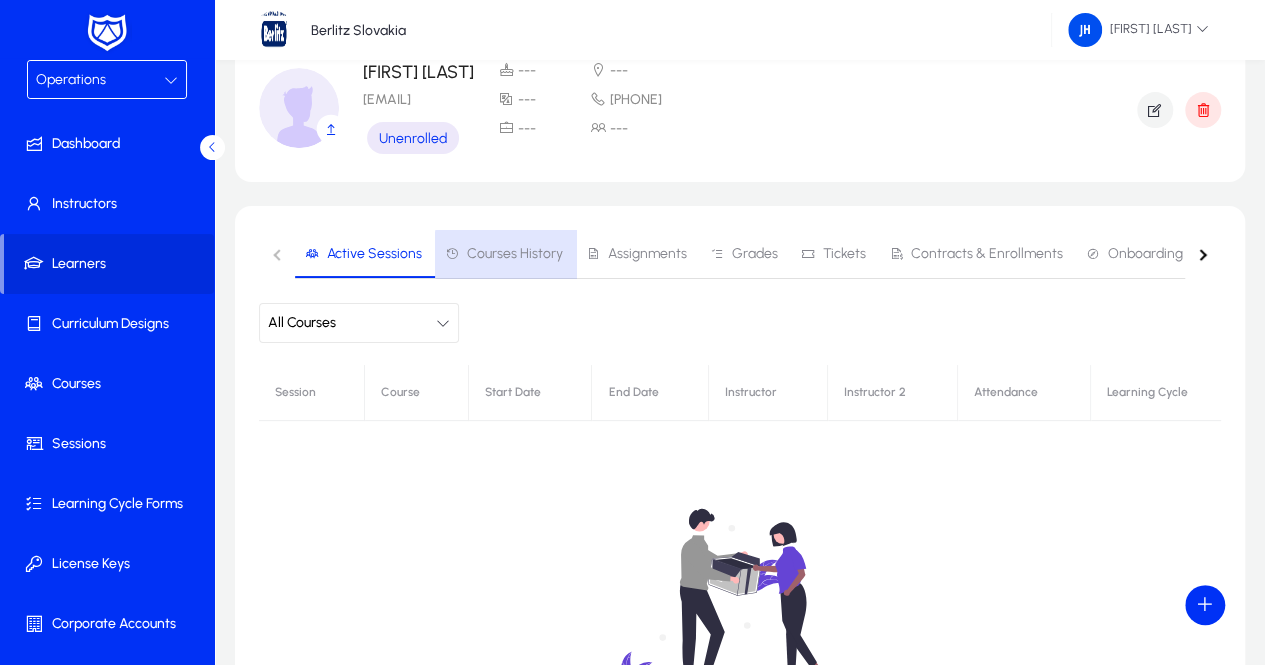 click on "Courses History" at bounding box center [515, 254] 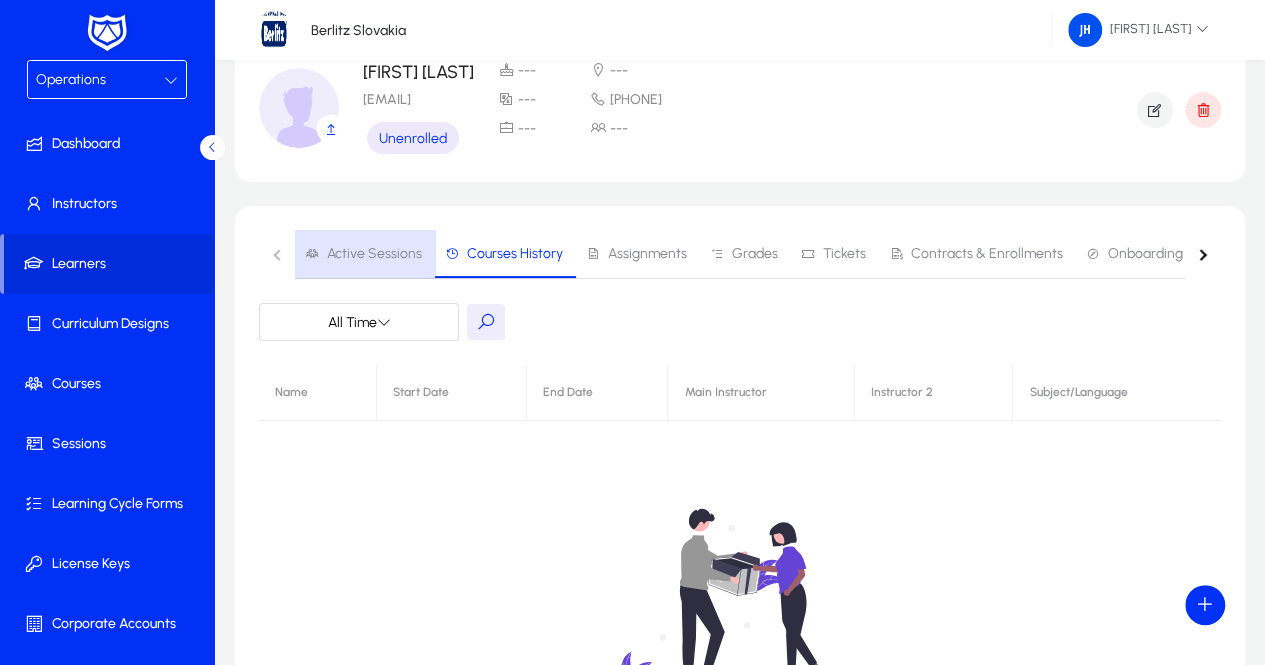 click on "Active Sessions" at bounding box center (363, 254) 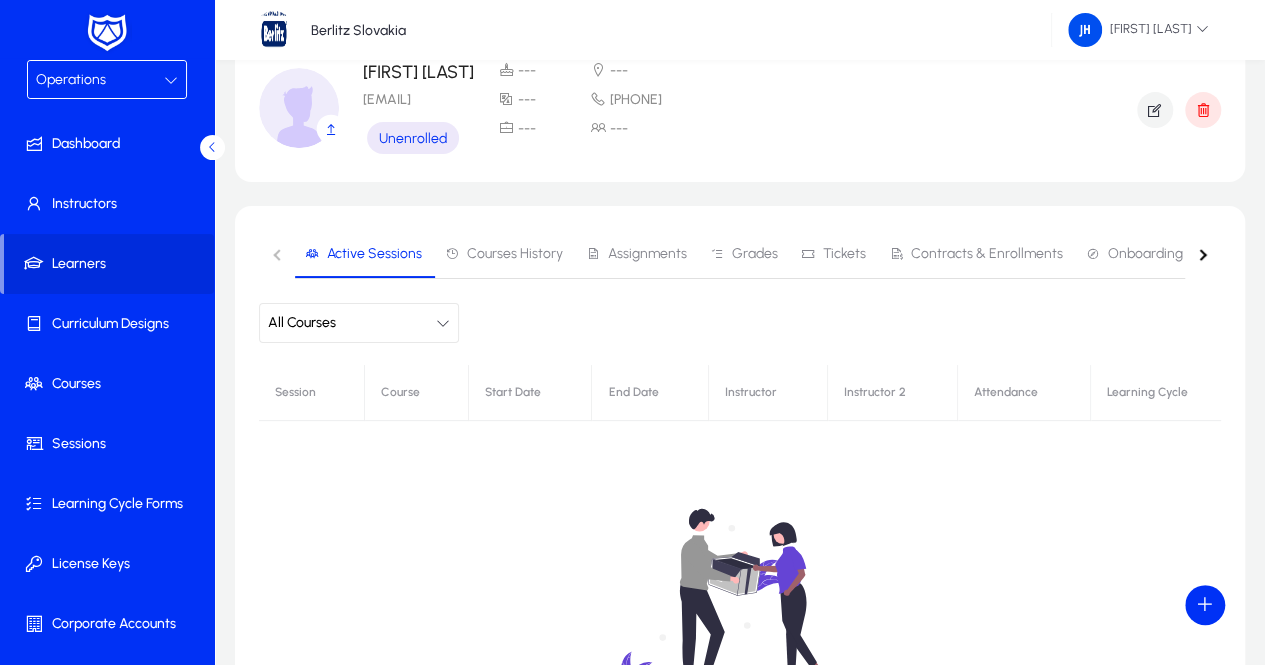 click on "Active Sessions   Courses History   Assignments   Grades   Tickets   Contracts & Enrollments   Onboarding   Personal Development   Sub-learners   Certificates" 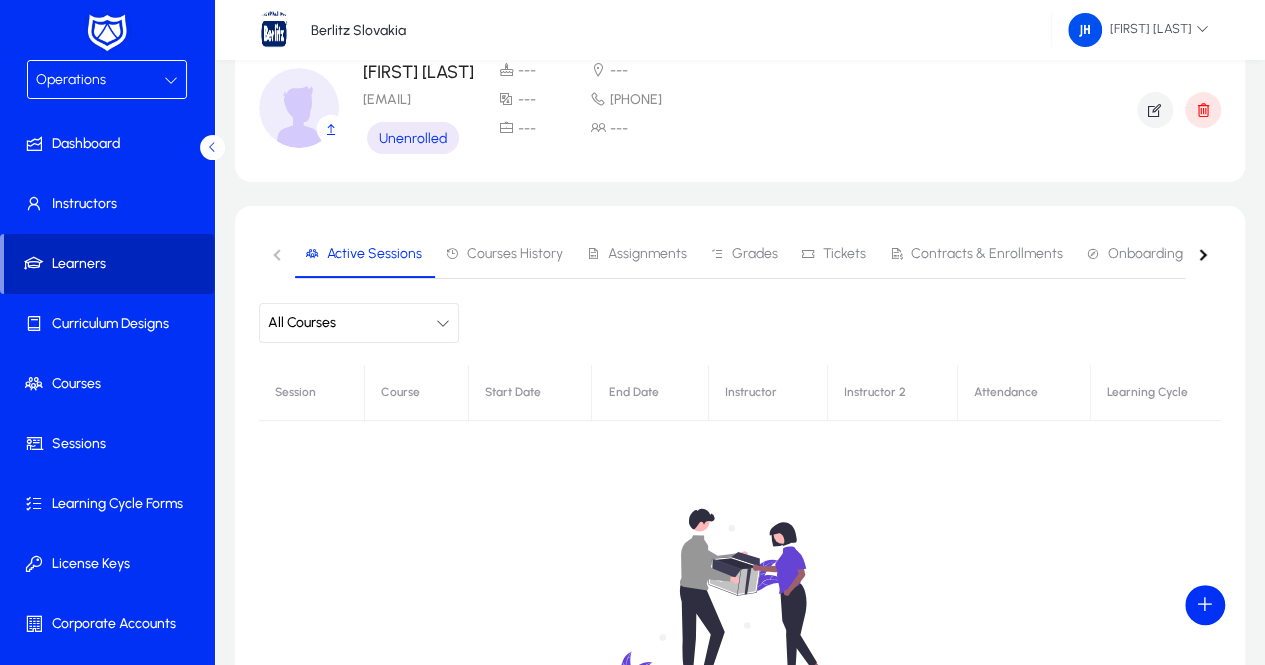 click on "Learners" 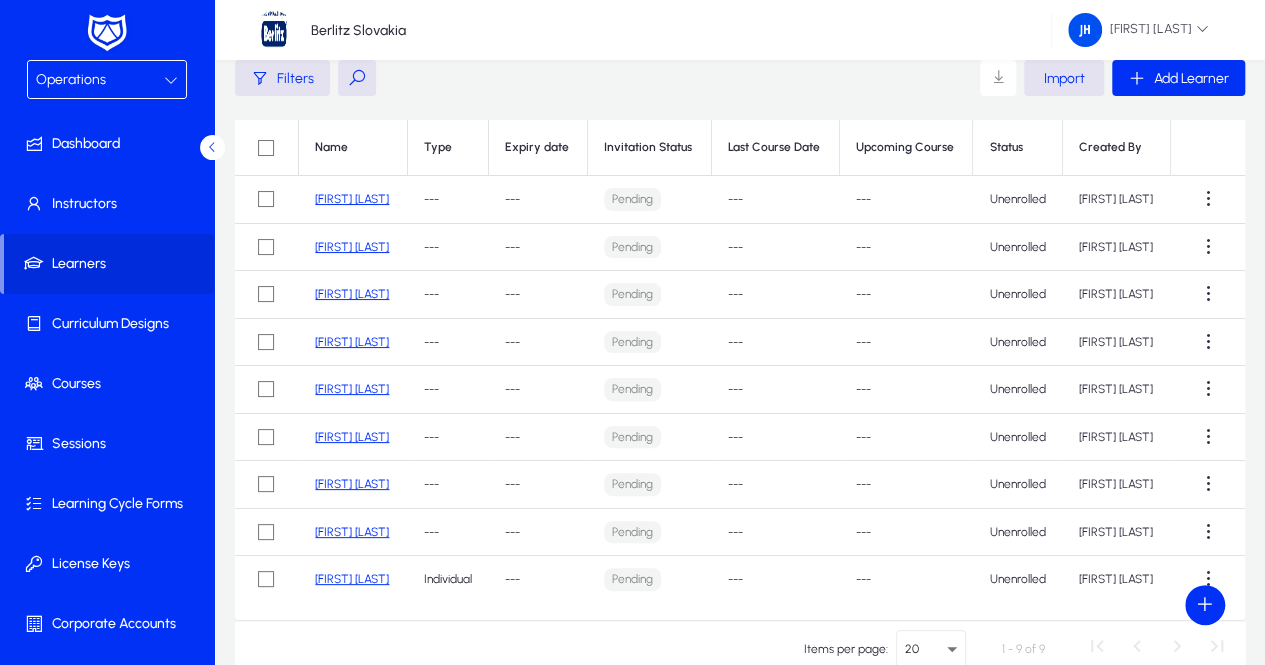 click on "[FIRST] [LAST]" 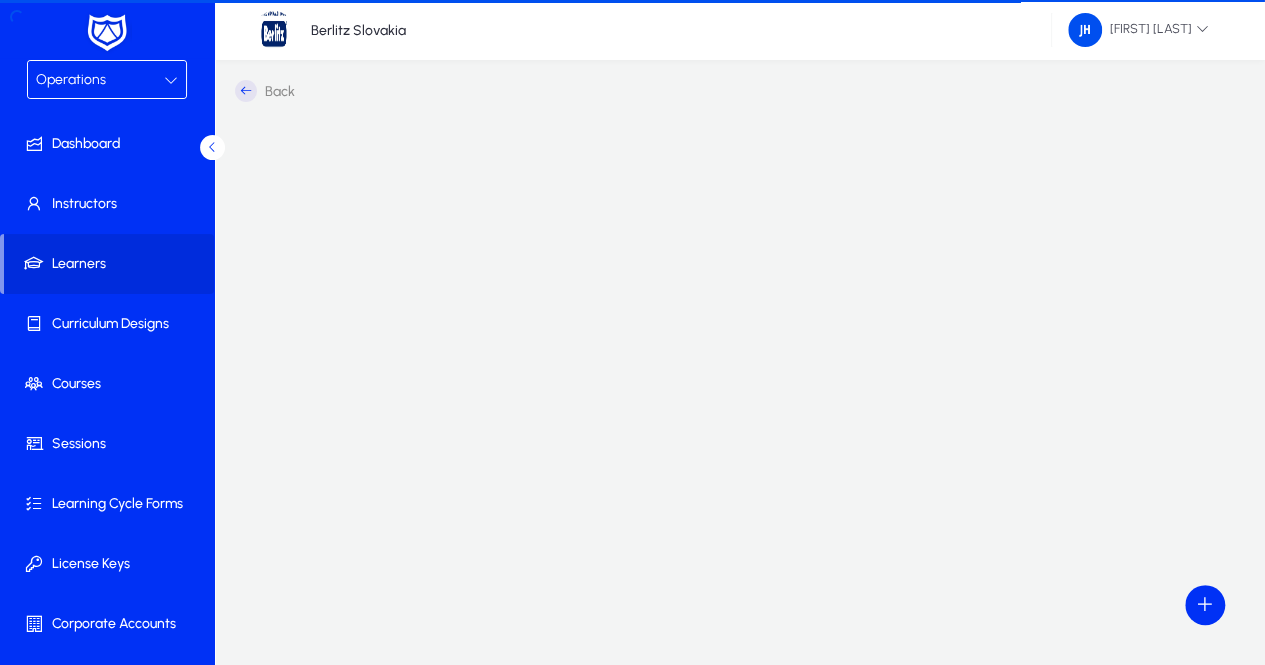 scroll, scrollTop: 80, scrollLeft: 0, axis: vertical 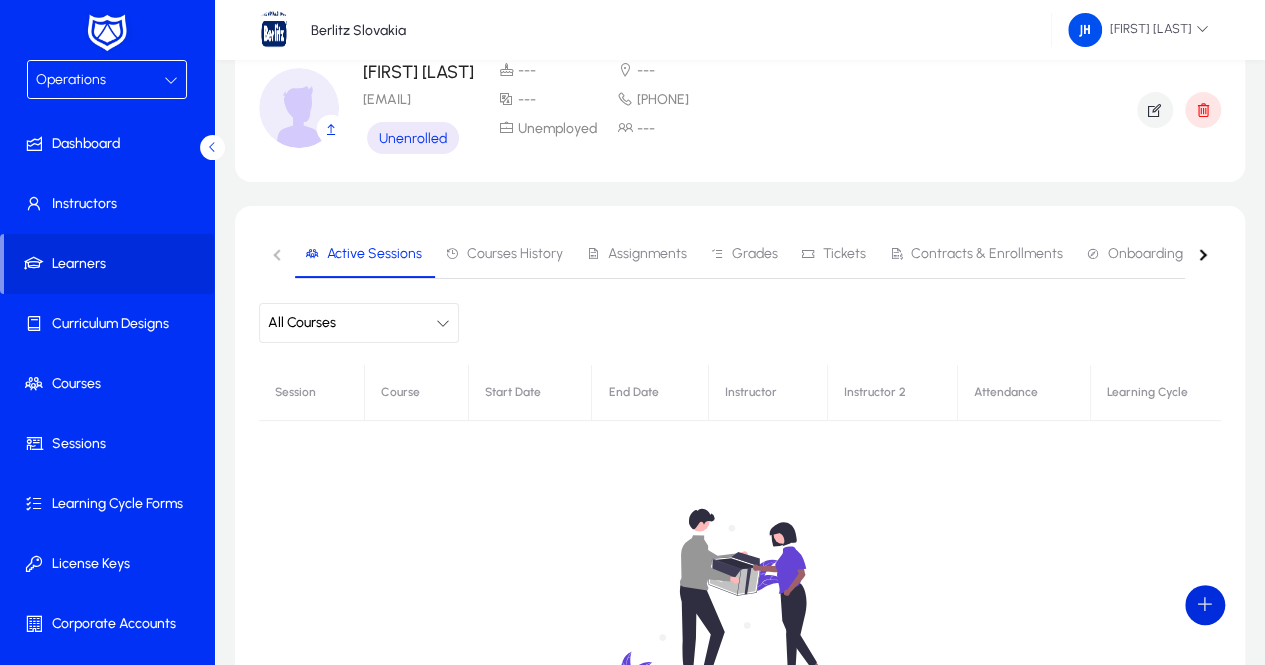 click 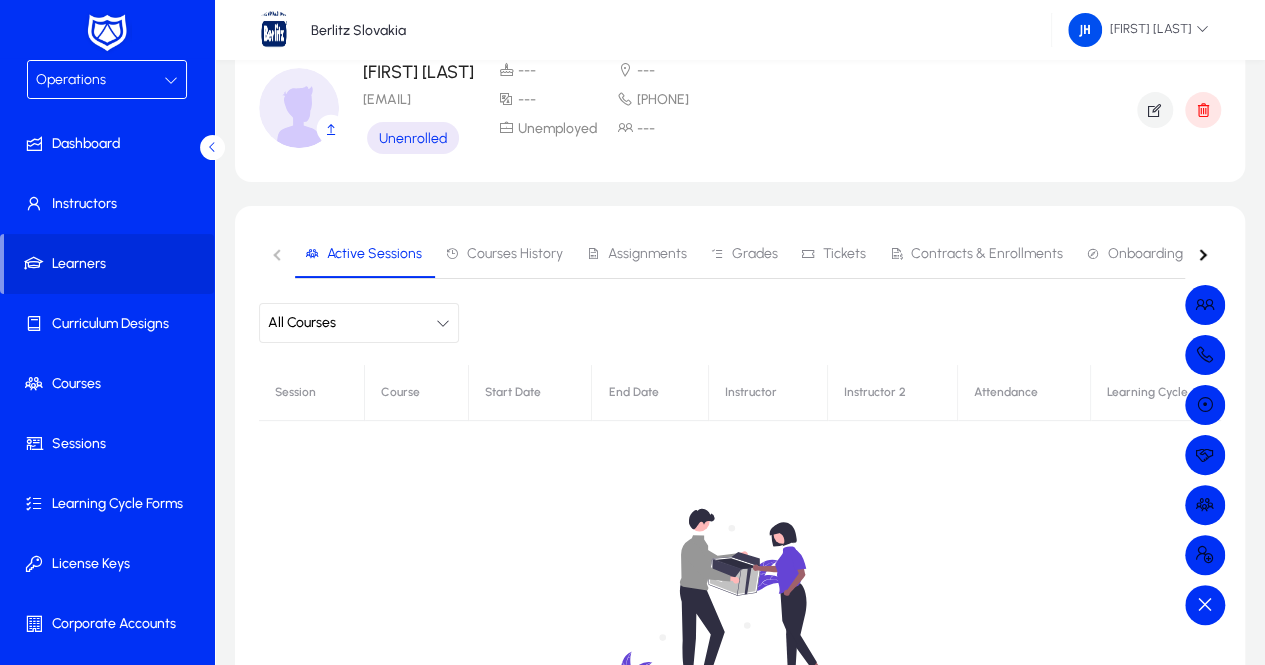 click at bounding box center [632, 332] 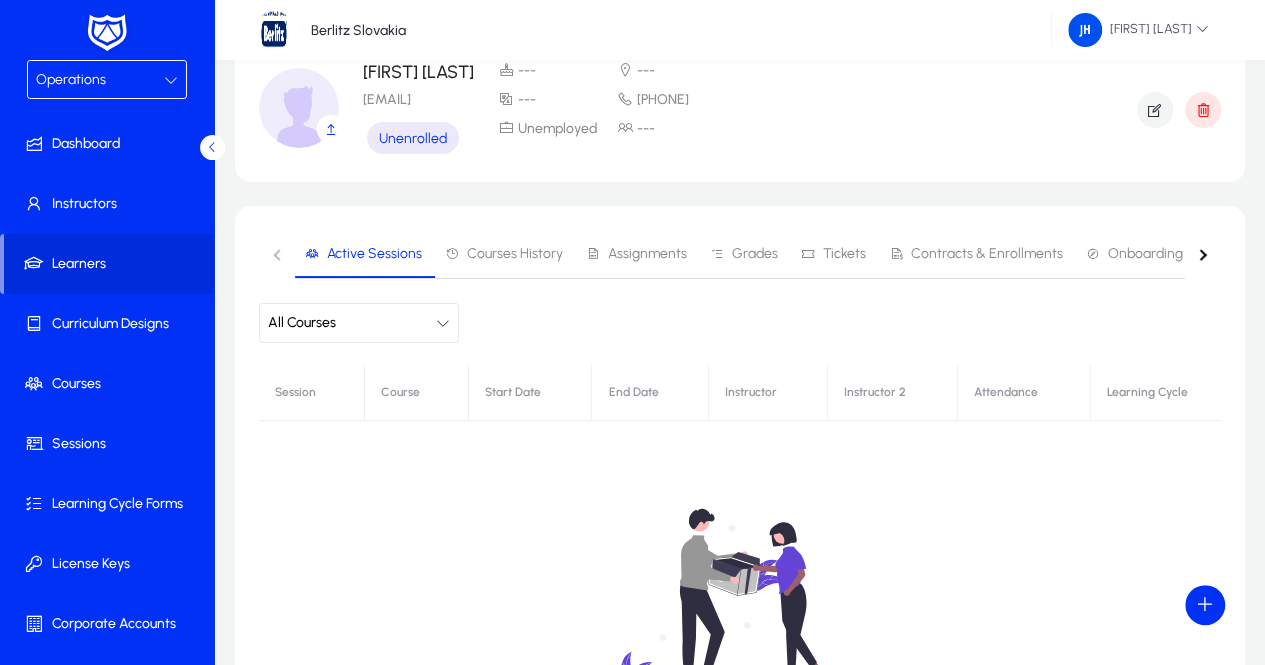 type 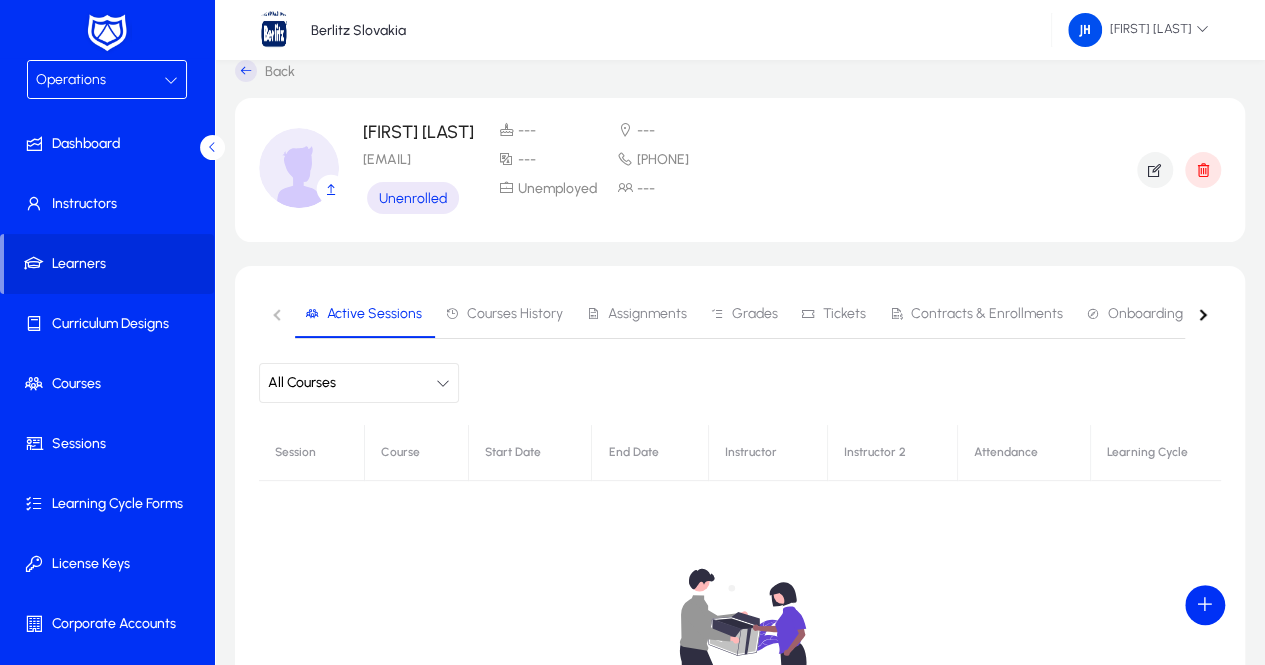 scroll, scrollTop: 0, scrollLeft: 0, axis: both 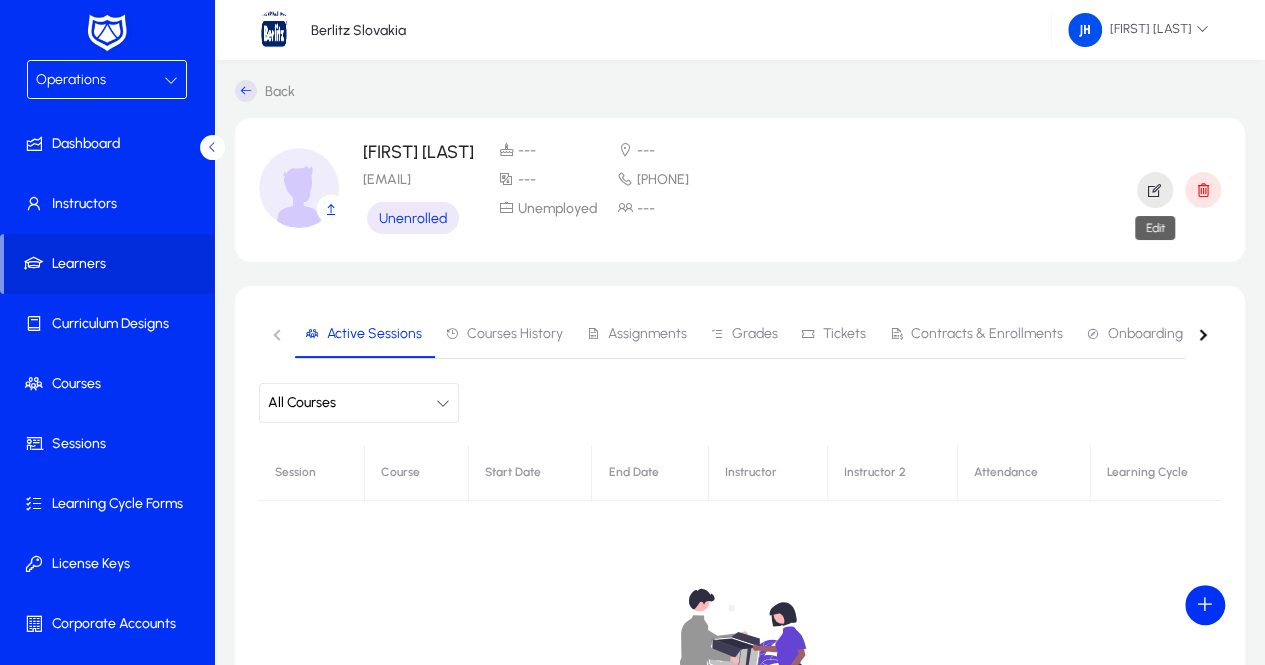 click 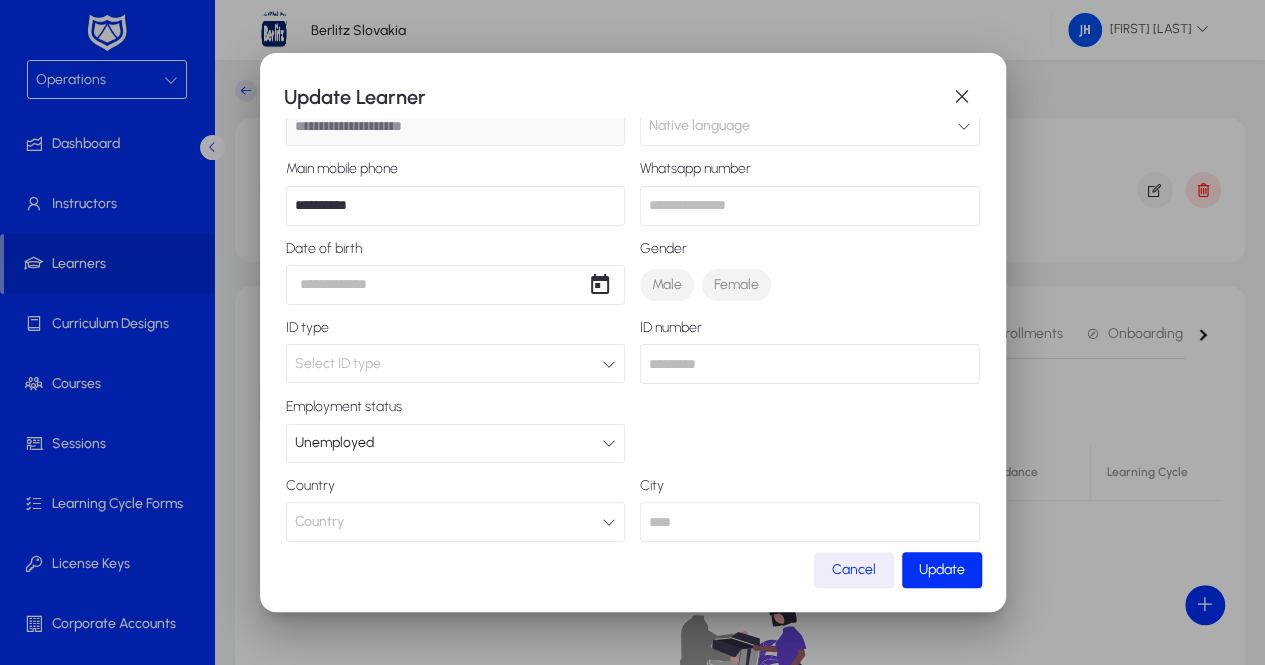 scroll, scrollTop: 200, scrollLeft: 0, axis: vertical 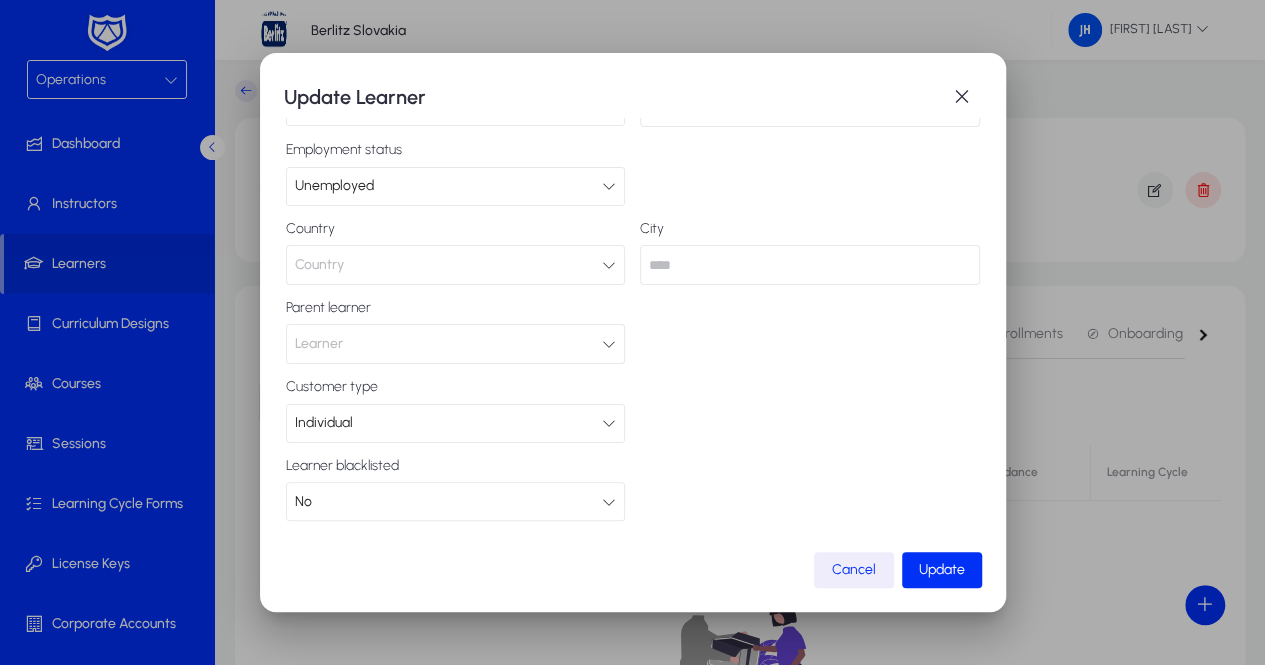 click at bounding box center (609, 423) 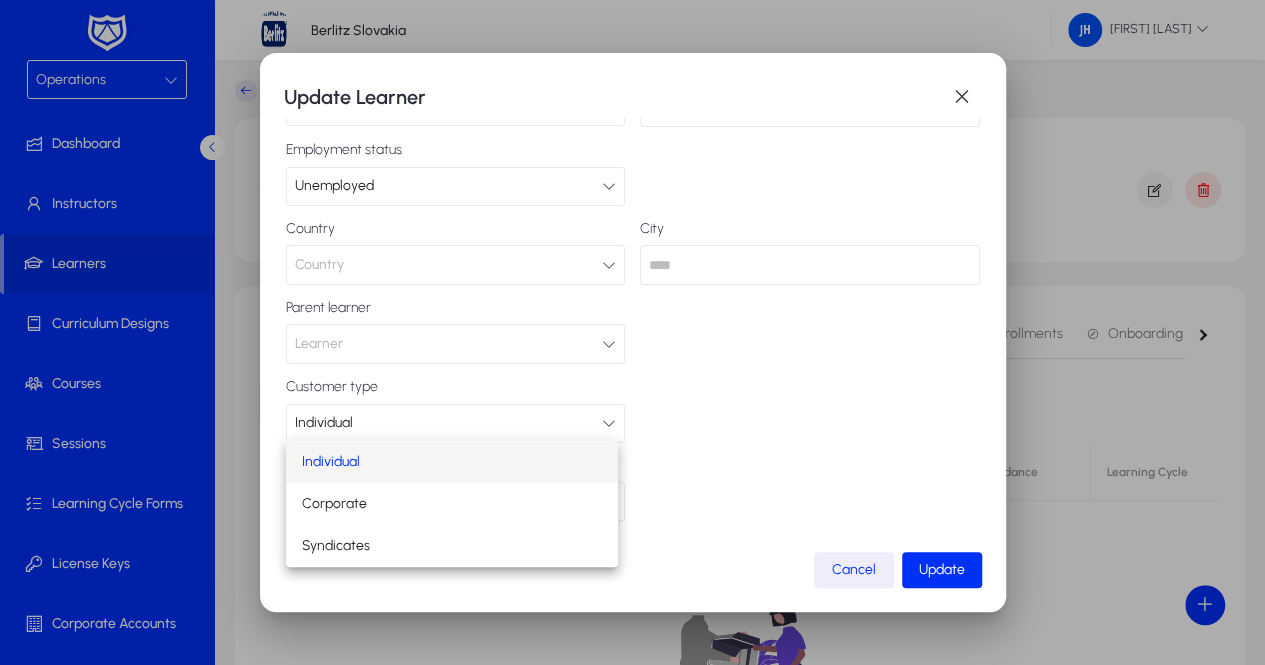 click at bounding box center (632, 332) 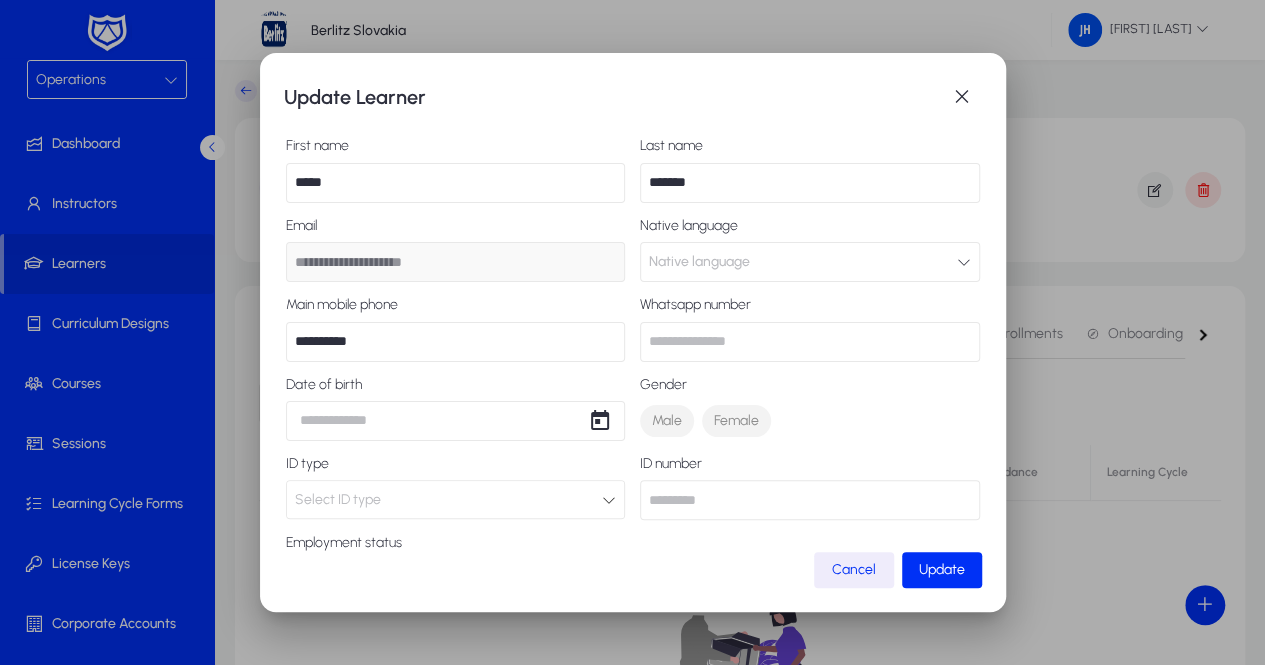 scroll, scrollTop: 0, scrollLeft: 0, axis: both 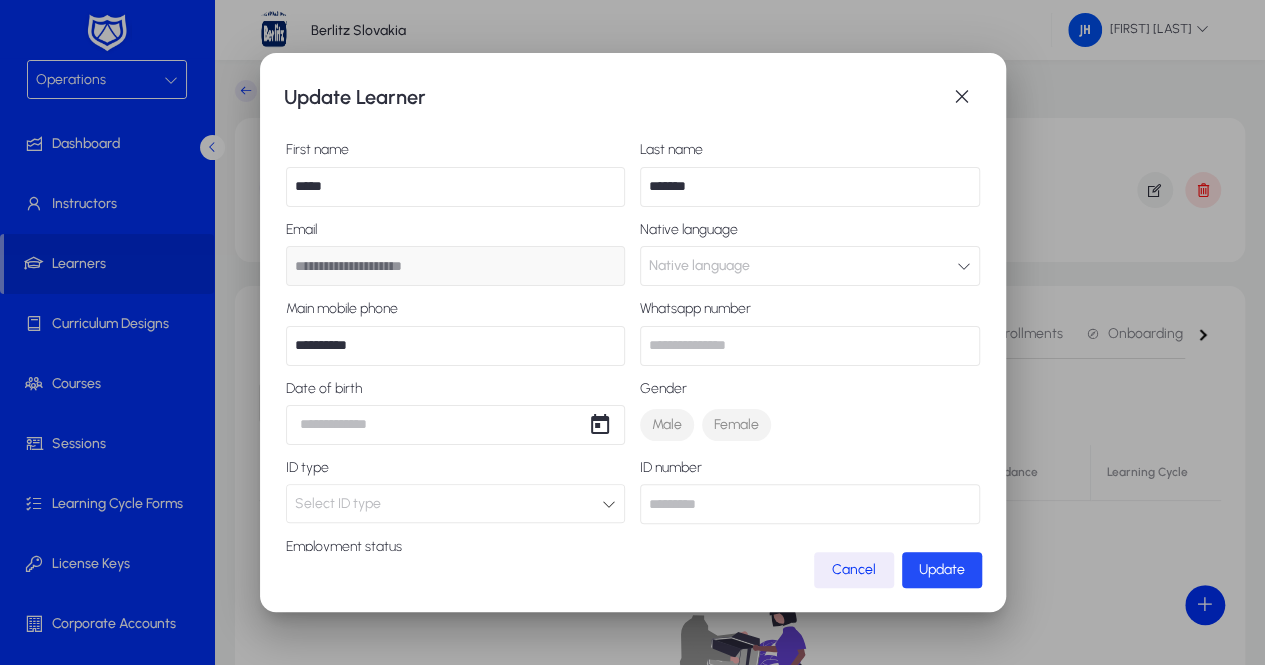 click on "Update" 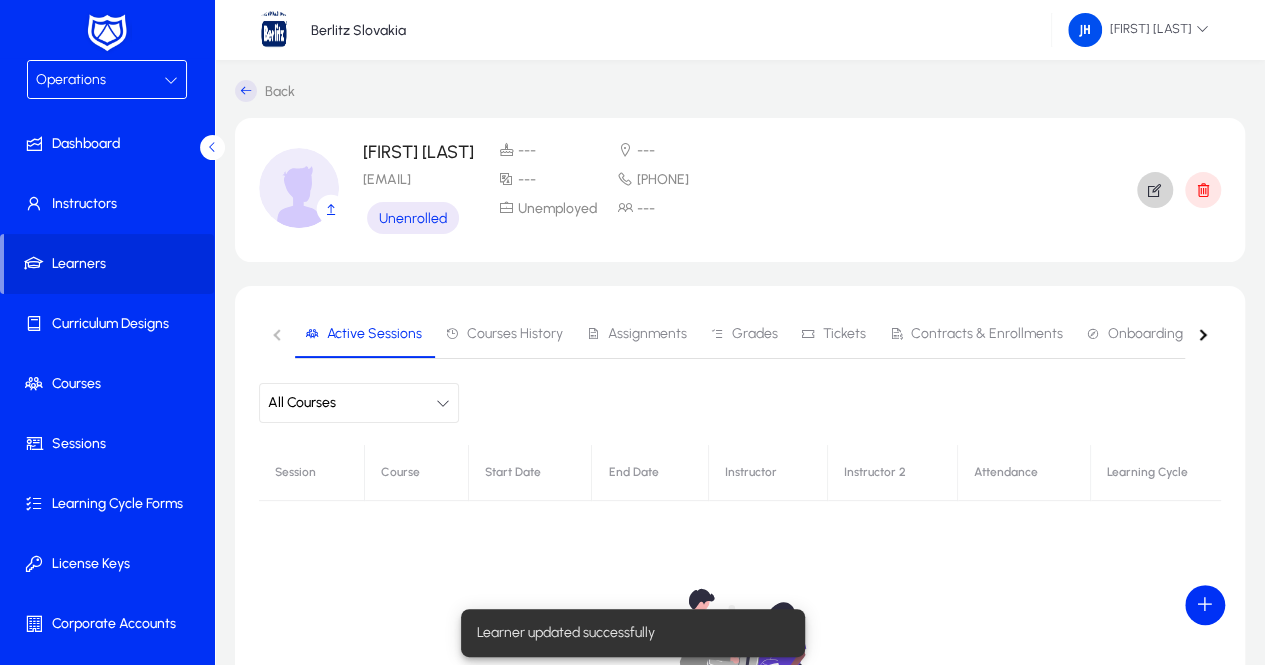 click on "No sessions yet." 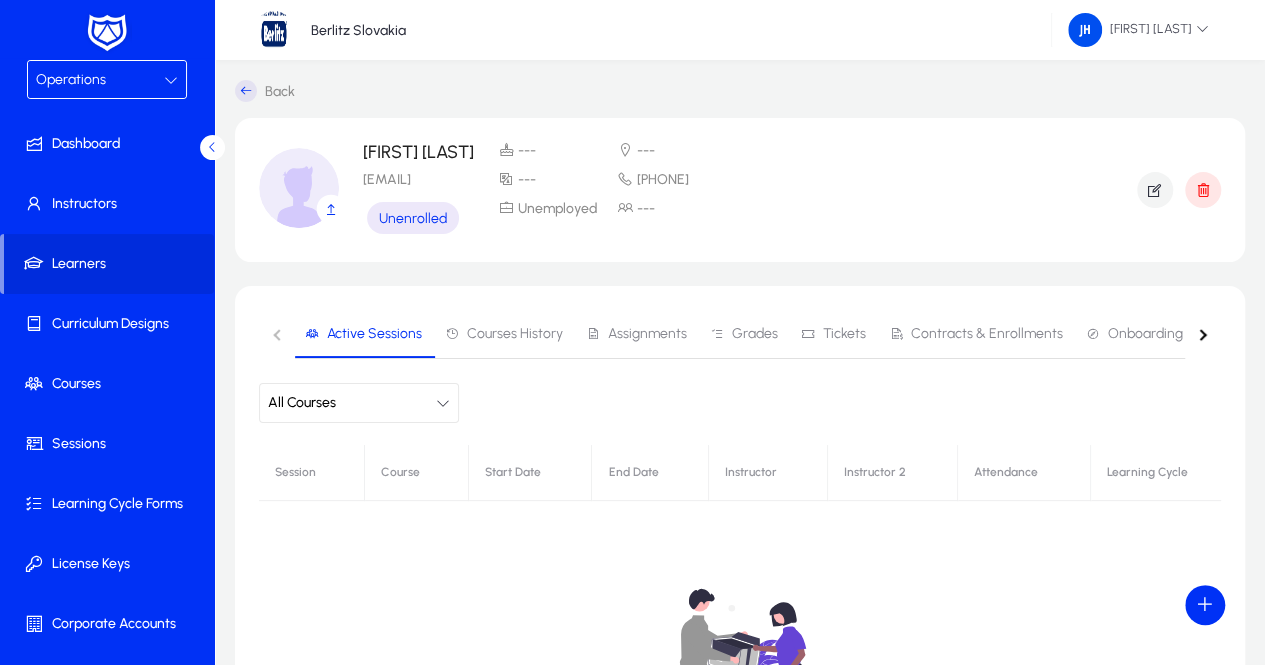 click on "No sessions yet." 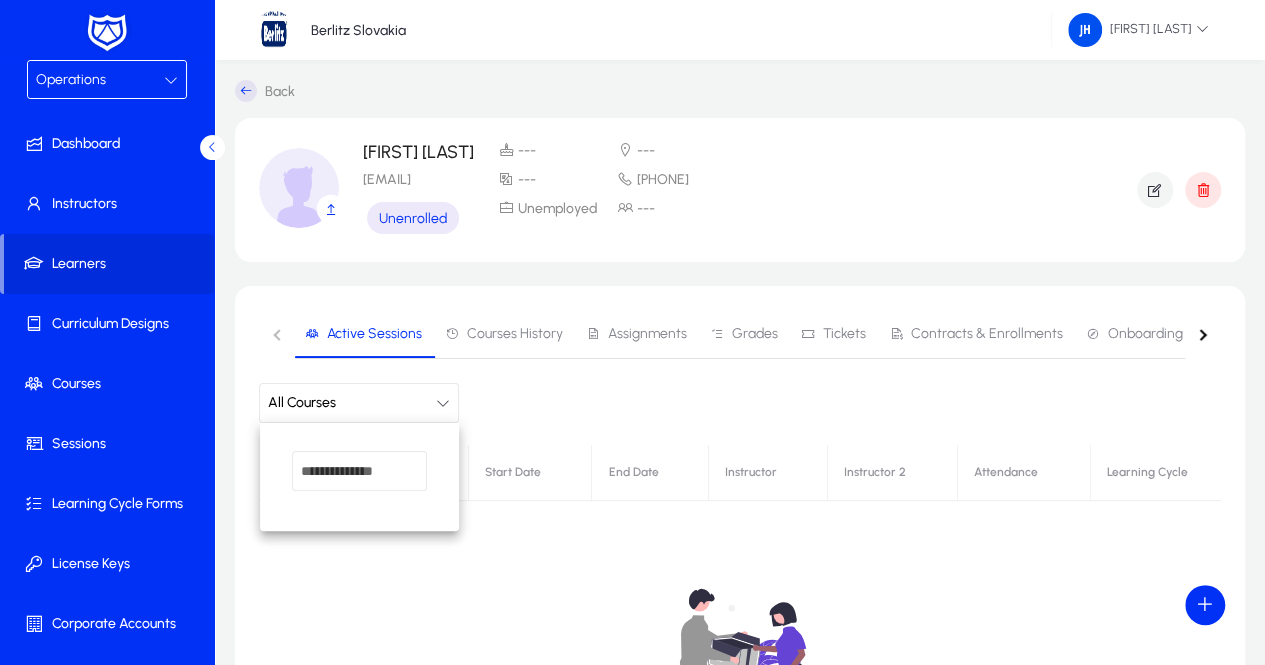 click at bounding box center (632, 332) 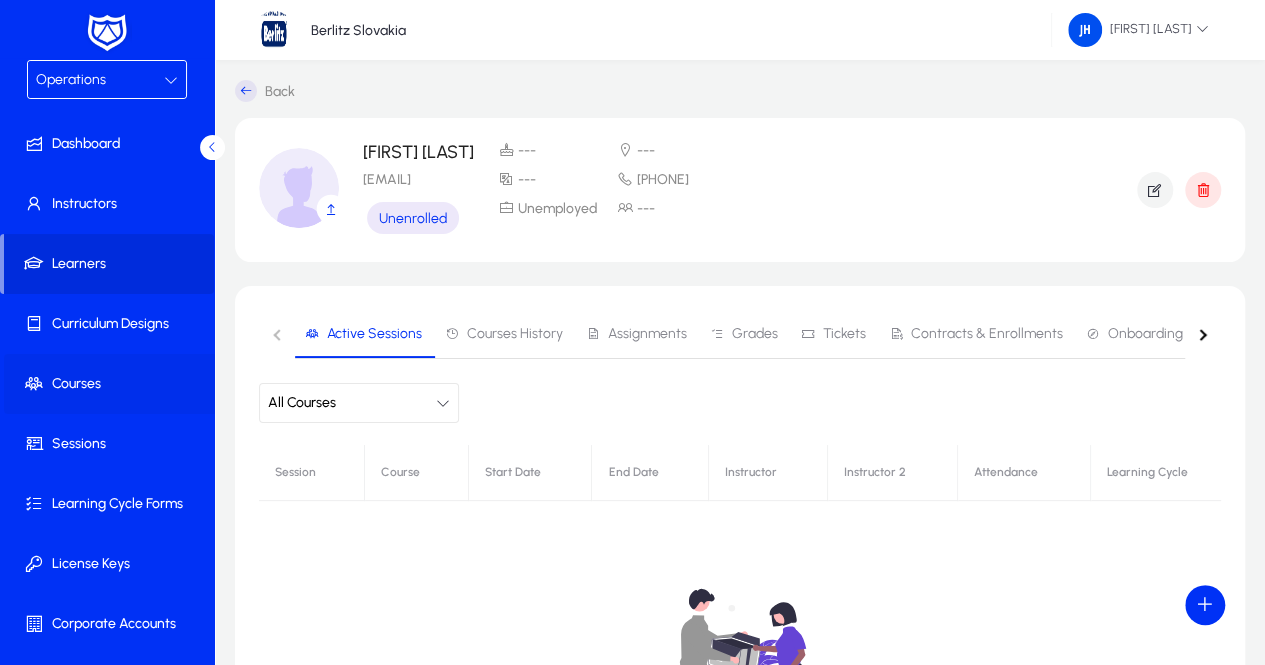 click on "Courses" 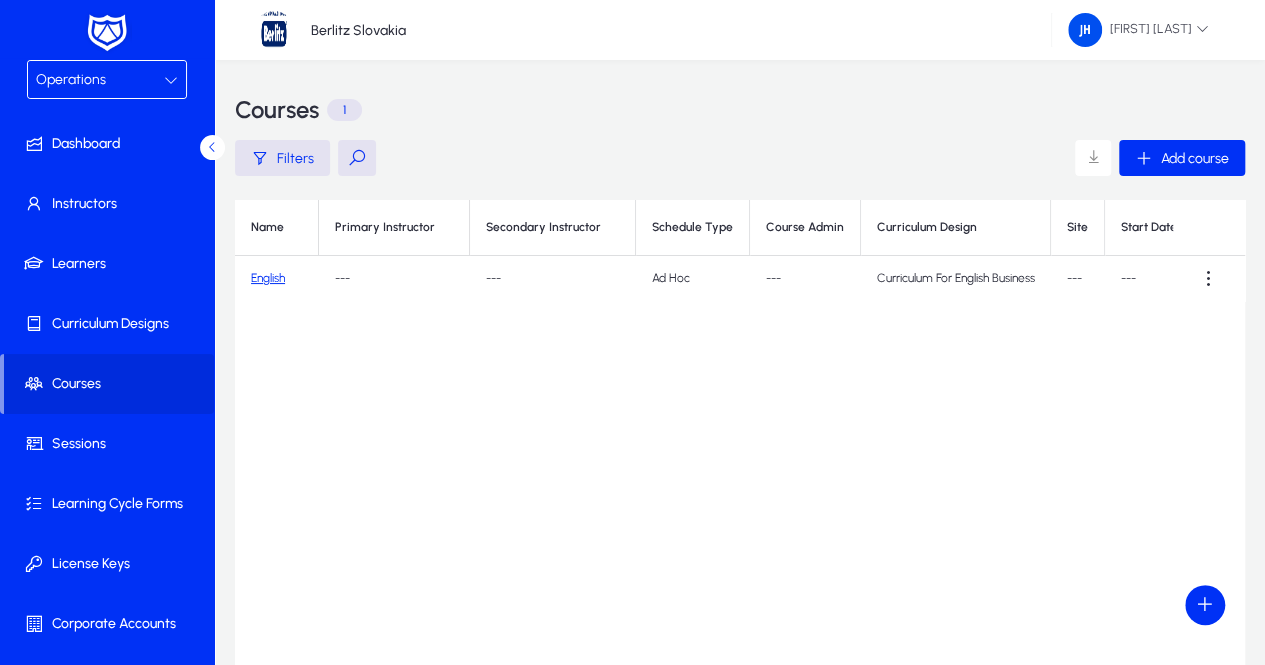 click on "English" 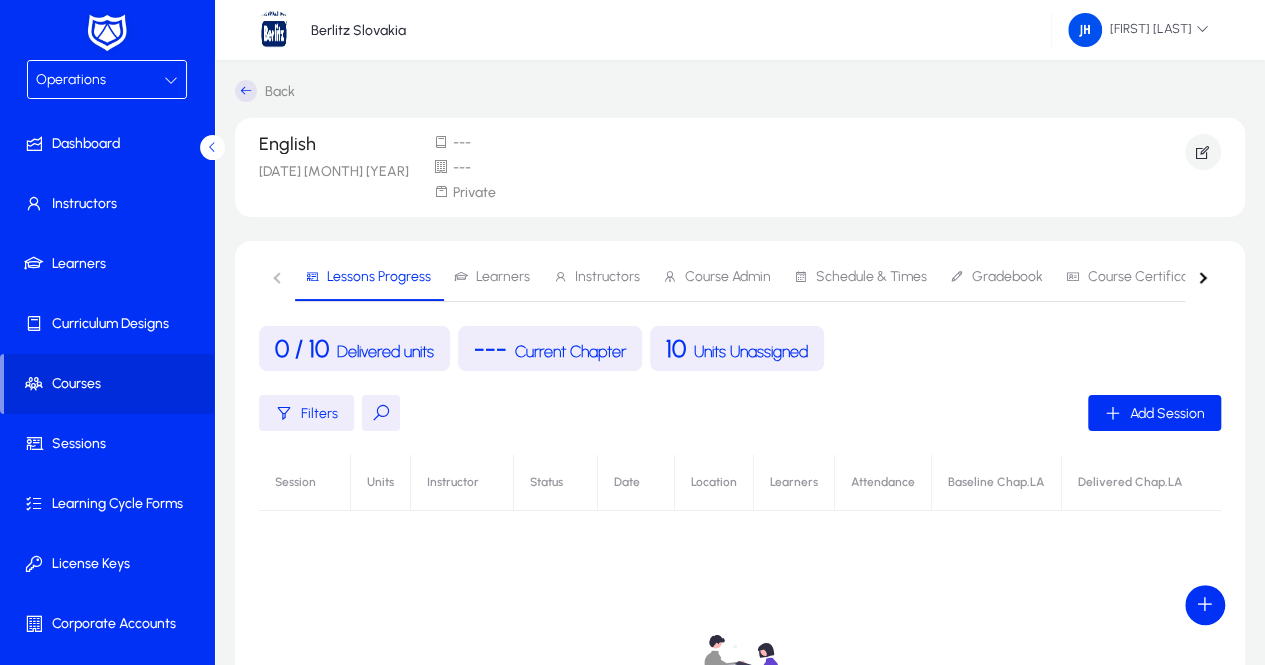 click on "Learners" at bounding box center (503, 277) 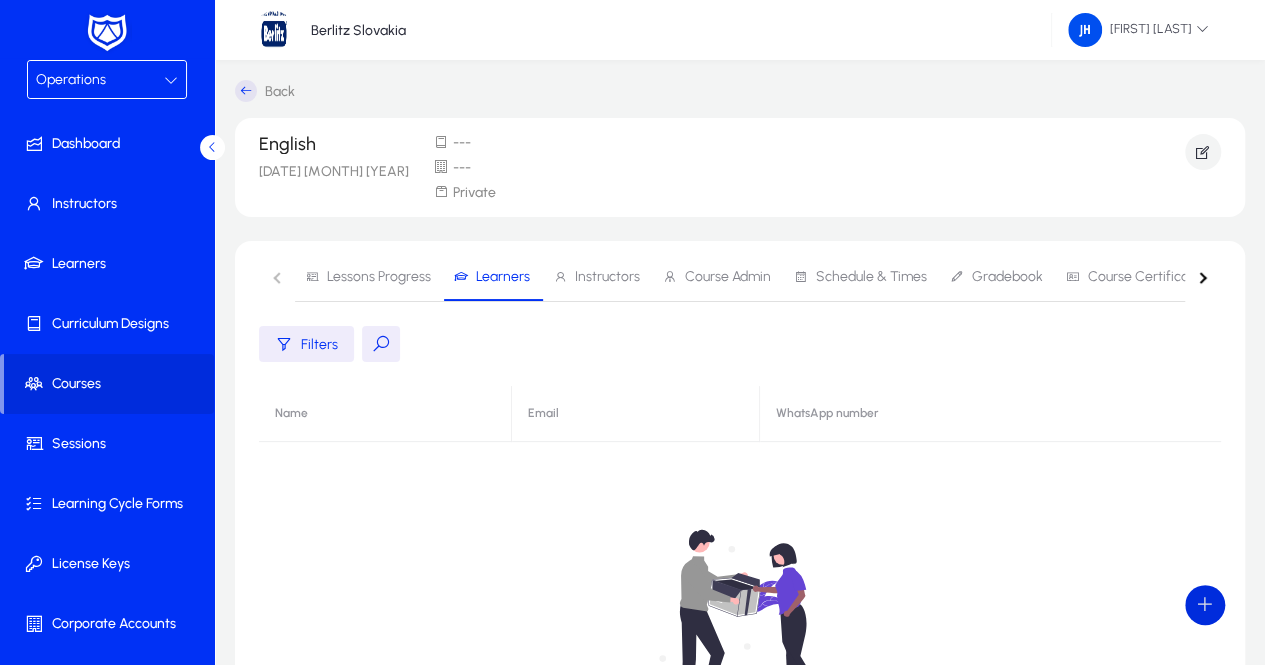 click 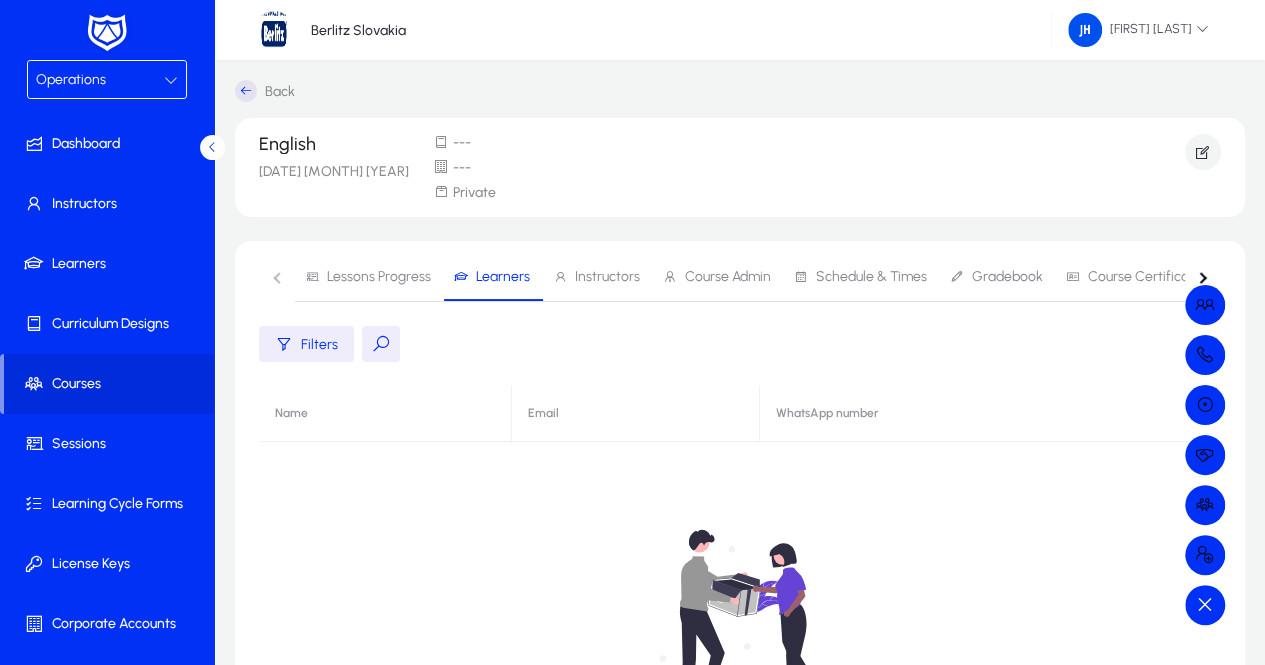 click at bounding box center [632, 332] 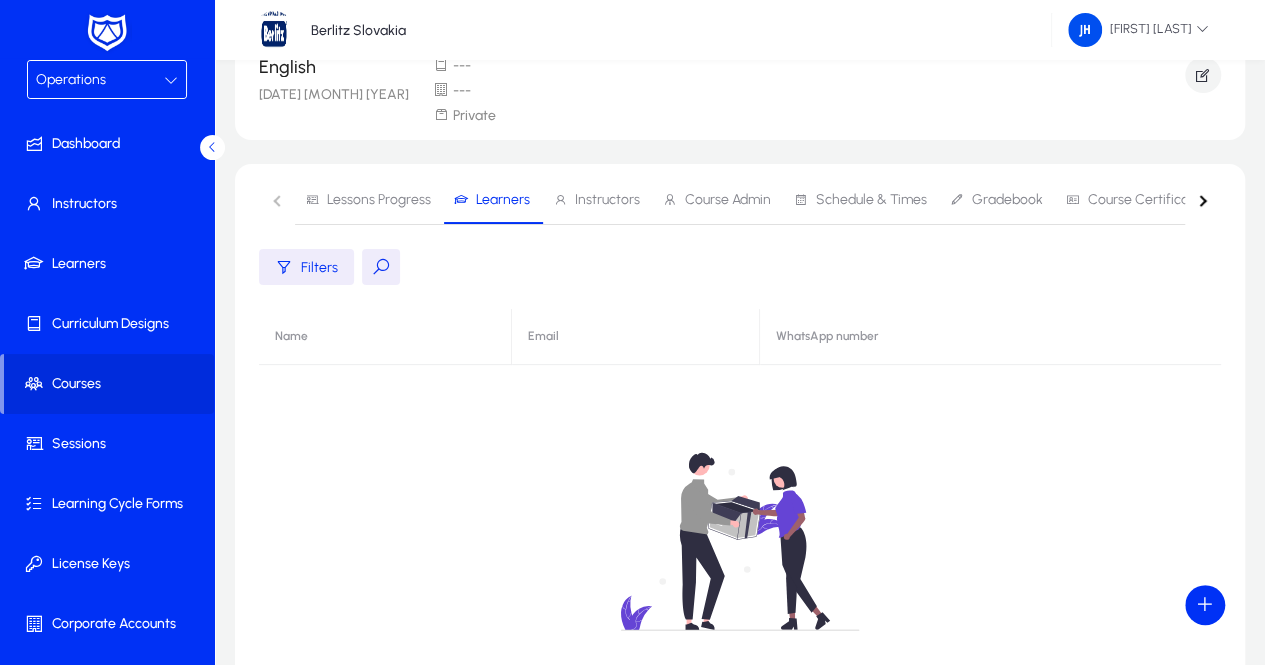 scroll, scrollTop: 0, scrollLeft: 0, axis: both 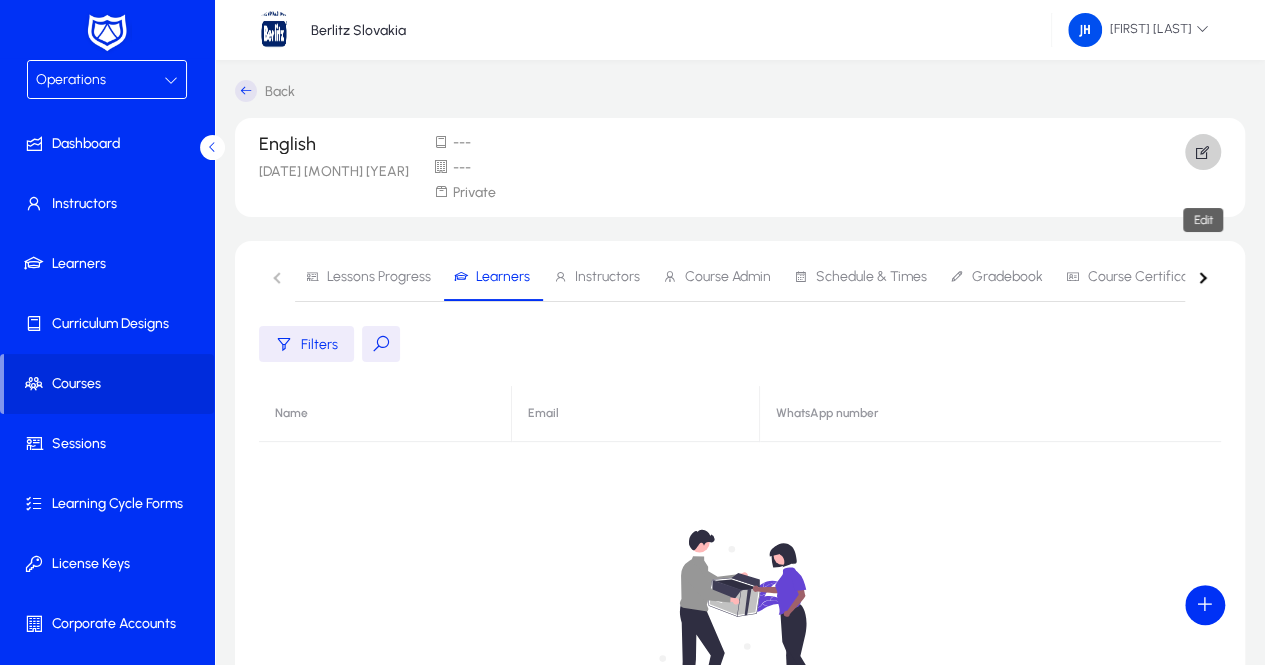 click 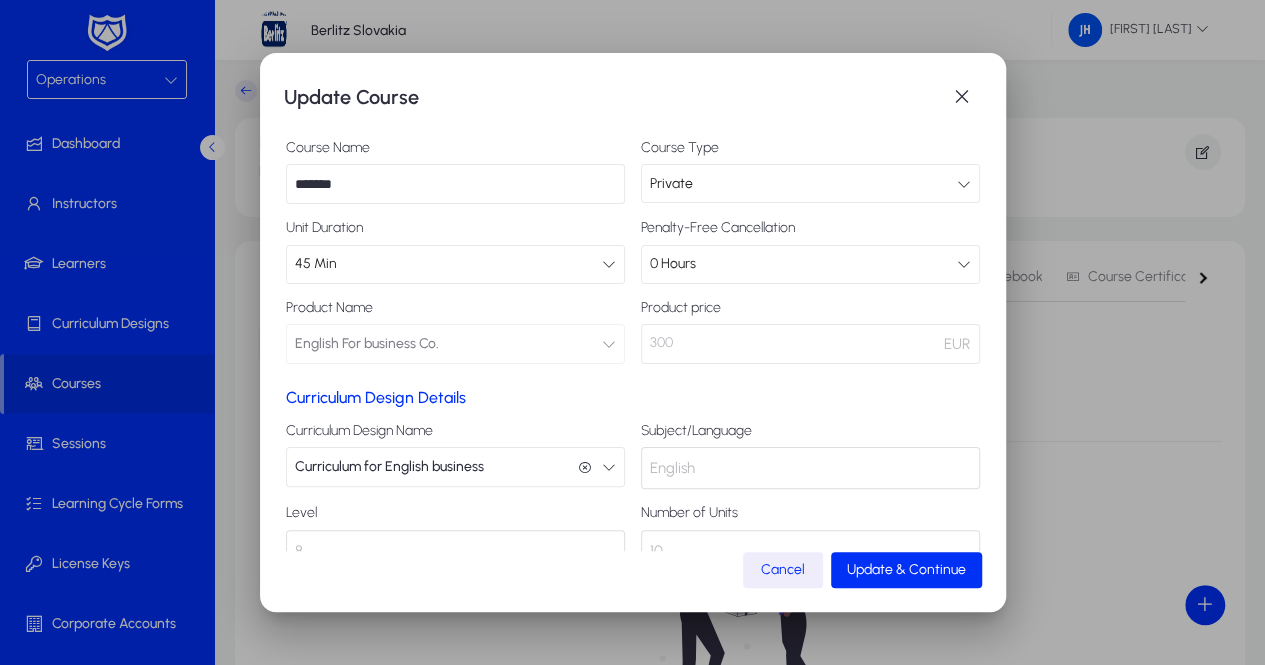 scroll, scrollTop: 140, scrollLeft: 0, axis: vertical 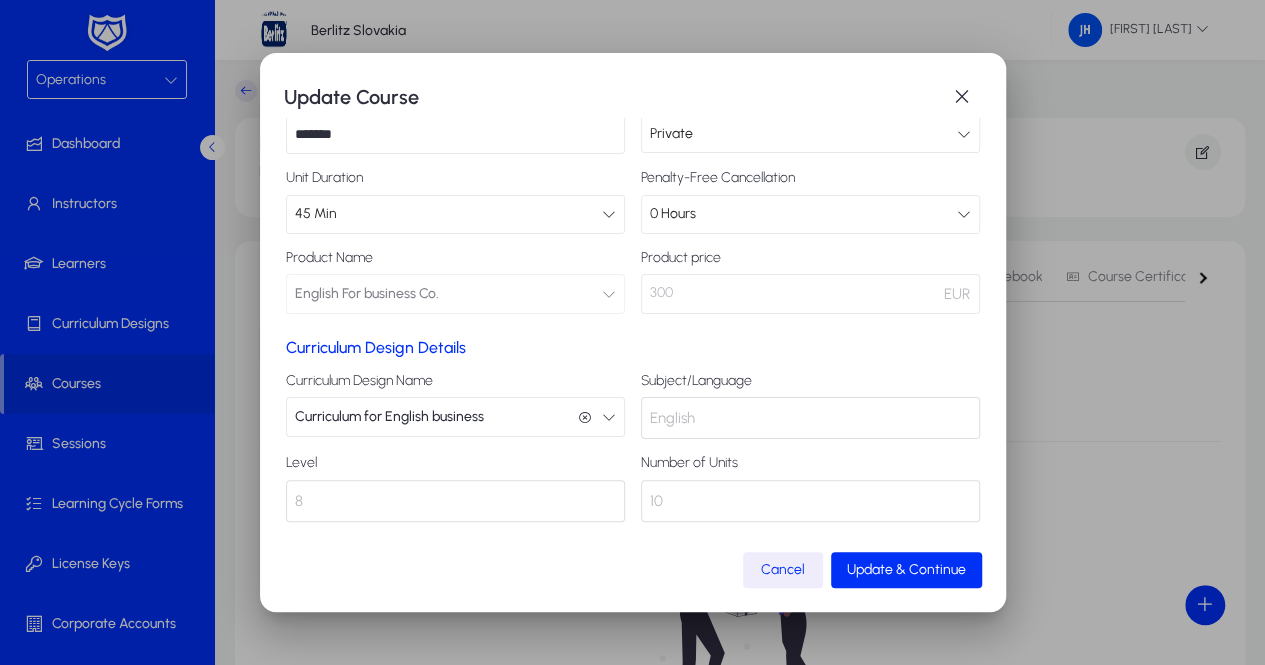 click on "Update Course Course Schedule Type AD Hoc Course Name  ******* Course Type Private Unit Duration 45 Min Penalty-Free Cancellation  0 Hours  Product Name   English For business Co.  English For business Co.     Product price   300  EUR Curriculum Design Details  Curriculum Design Name   Curriculum for English business  Curriculum for English business     Subject/Language English Level 8 Number of Units 10    Cancel   Update & Continue" at bounding box center (633, 332) 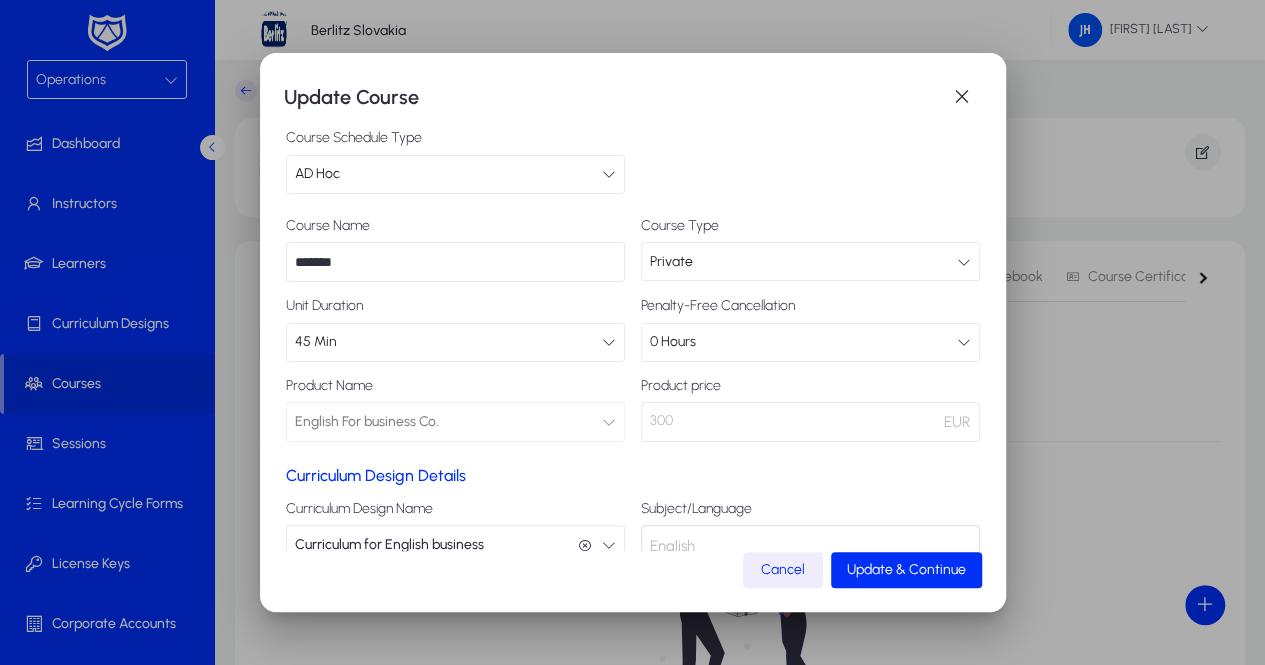 scroll, scrollTop: 0, scrollLeft: 0, axis: both 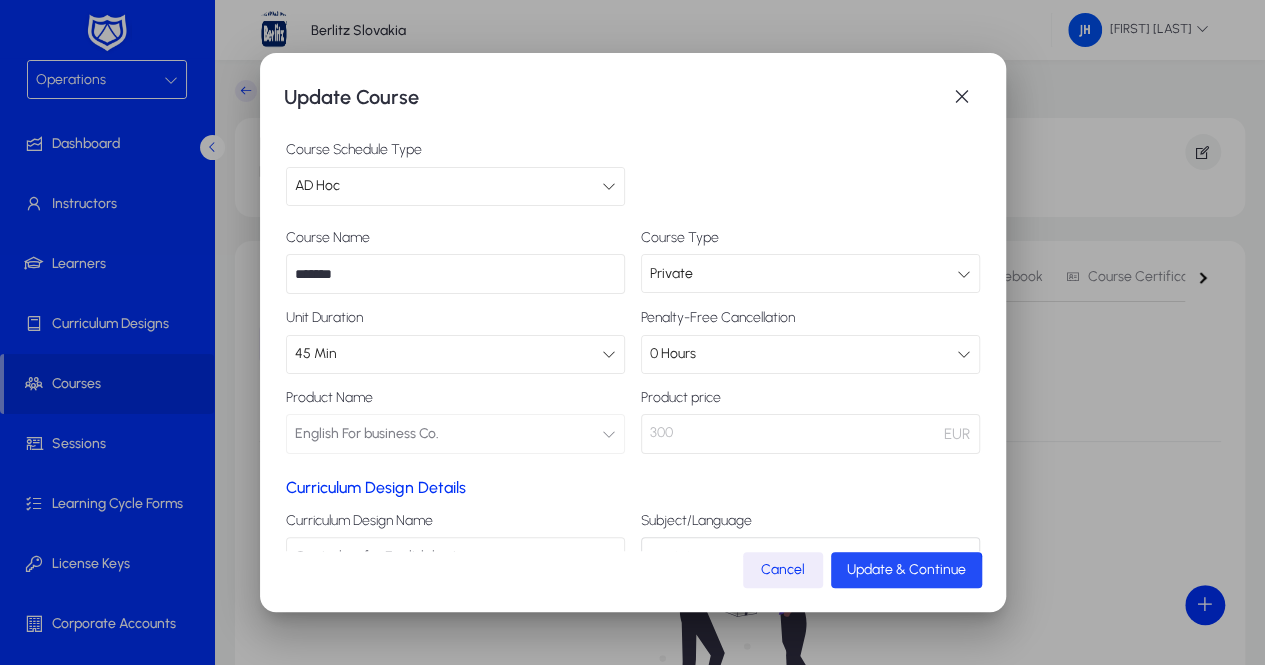 click on "Update & Continue" 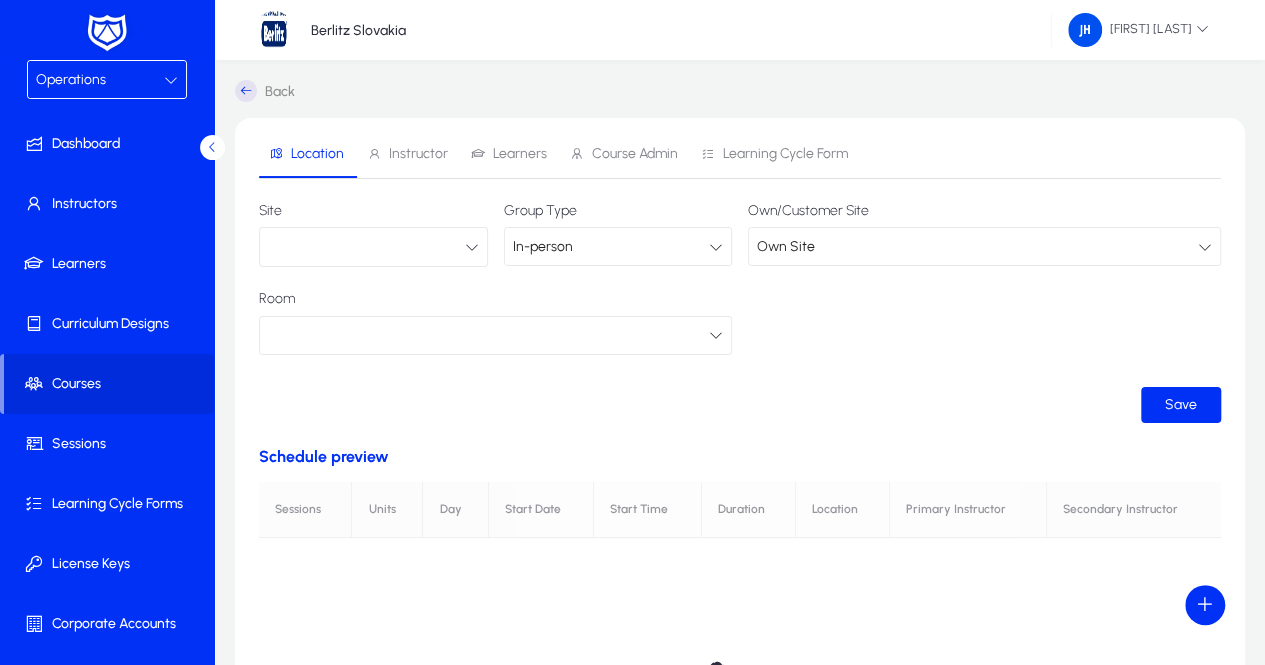 click on "Back   Location   Instructor   Learners   Course Admin   Learning Cycle Form   Site      Group Type In-person Own/Customer Site Own Site Room  Save  Schedule preview No sessions yet.  Sessions Units Day Start Date Start Time Duration Location Primary Instructor Secondary Instructor  Items per page:  10  0 of 0" 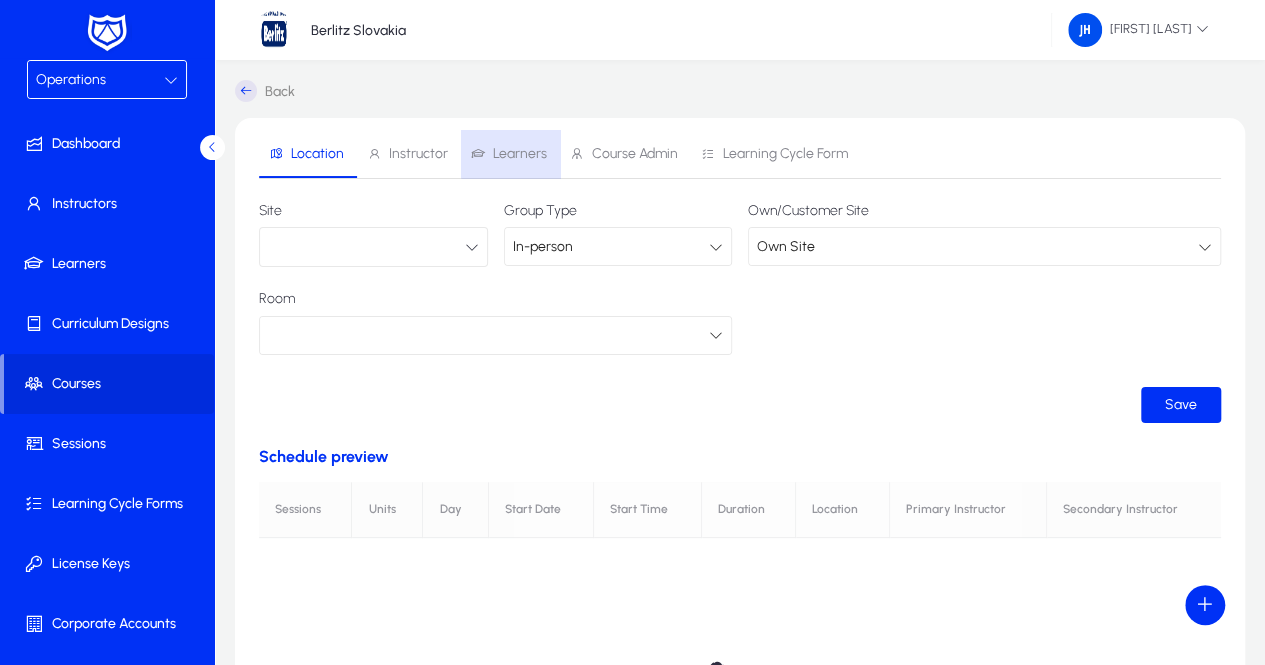 click on "Learners" at bounding box center (520, 154) 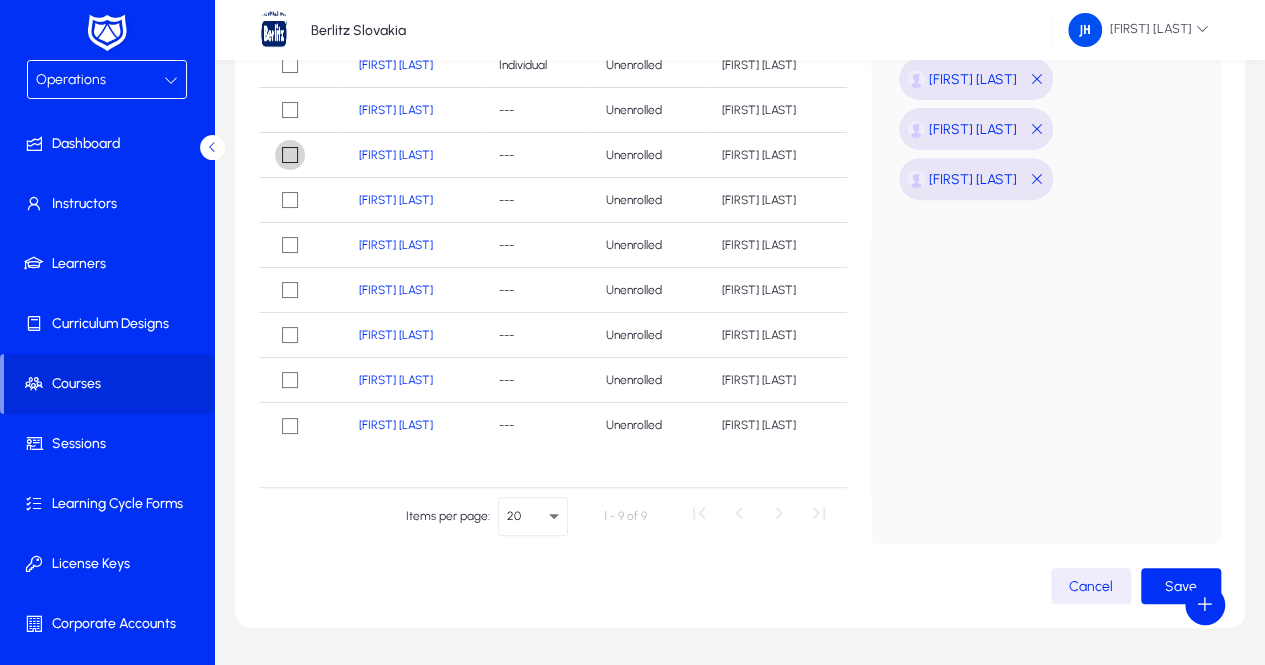 scroll, scrollTop: 382, scrollLeft: 0, axis: vertical 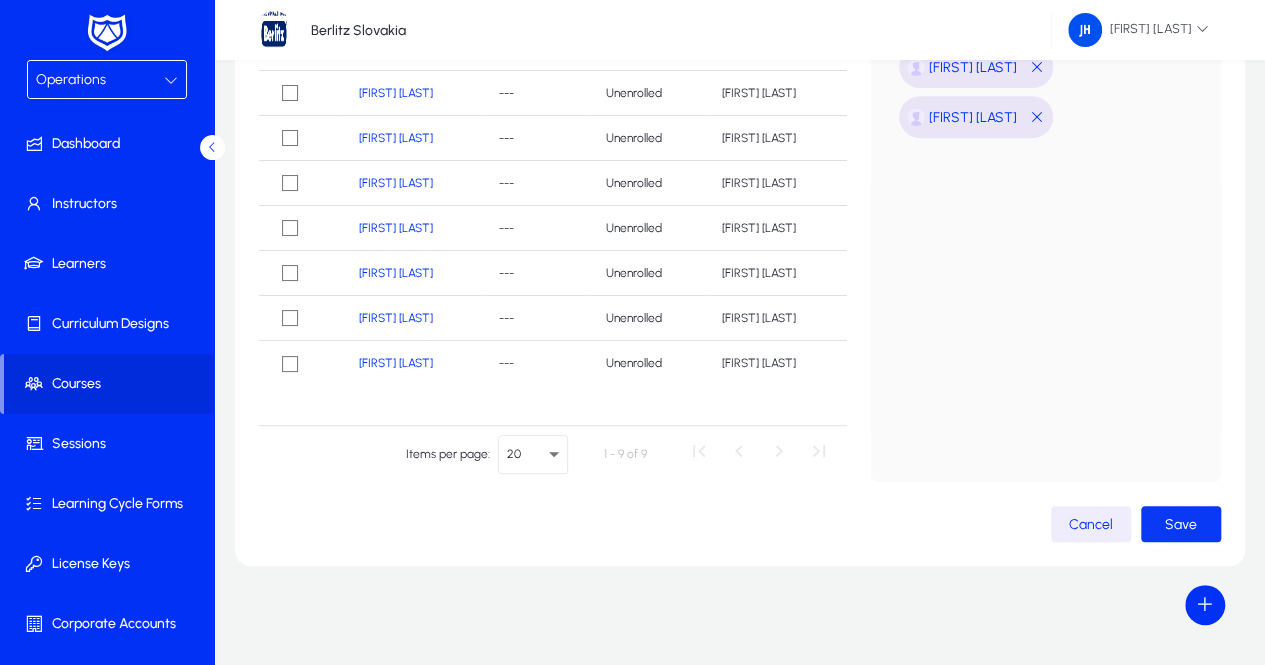 click on "Save" 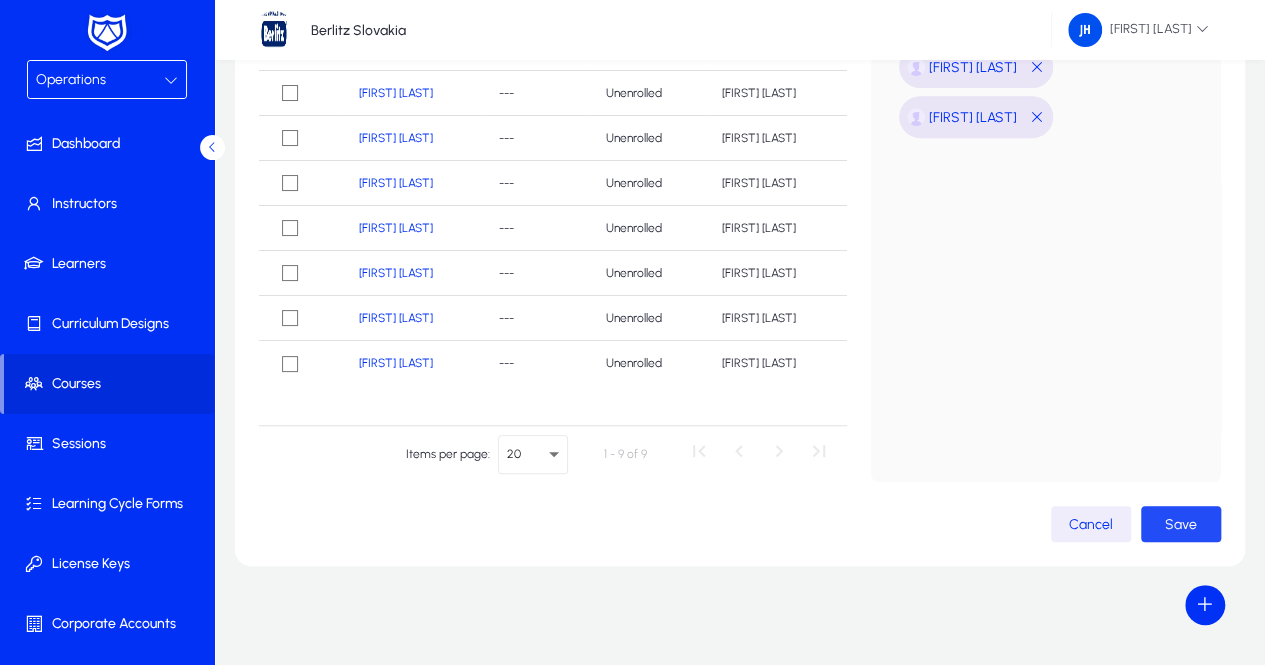 click on "Save" 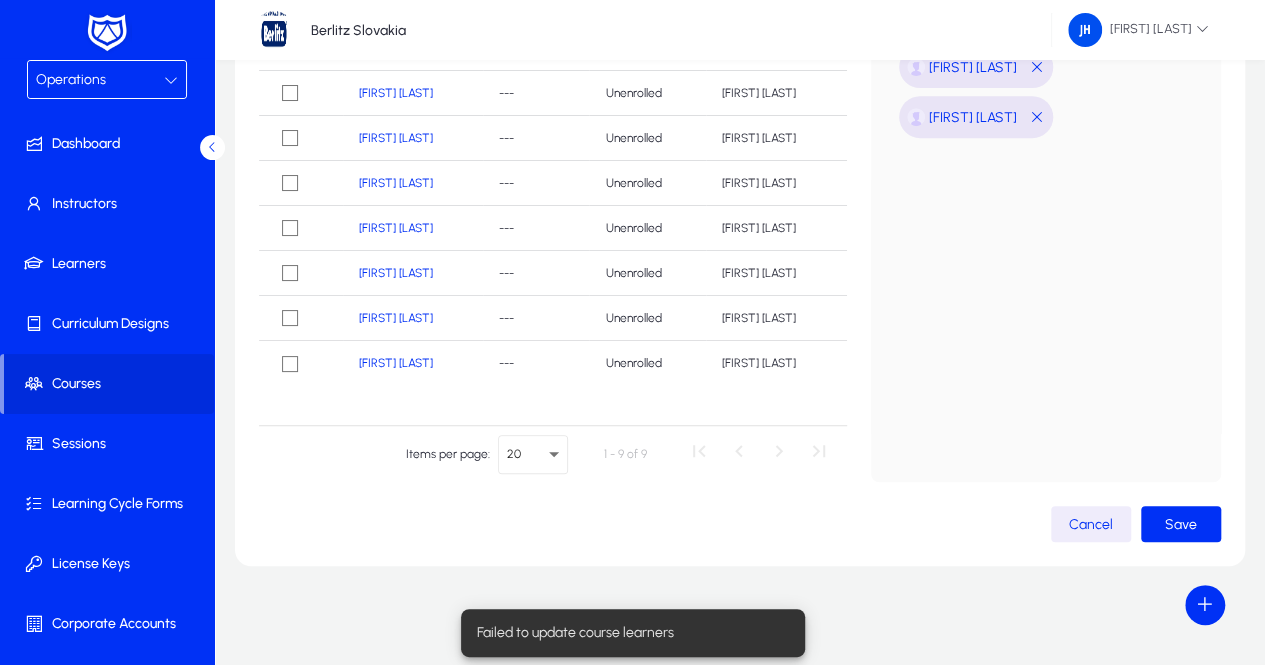 scroll, scrollTop: 0, scrollLeft: 0, axis: both 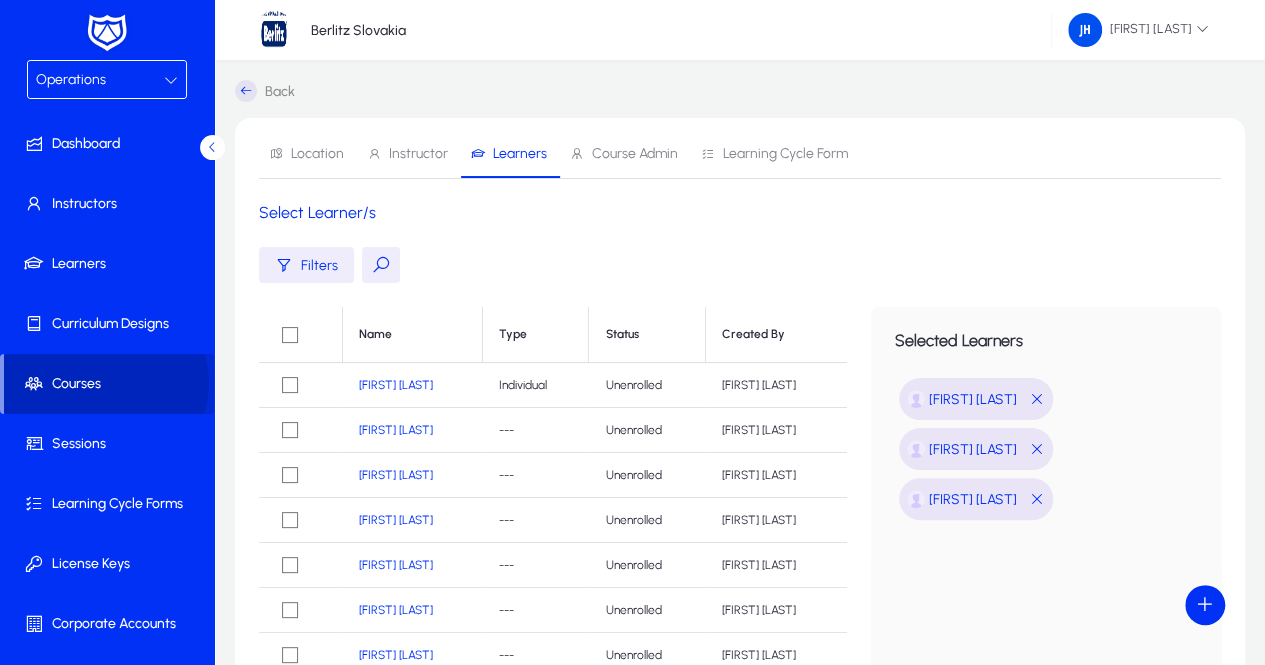 click on "Courses" 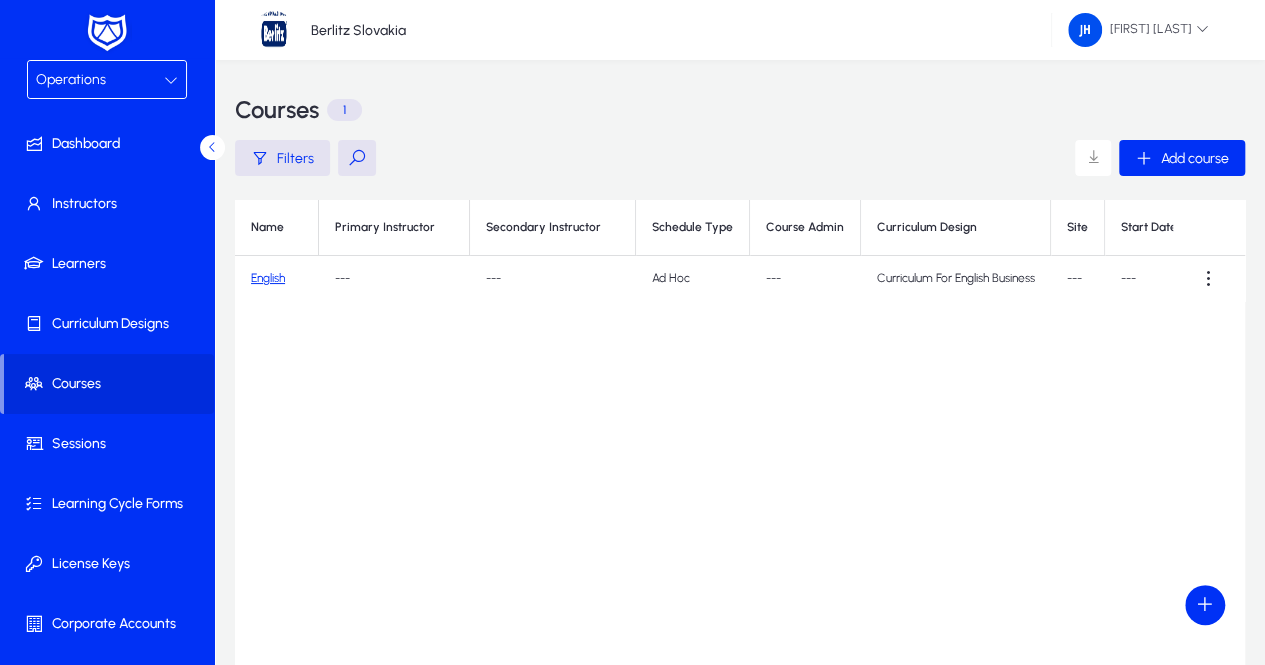 click on "English" 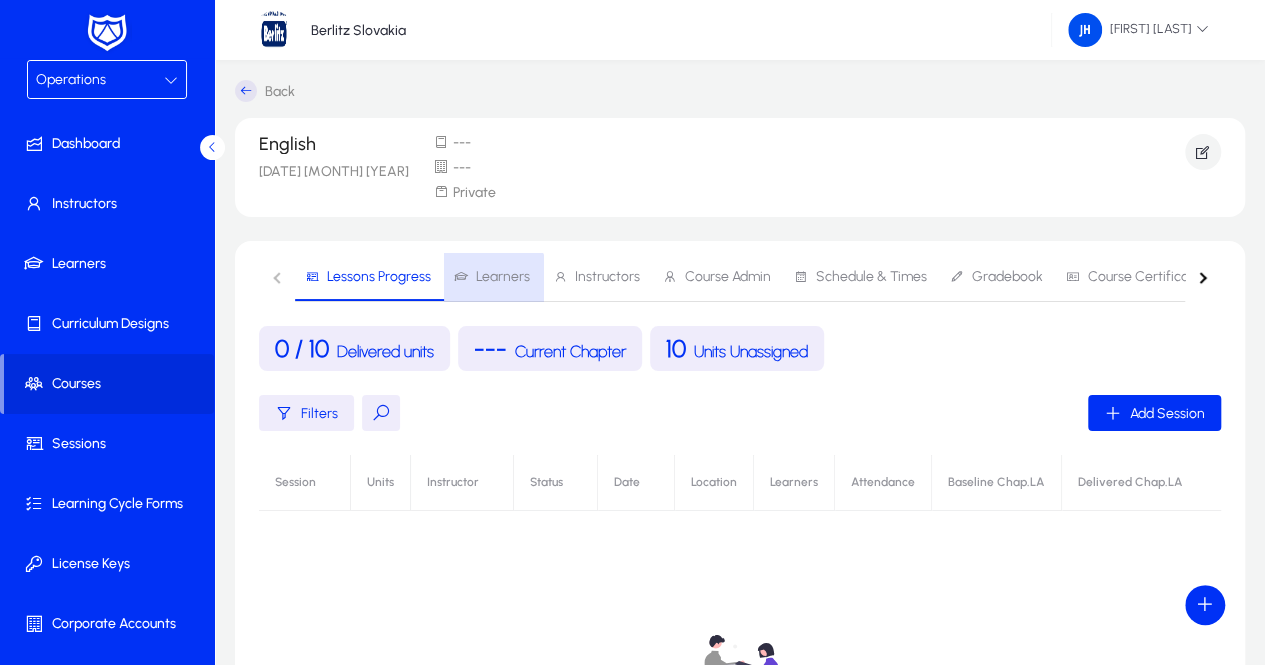 click on "Learners" at bounding box center (503, 277) 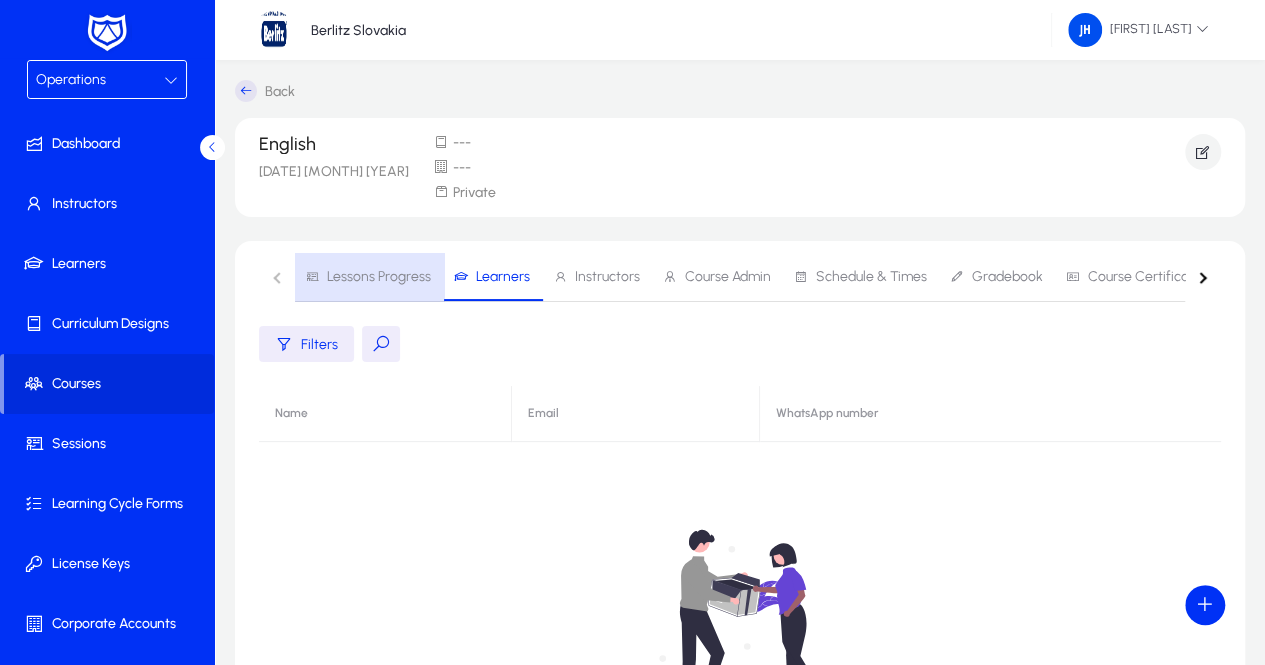 click on "Lessons Progress" at bounding box center [368, 277] 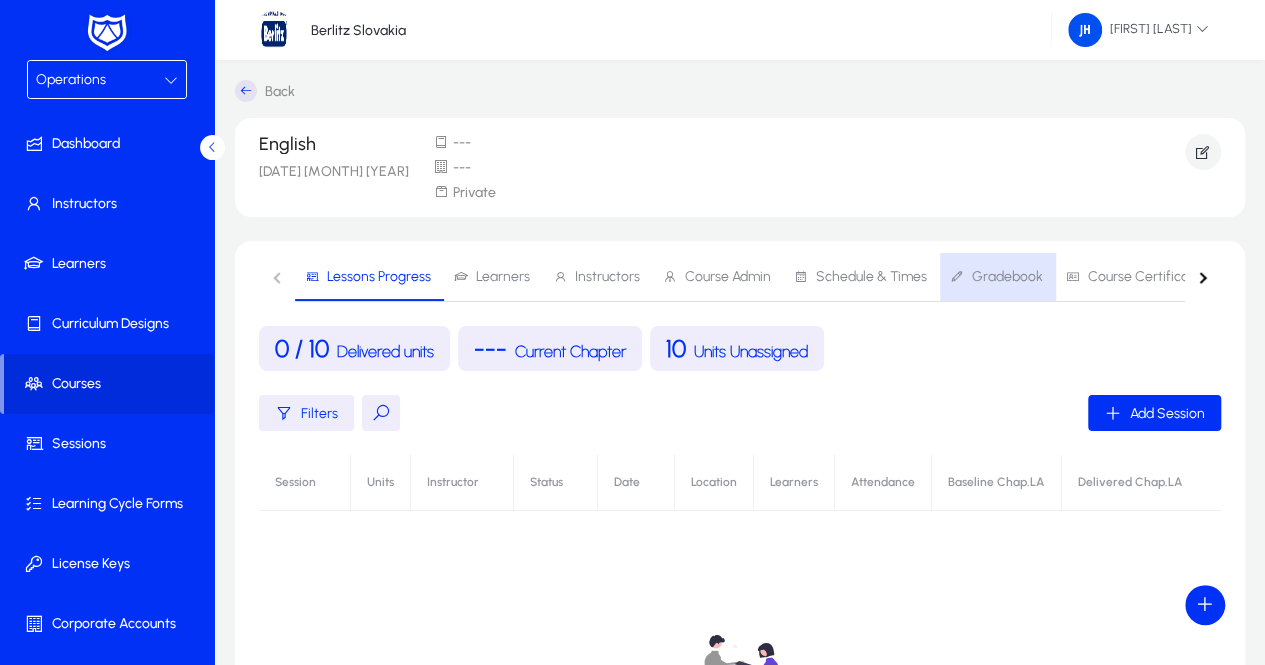 scroll, scrollTop: 0, scrollLeft: 0, axis: both 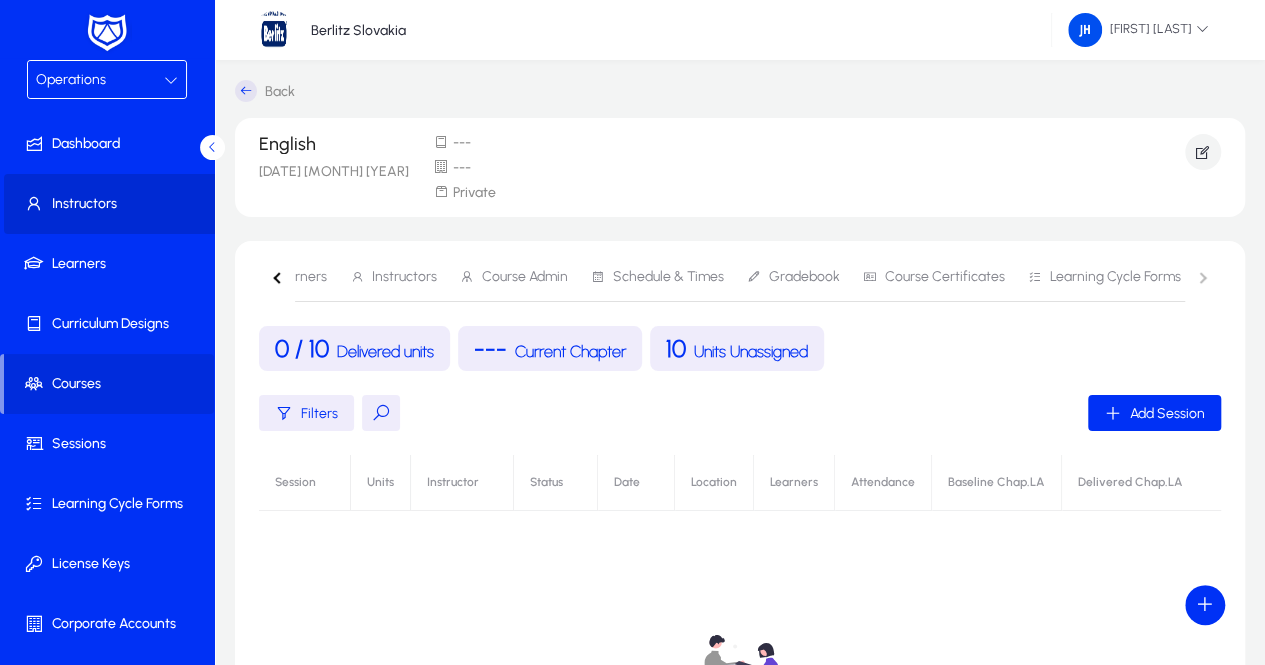 click on "Instructors" 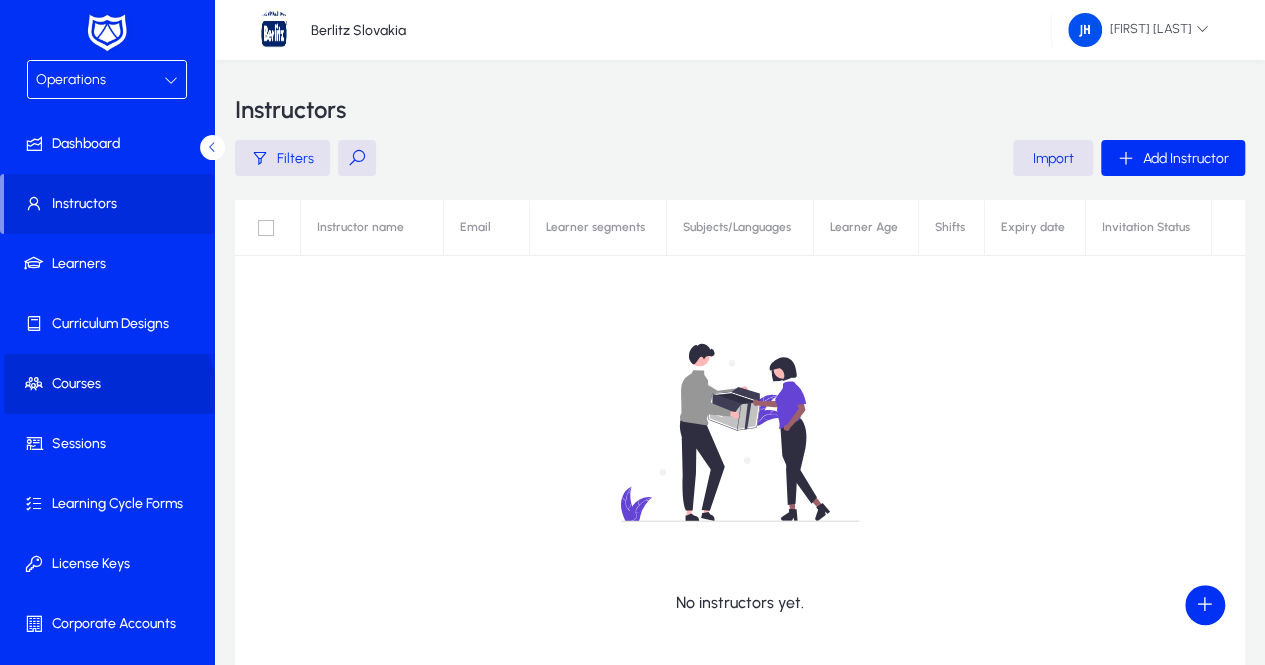 click 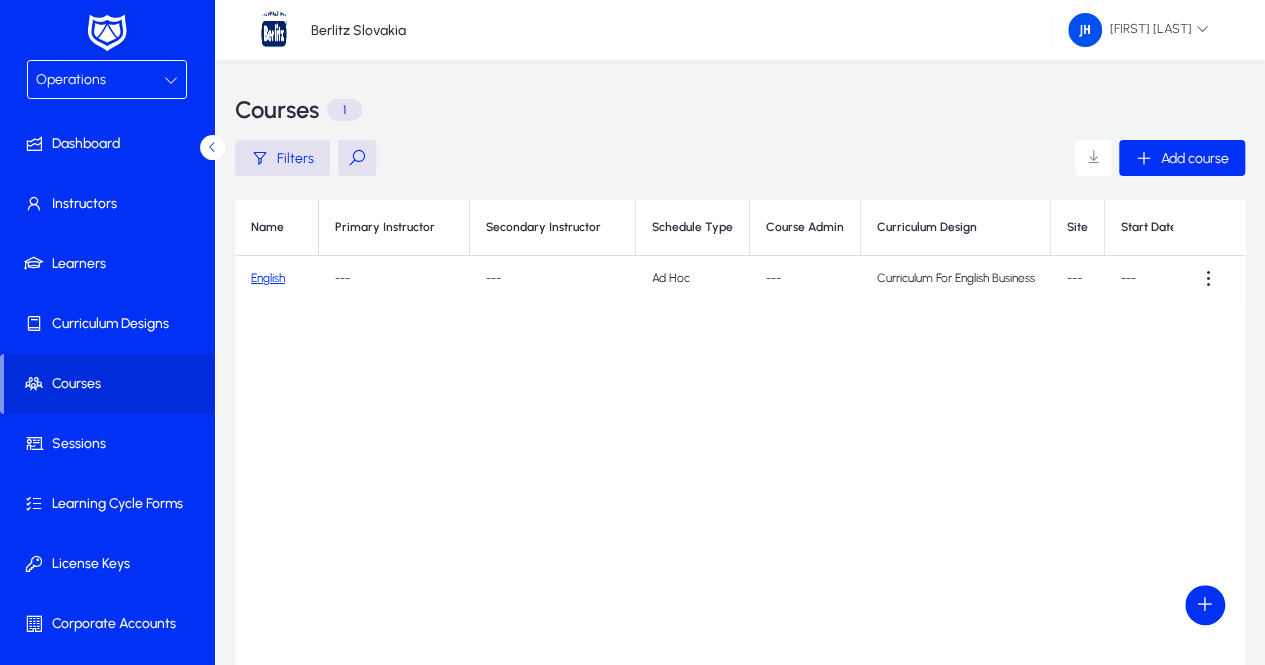 click on "English" 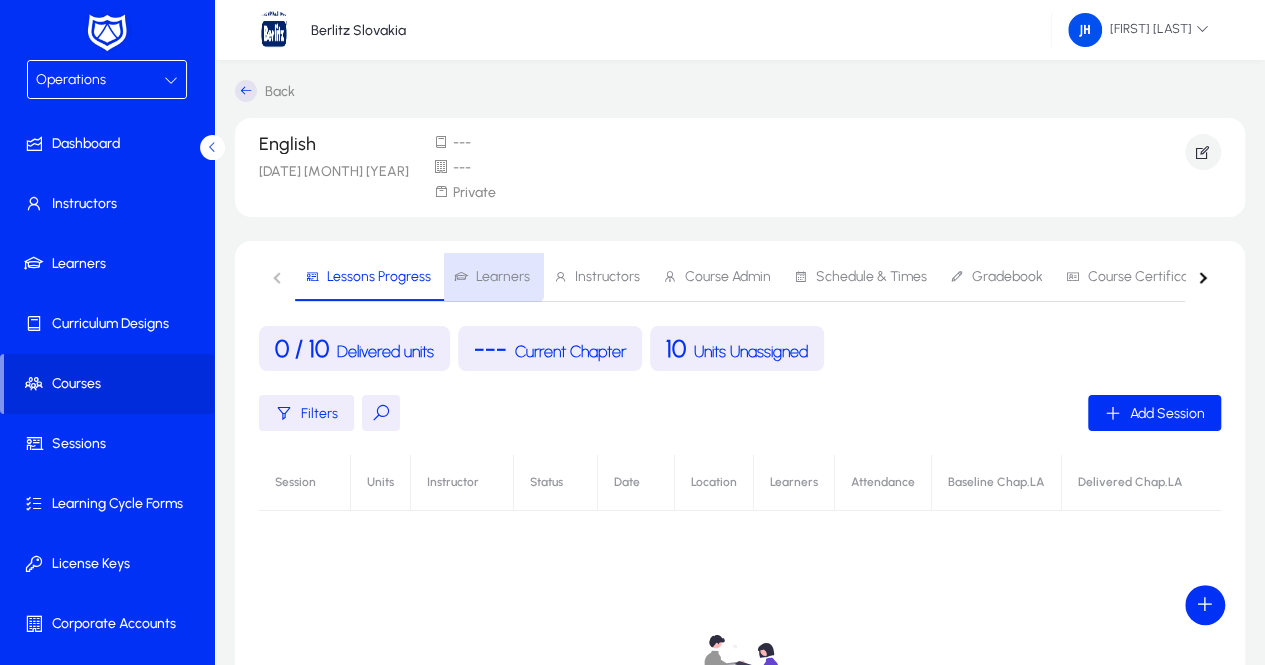 click on "Learners" at bounding box center [503, 277] 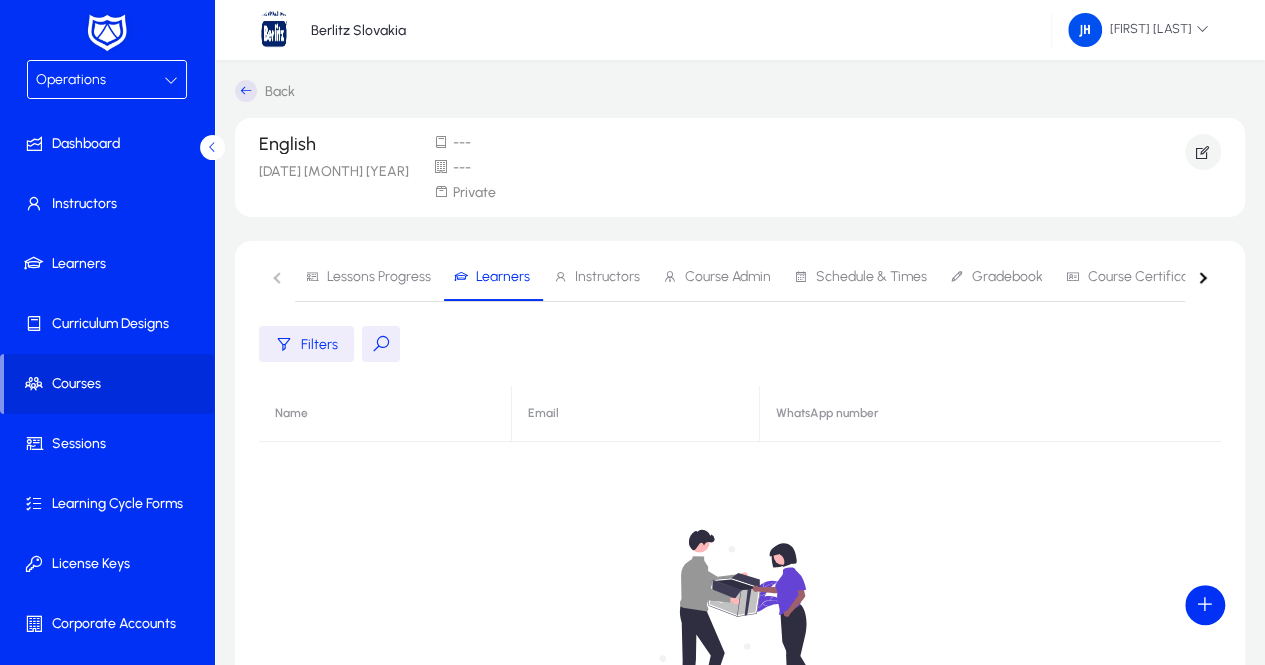 click on "No course learners yet." 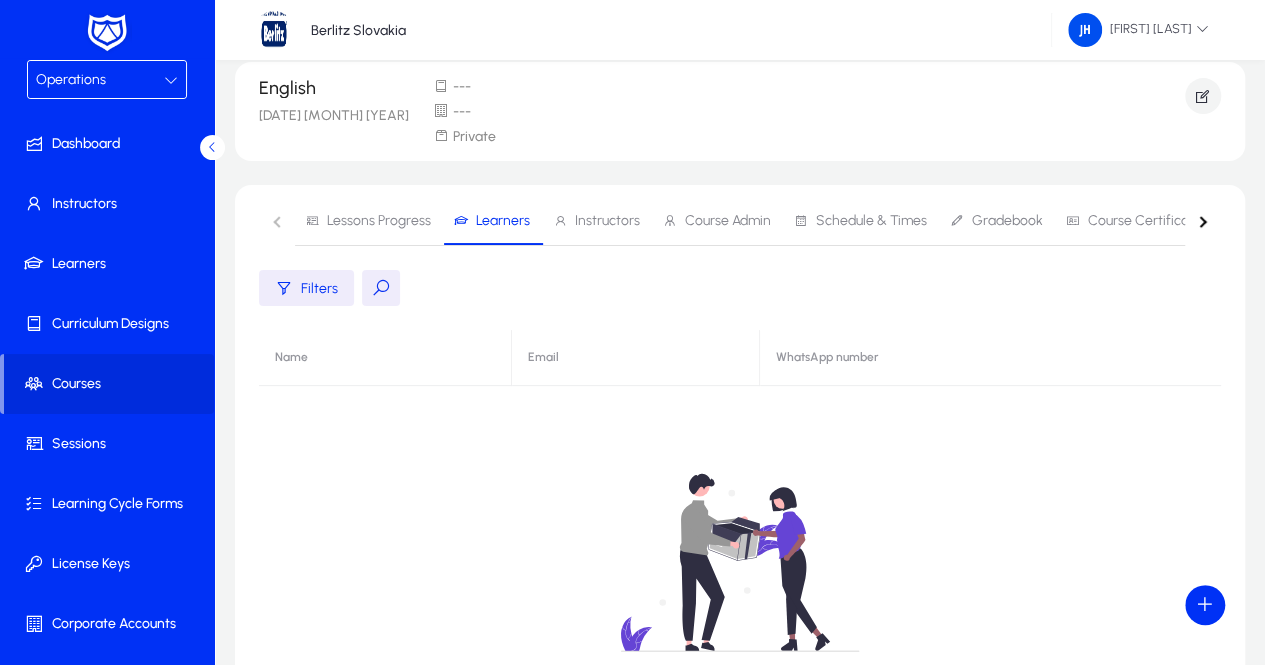 scroll, scrollTop: 0, scrollLeft: 0, axis: both 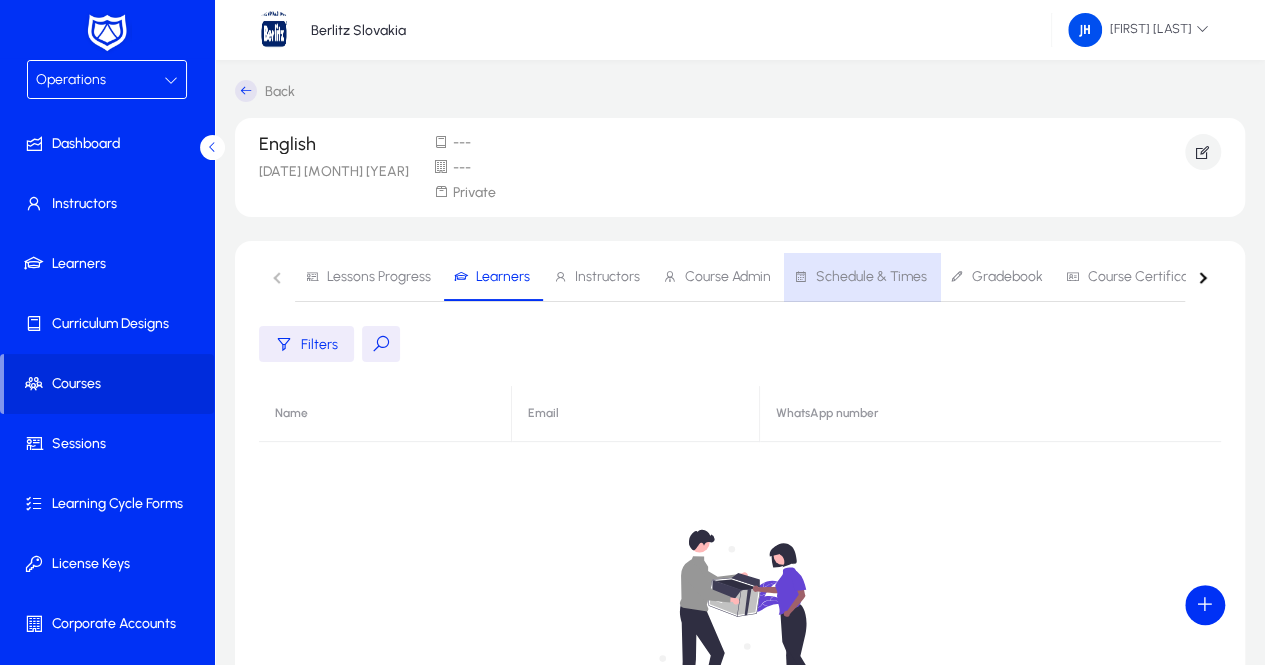 click on "Schedule & Times" at bounding box center [871, 277] 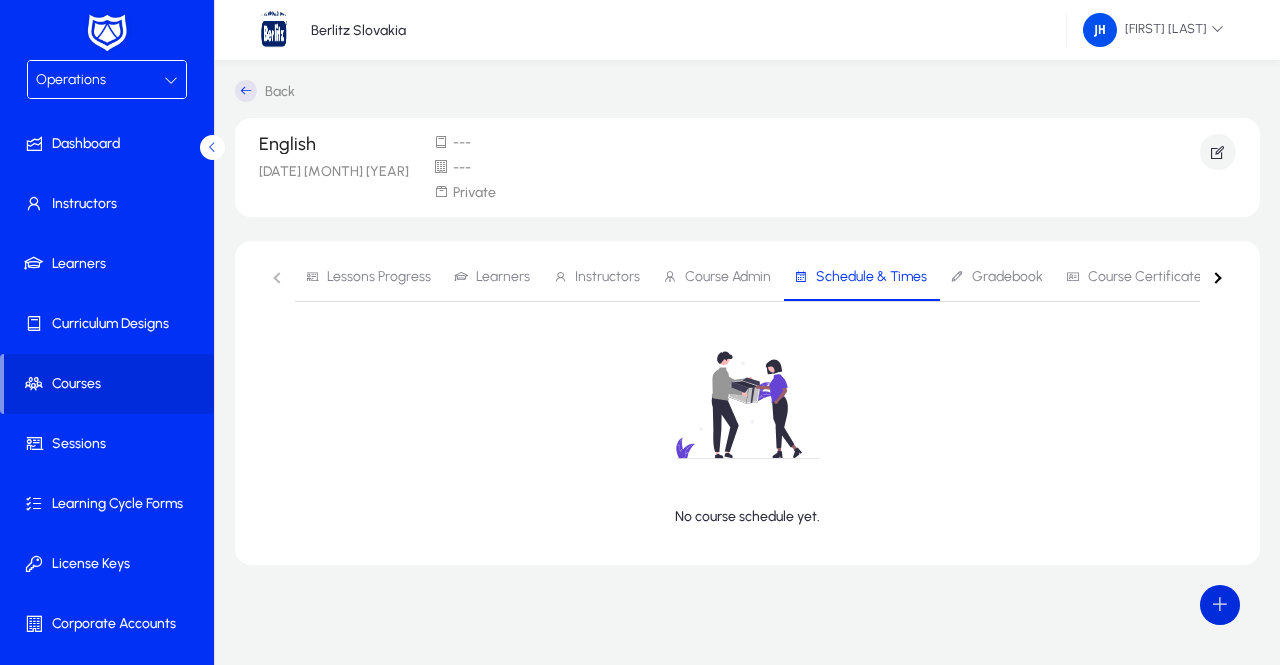 click 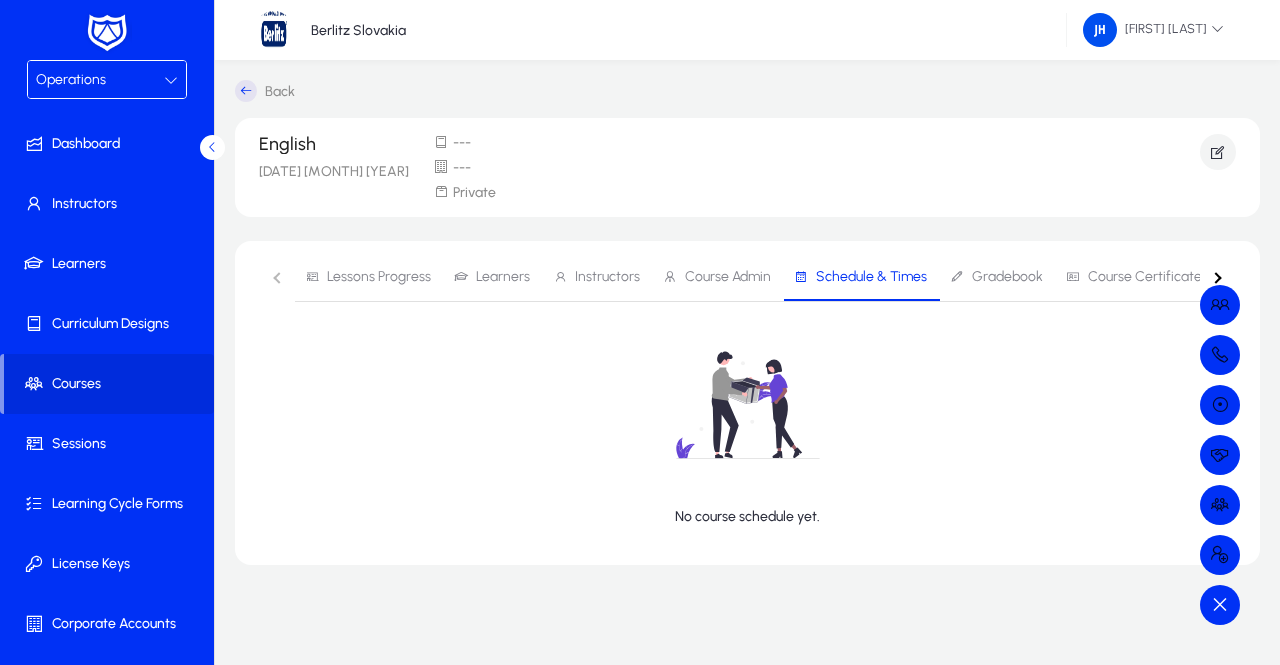 click at bounding box center [640, 332] 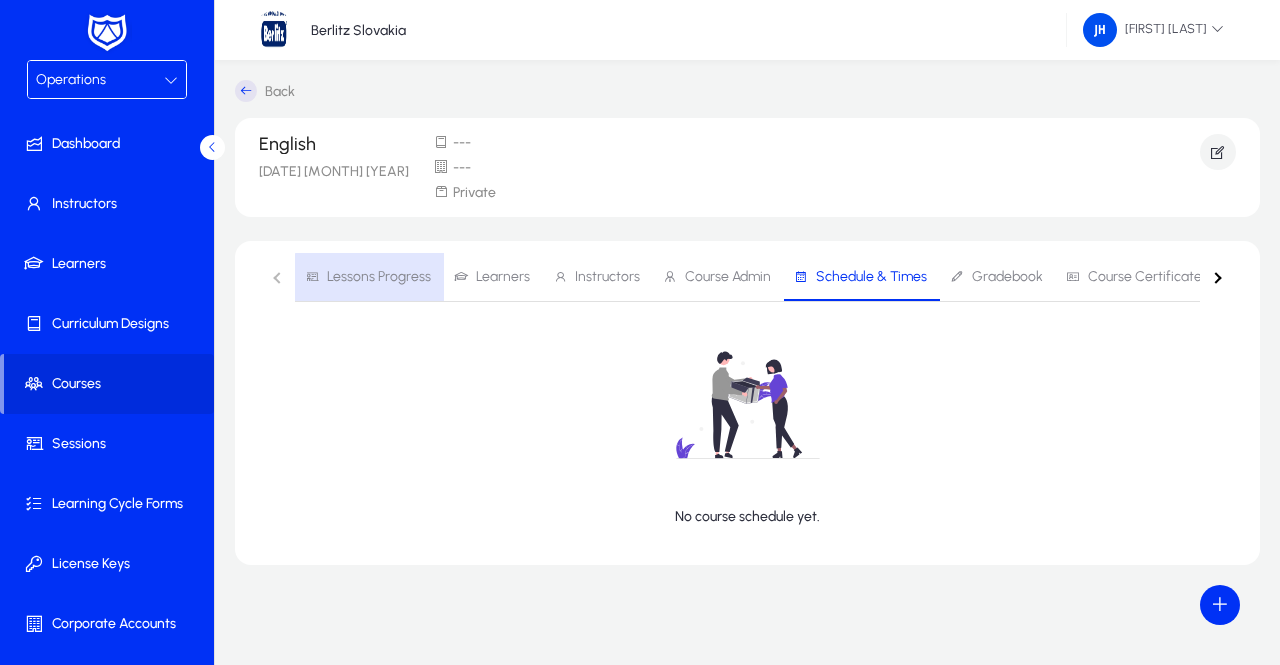 click on "Lessons Progress" at bounding box center [379, 277] 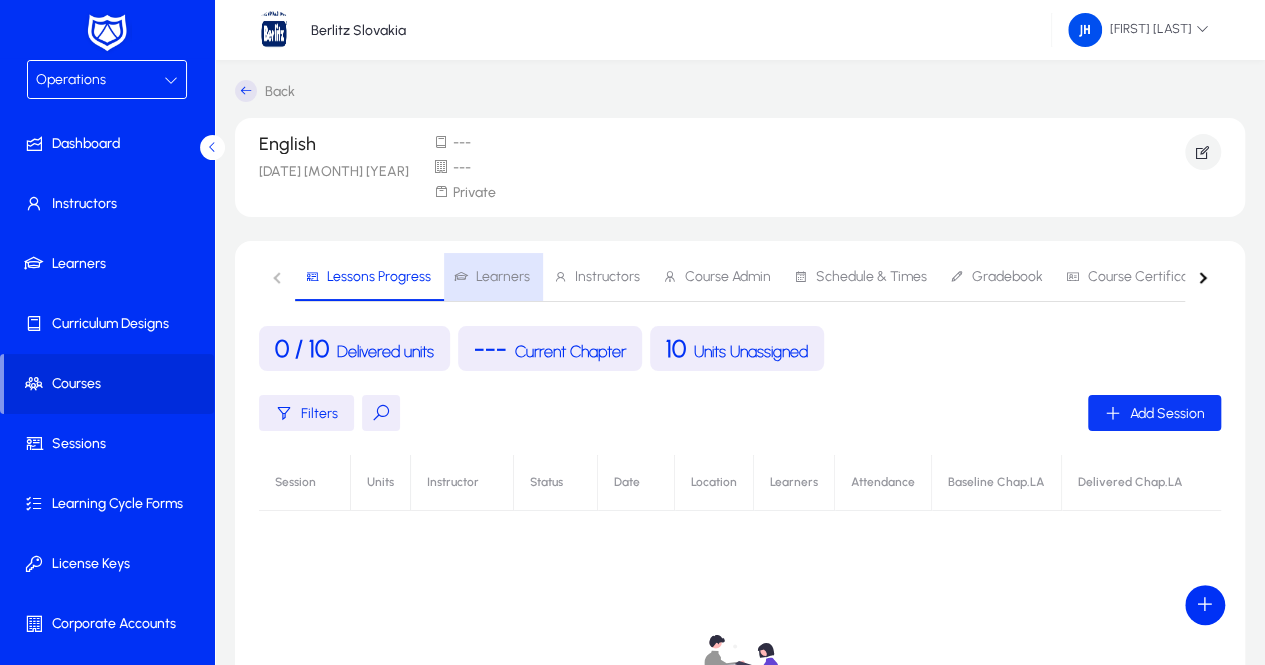 click on "Add Session" 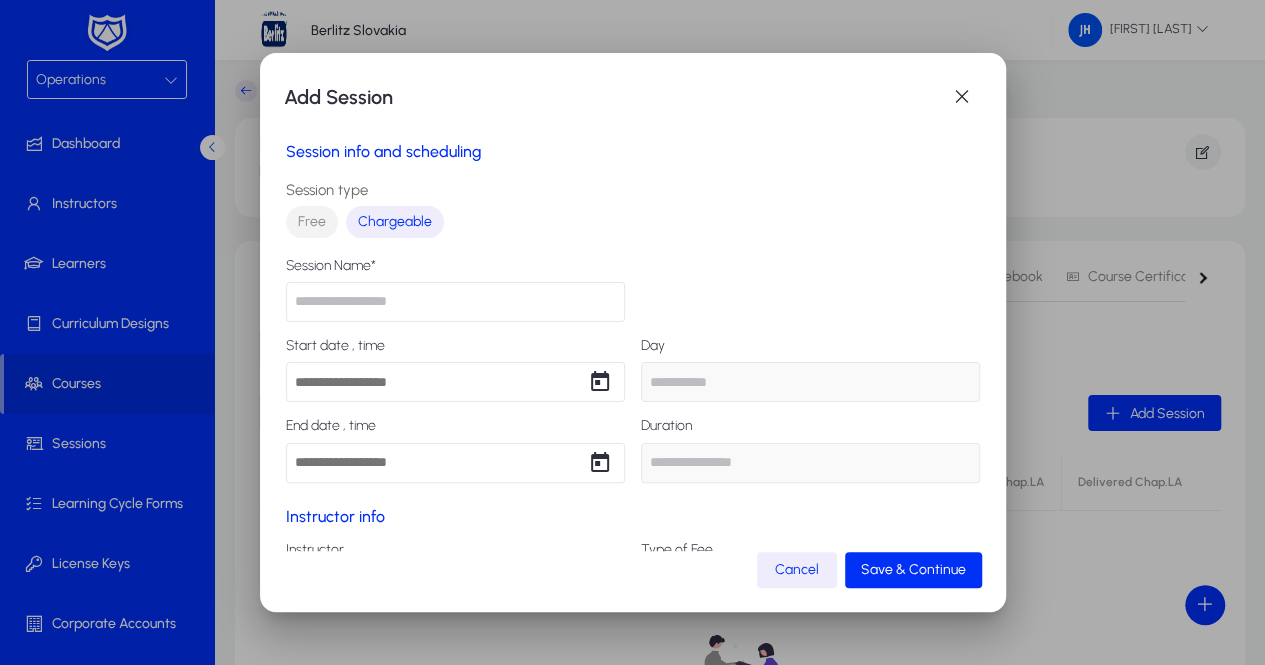 click at bounding box center (455, 302) 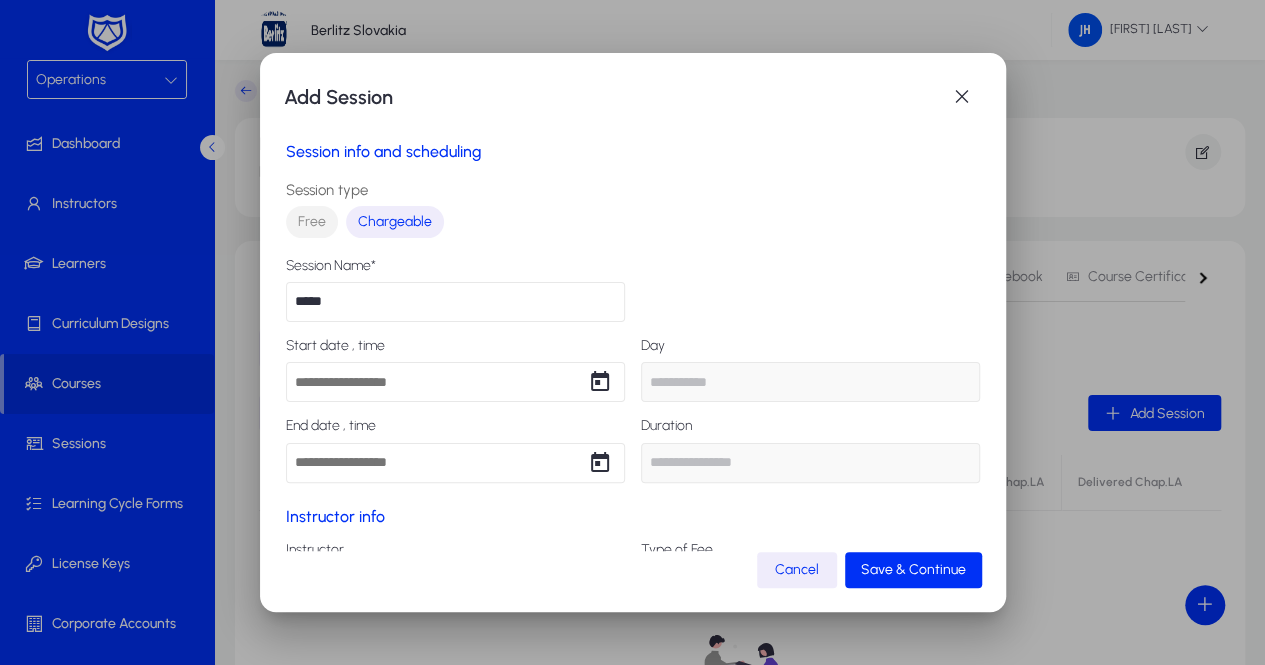 type on "*****" 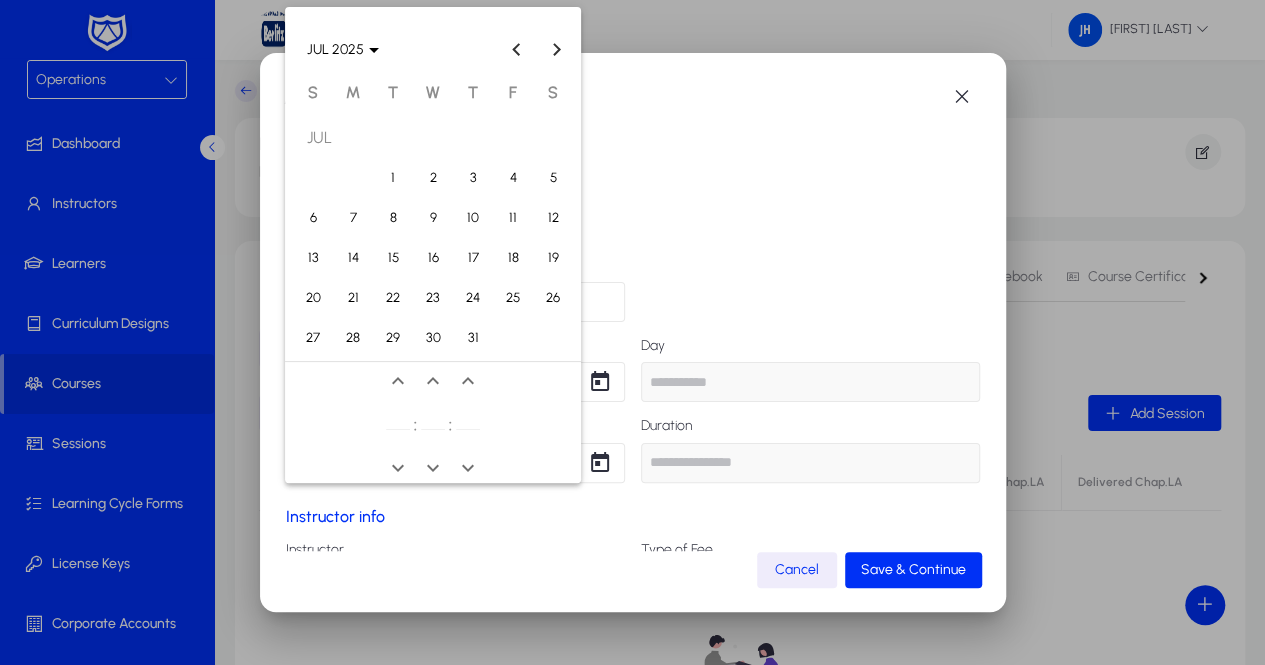 click on "21" at bounding box center [353, 298] 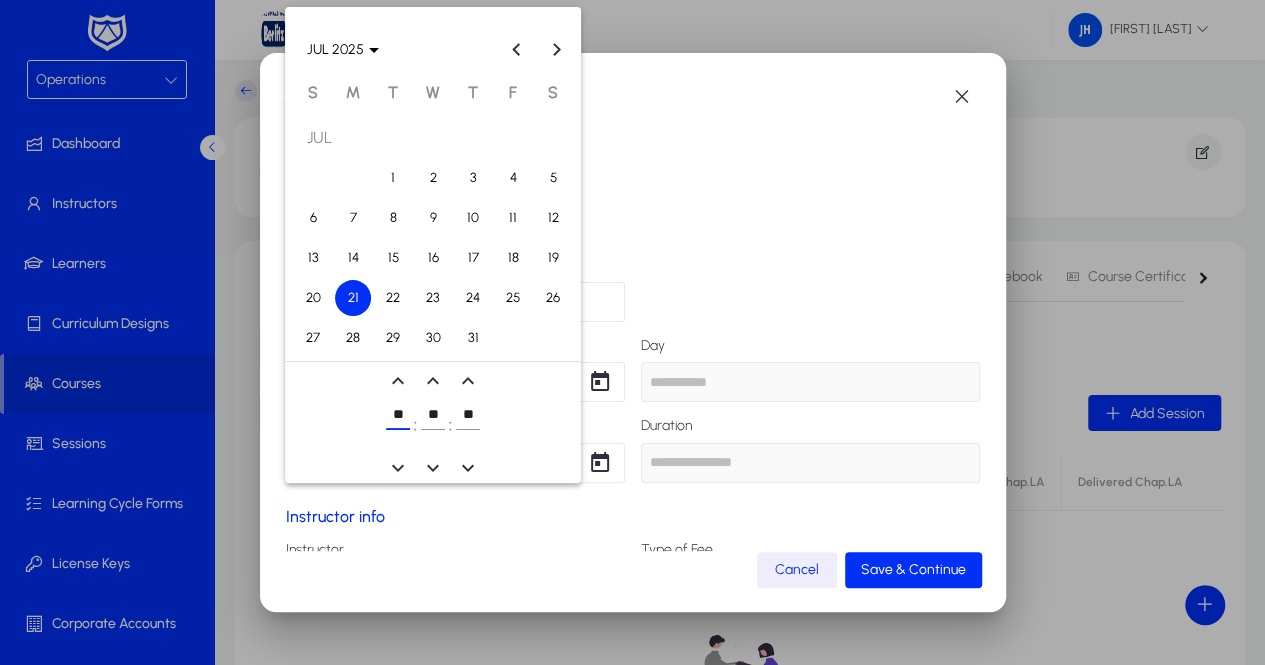 click on "**" at bounding box center (398, 414) 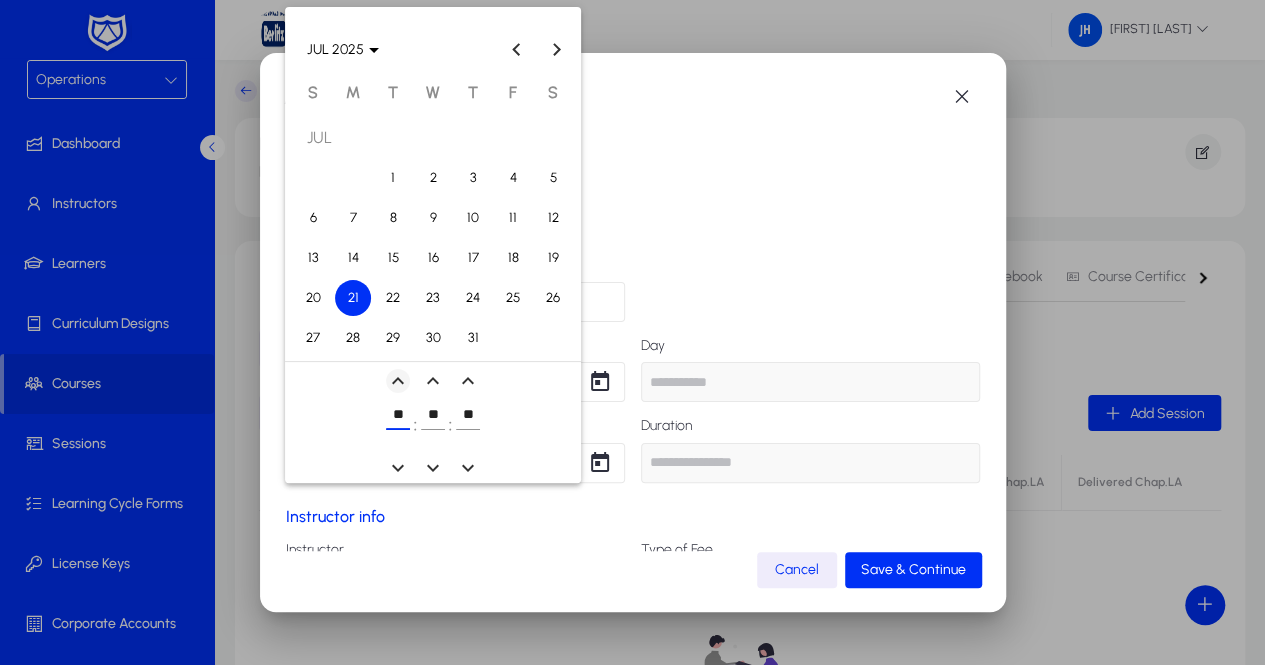 click at bounding box center (398, 381) 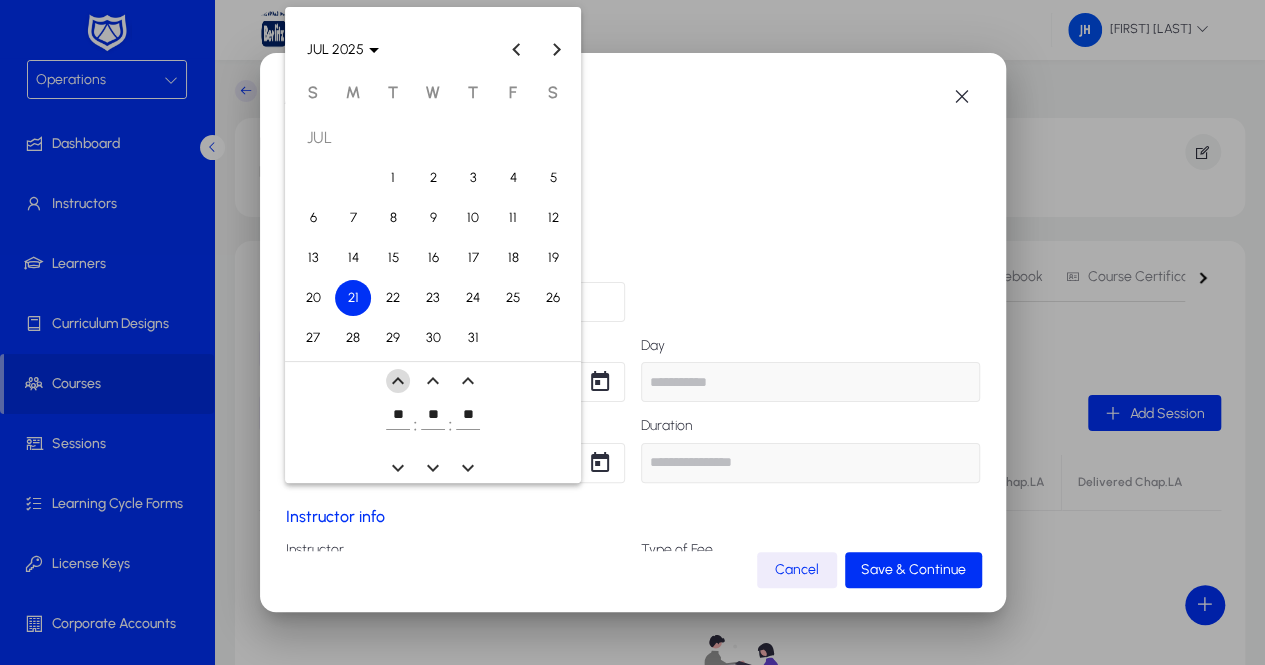 click at bounding box center [398, 381] 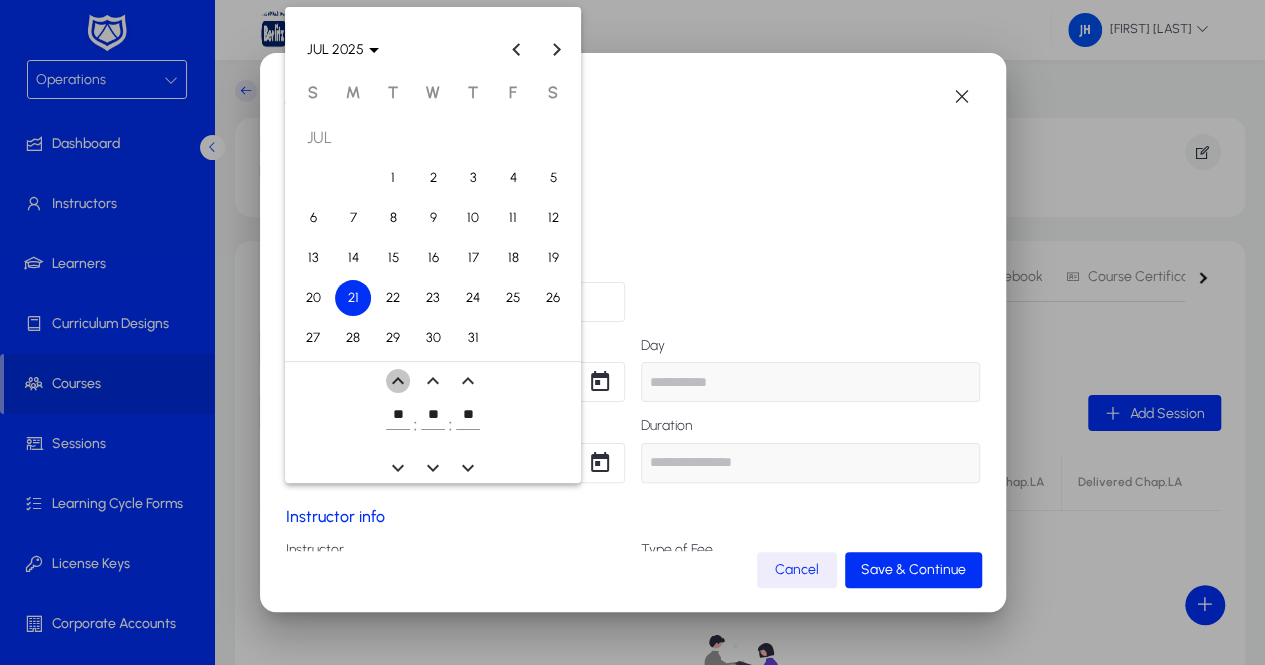 click at bounding box center [398, 381] 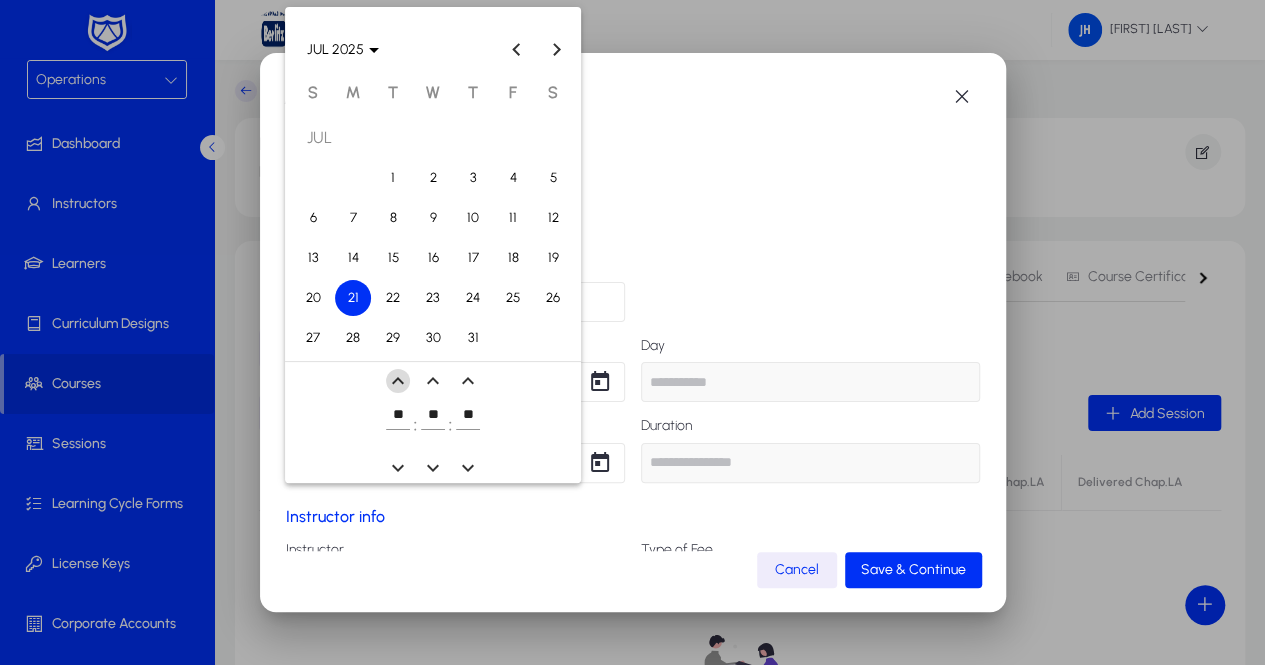 click at bounding box center [398, 381] 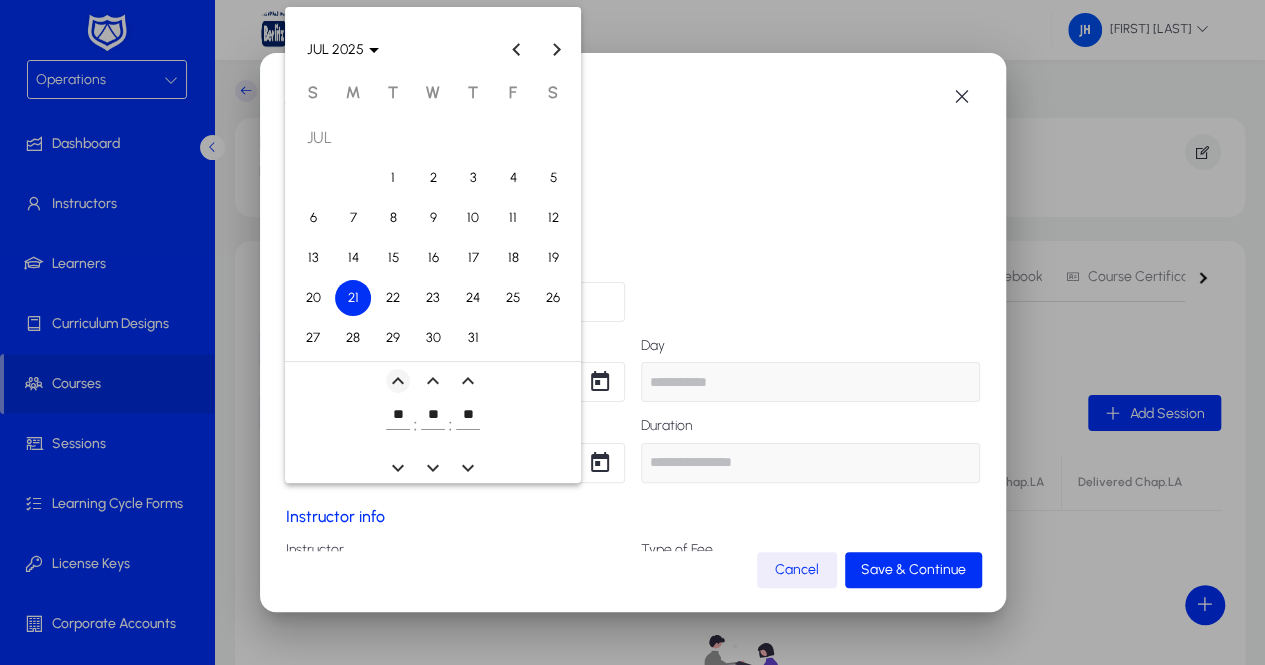 click at bounding box center (398, 381) 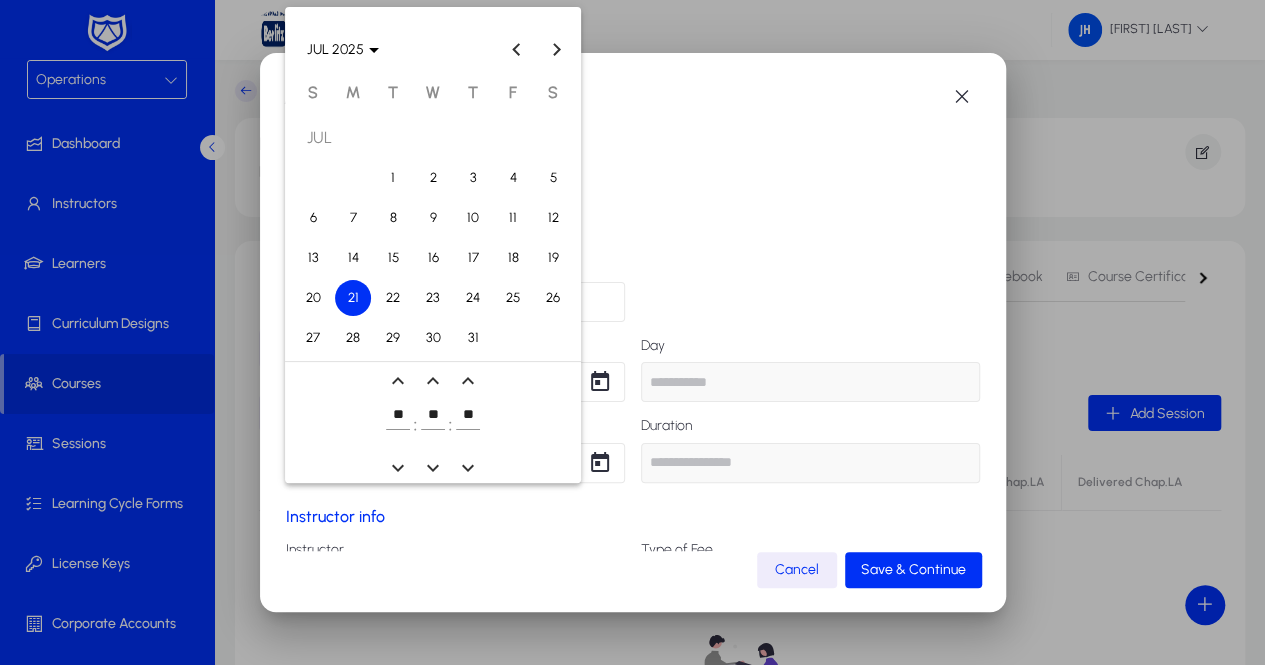click on "expand_less expand_less expand_less ** : ** : ** expand_more expand_more expand_more" at bounding box center (433, 422) 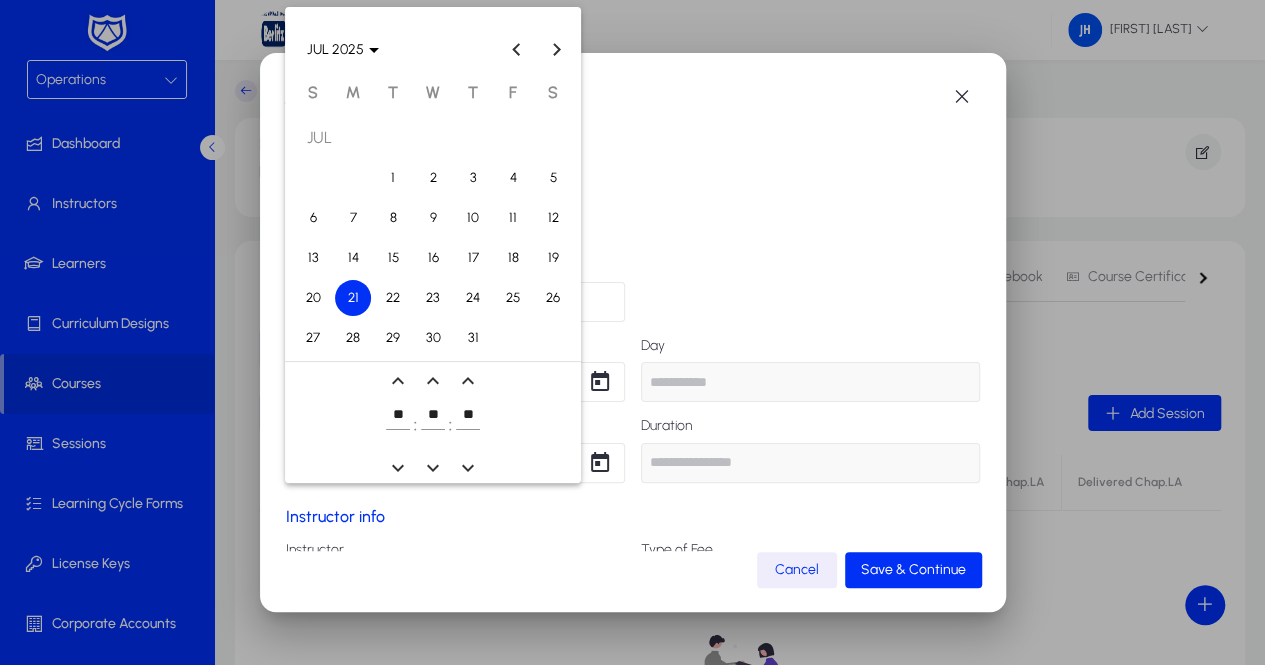 click at bounding box center [632, 332] 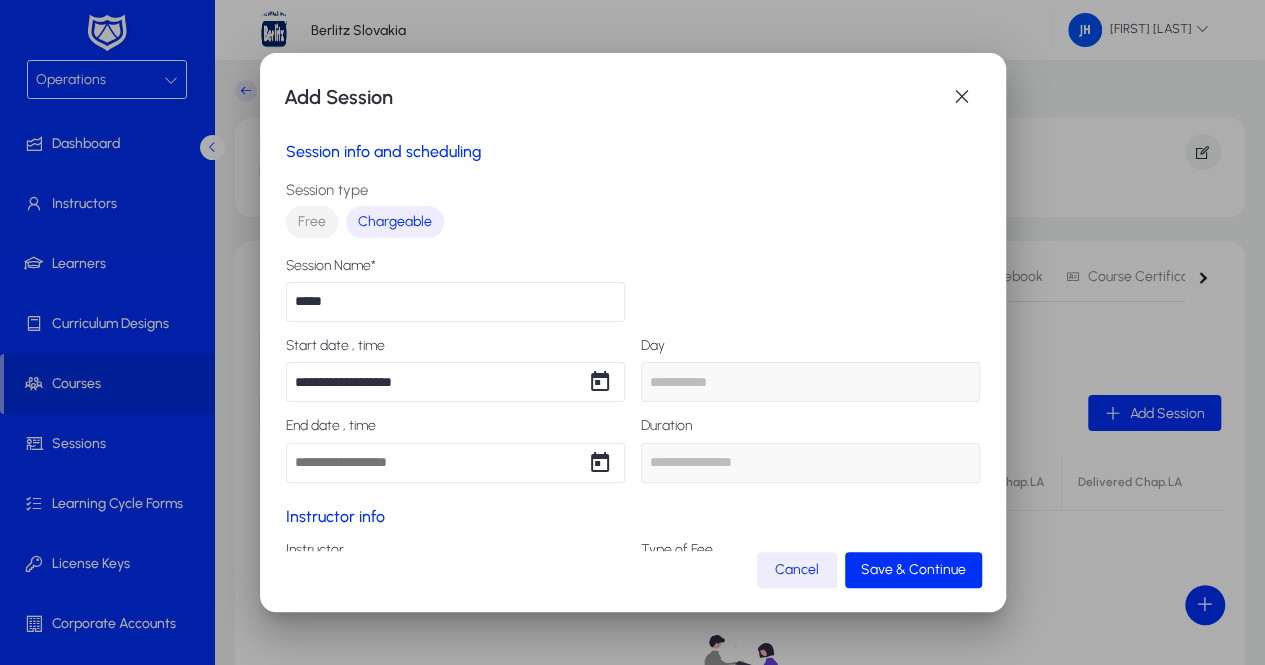 click on "End date , time" at bounding box center (455, 463) 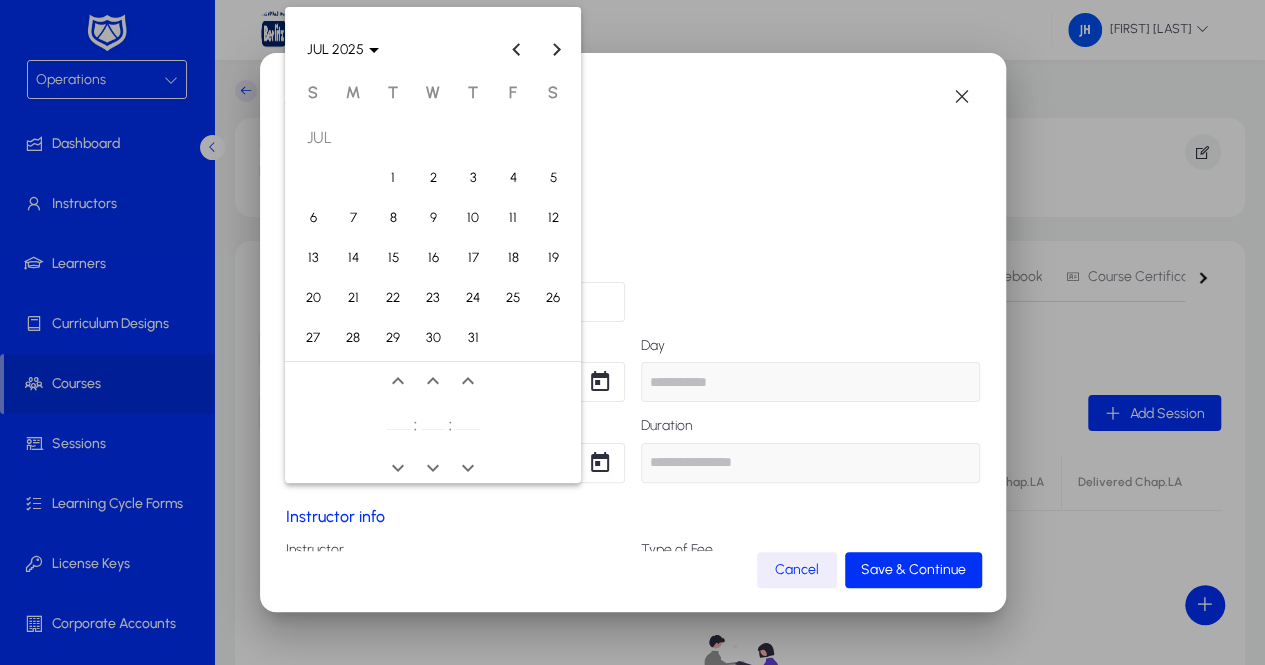 click on "21" at bounding box center [353, 298] 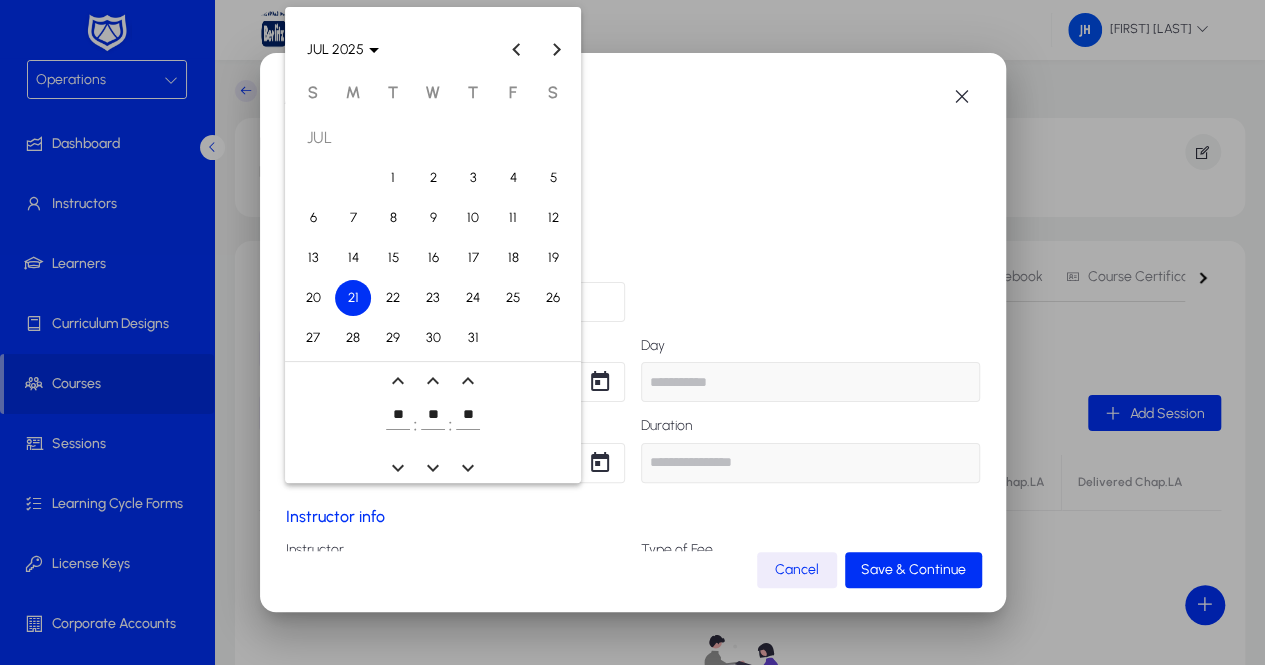 type on "******" 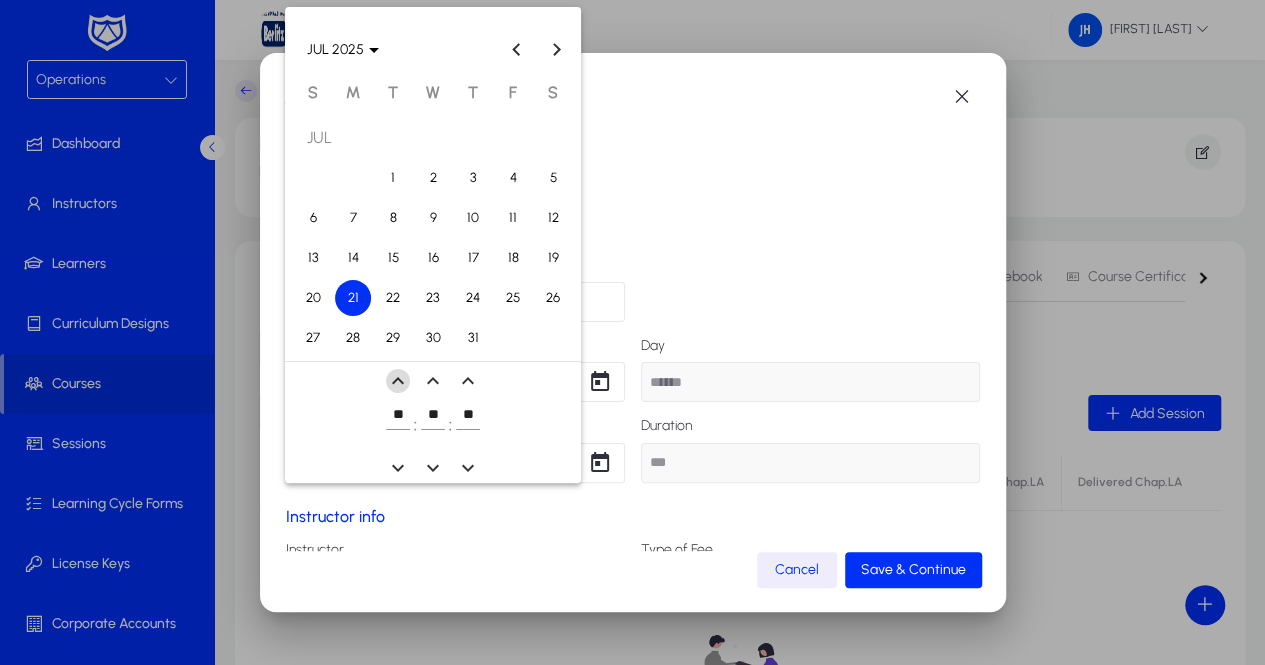 click at bounding box center [398, 381] 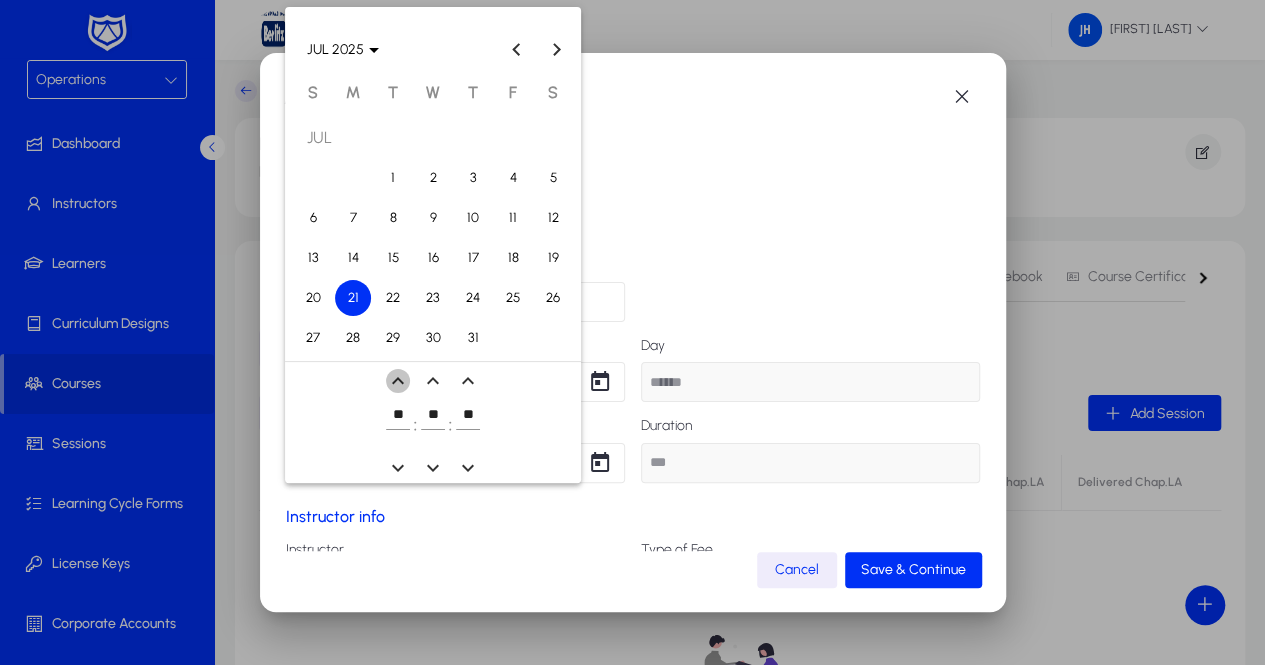 click at bounding box center [398, 381] 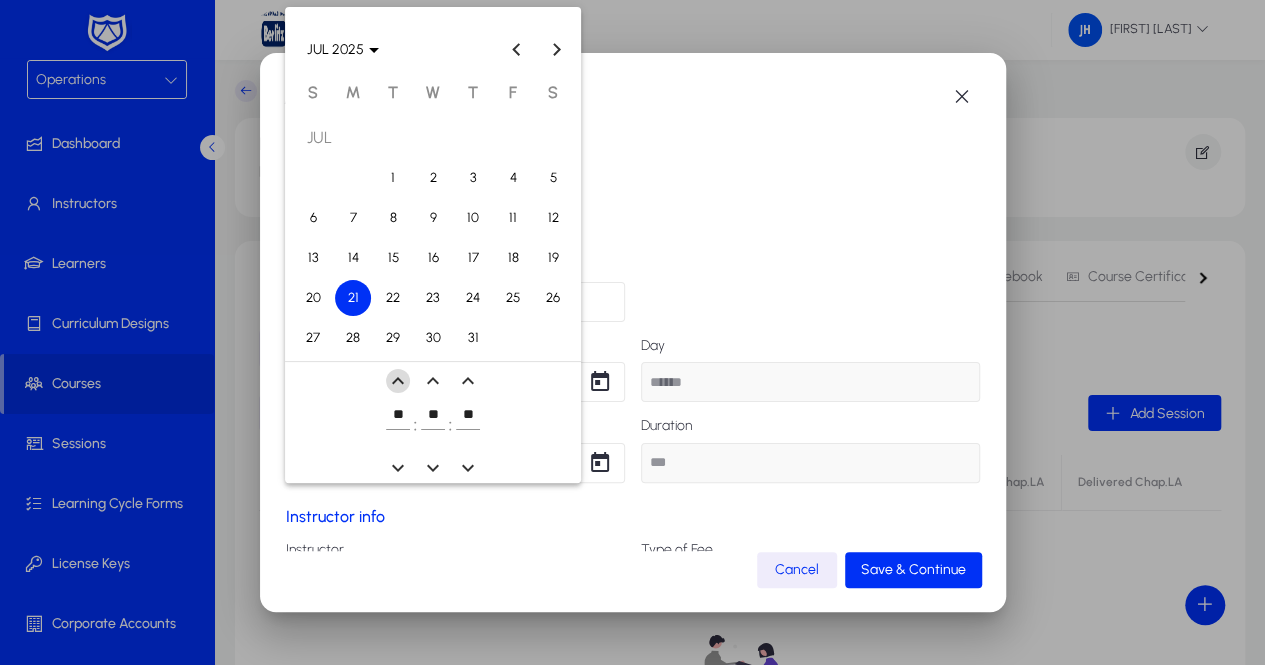 click at bounding box center [398, 381] 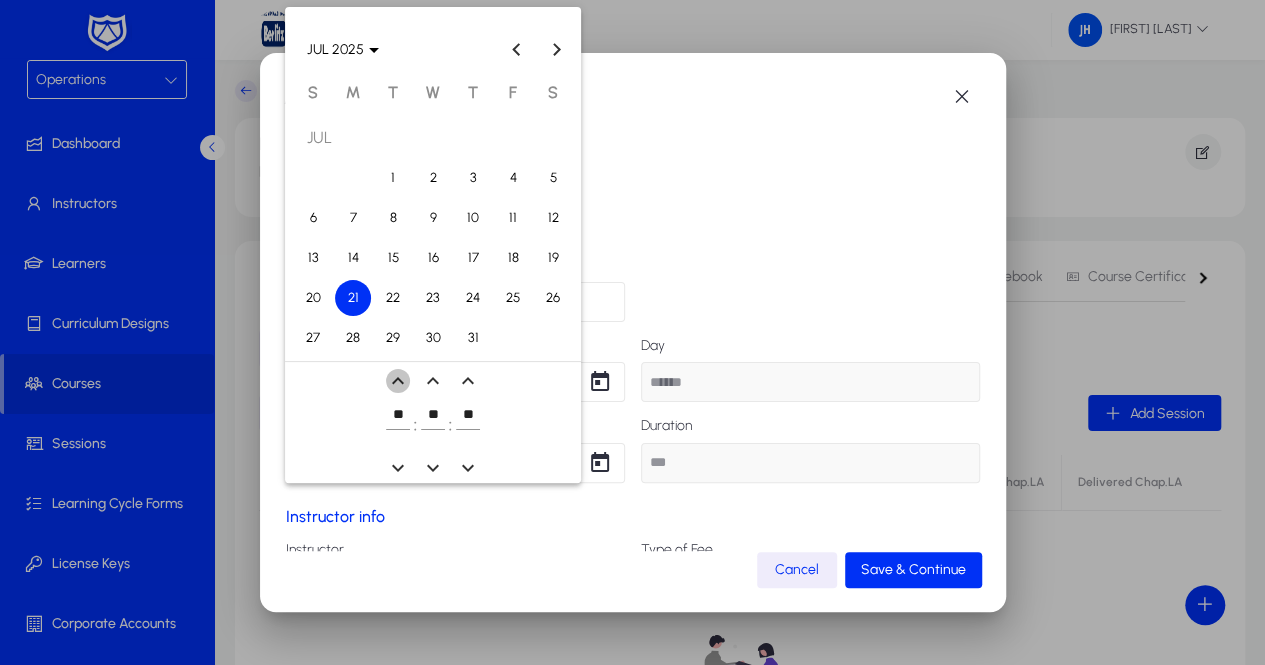 click at bounding box center (398, 381) 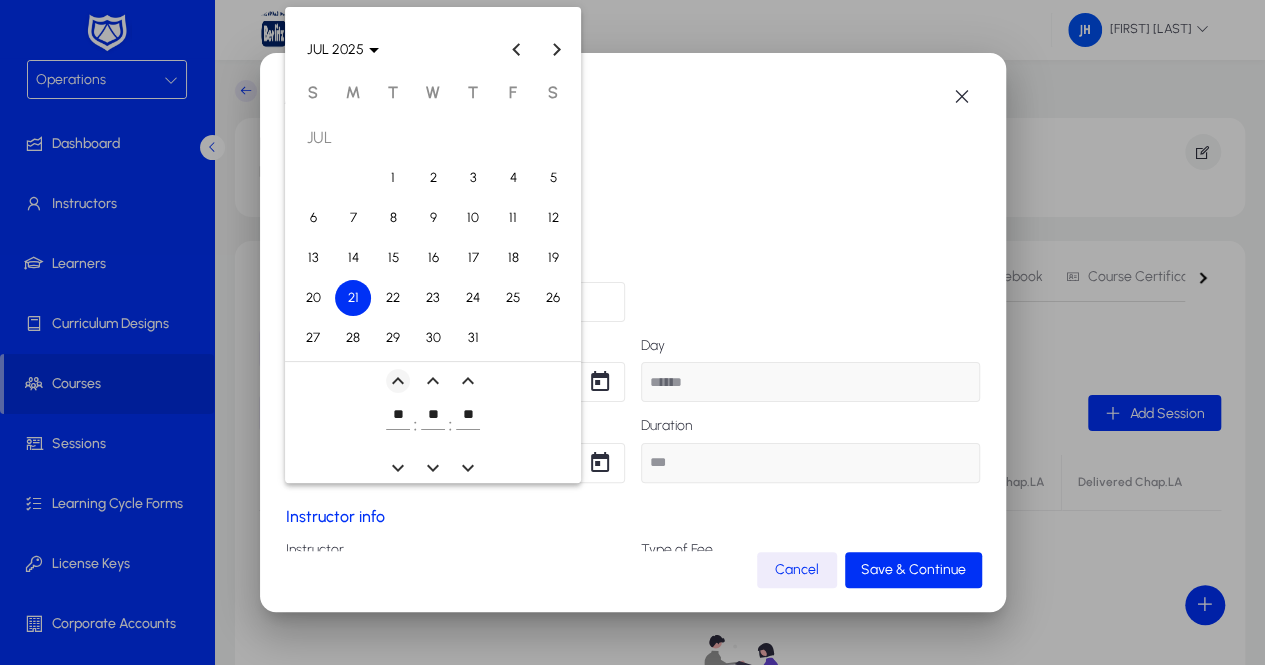 click at bounding box center [398, 381] 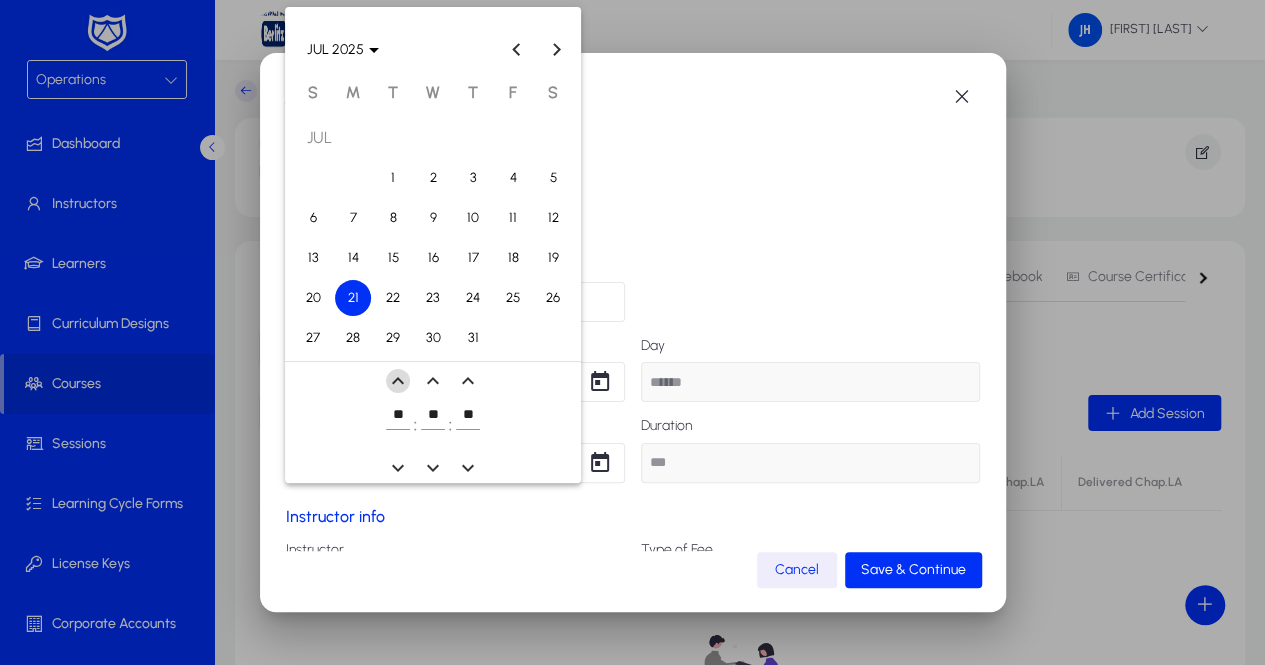click at bounding box center (398, 381) 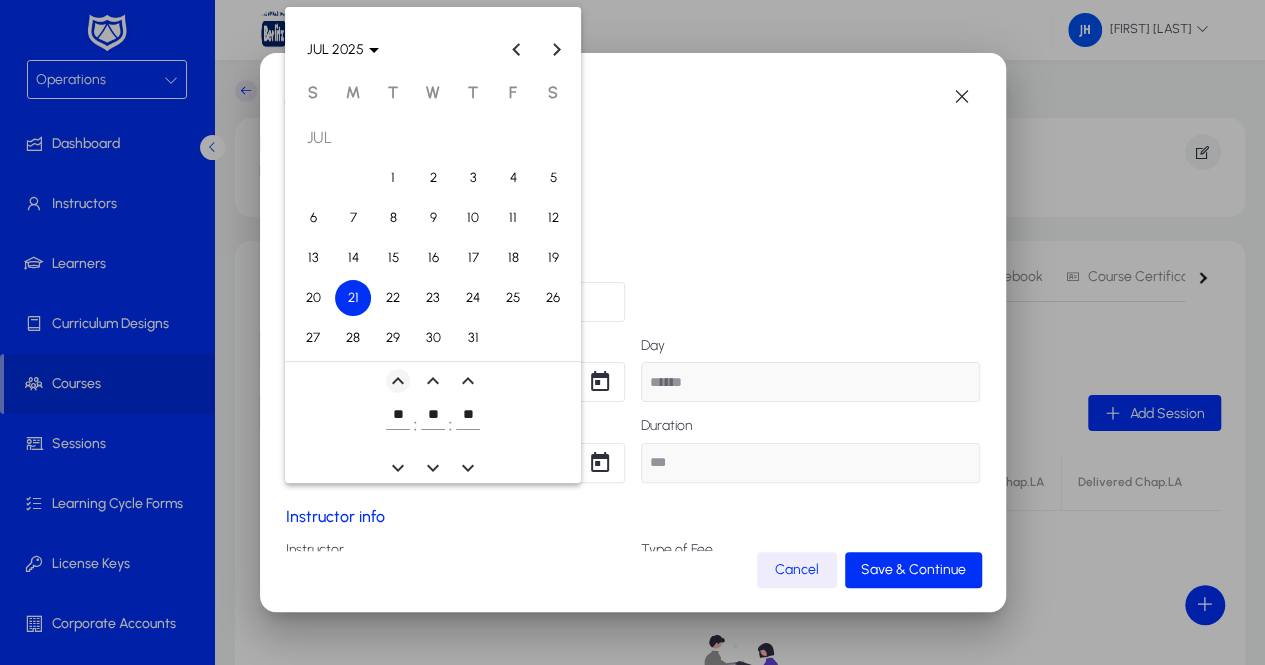 type on "****" 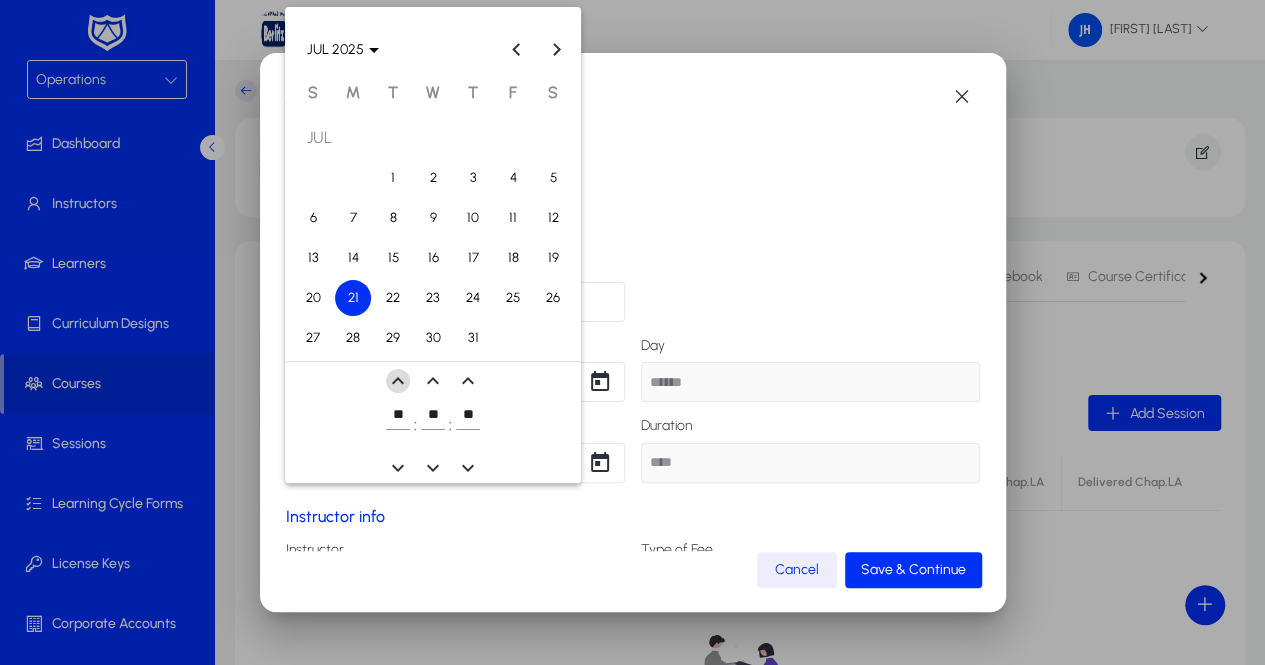 click at bounding box center (398, 381) 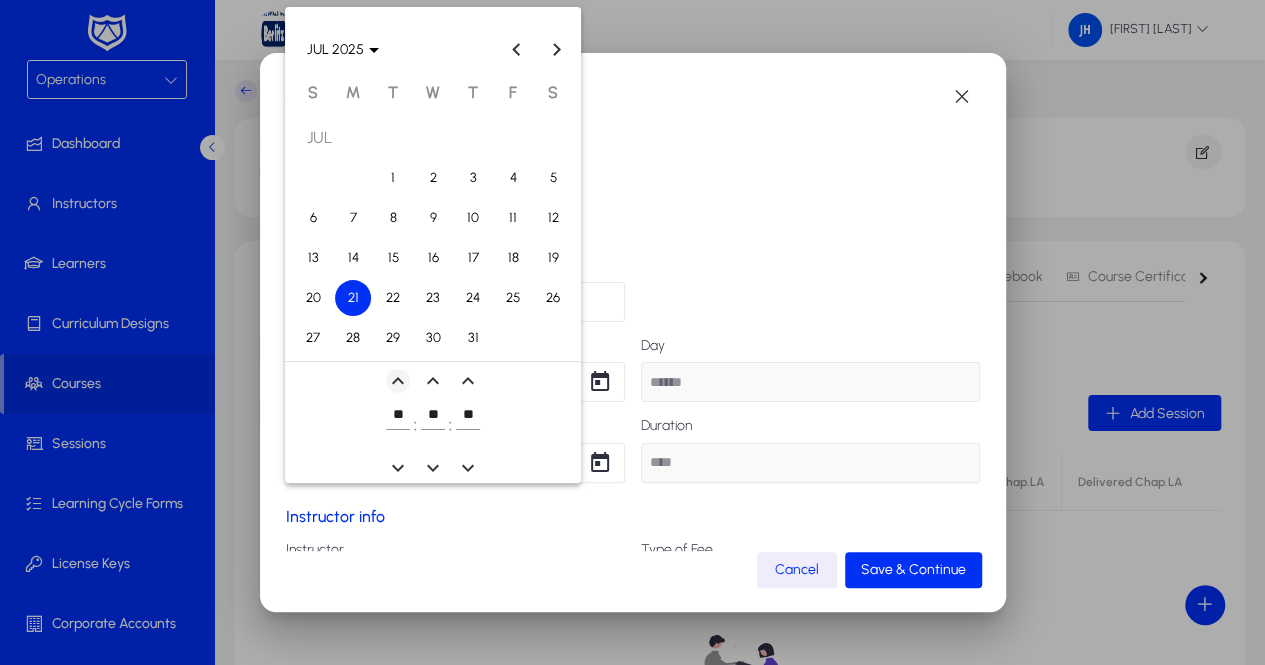type on "*****" 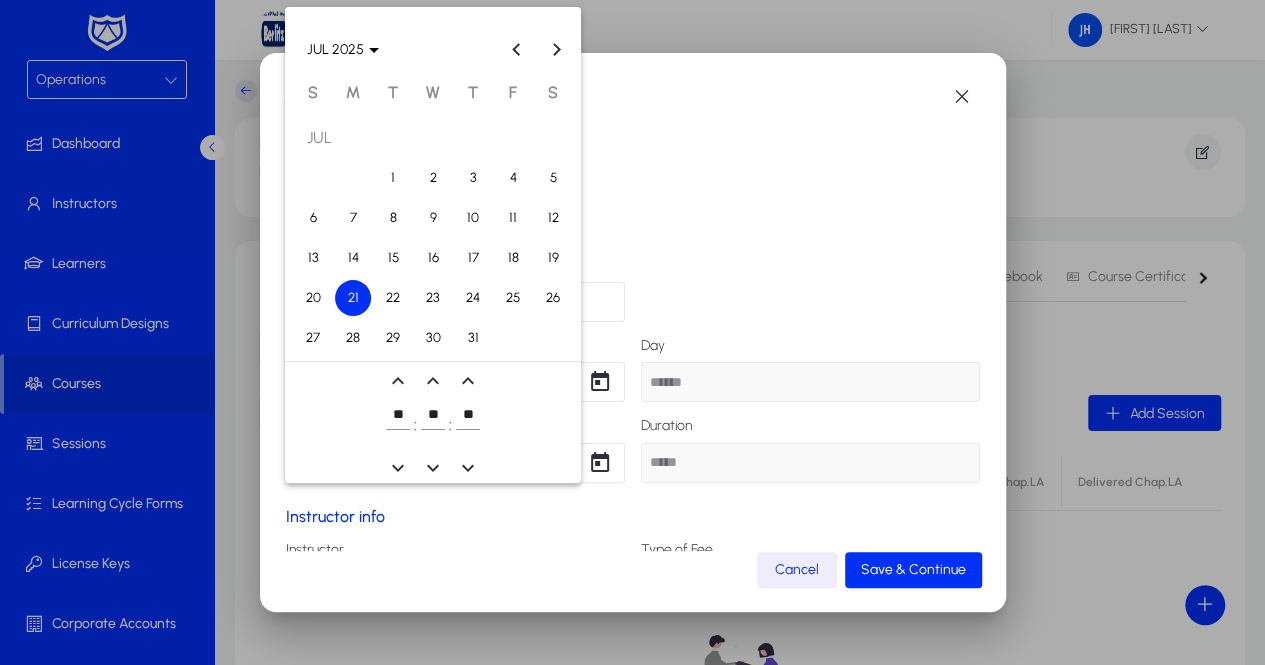 click at bounding box center [632, 332] 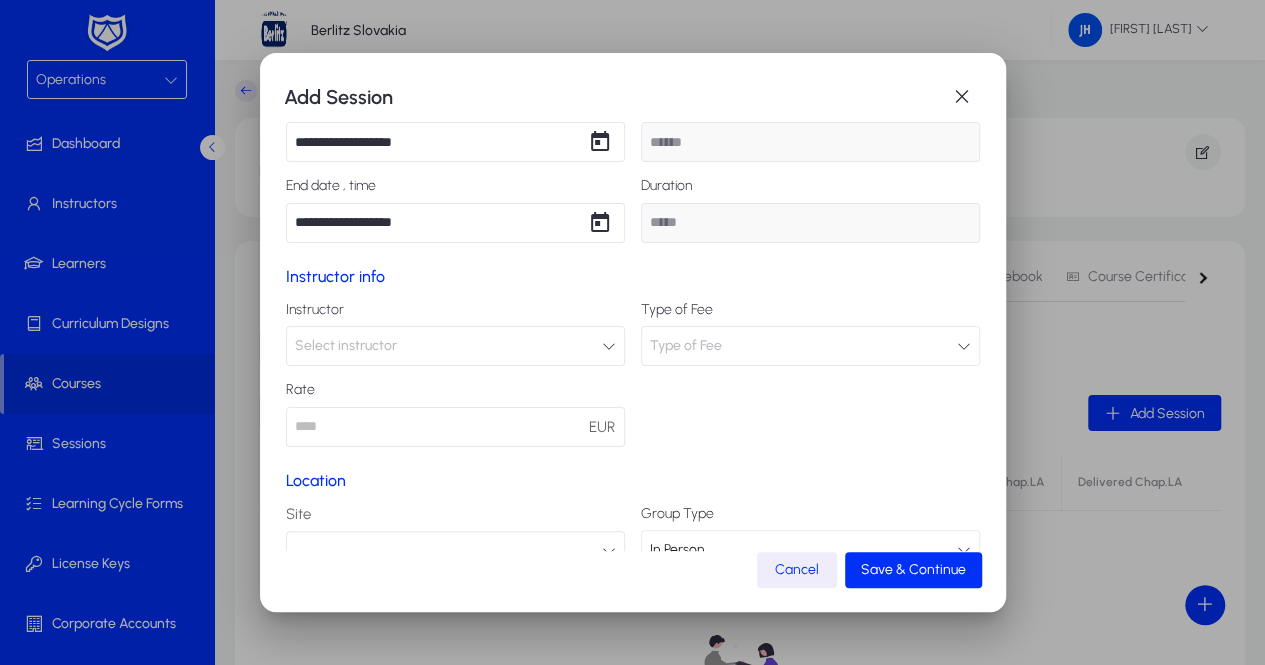 scroll, scrollTop: 280, scrollLeft: 0, axis: vertical 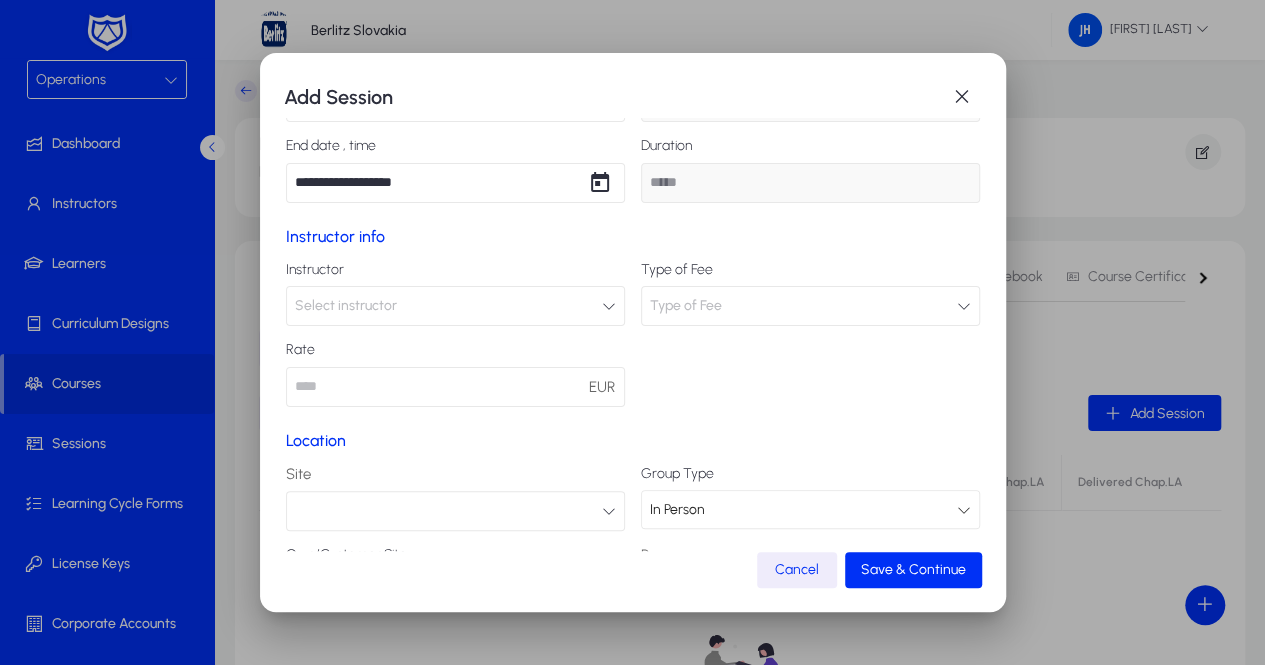 click 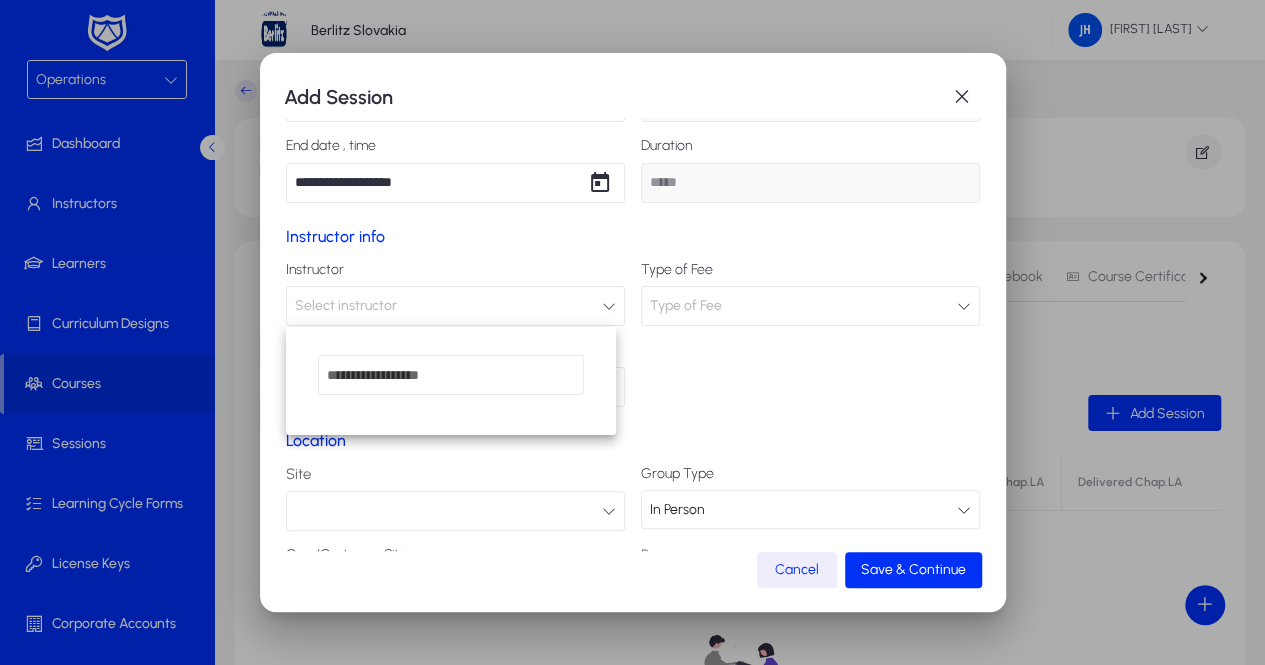 click at bounding box center [632, 332] 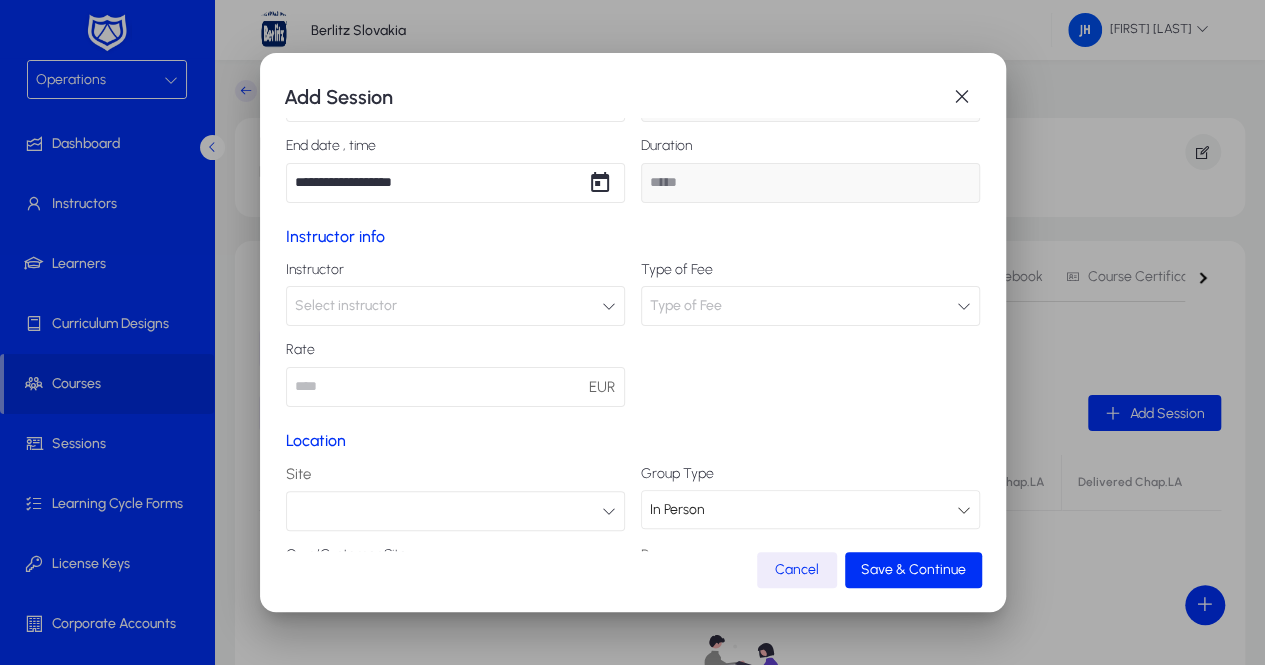 click on "Instructor  Select instructor      Type of Fee  Type of Fee     Rate  EUR" 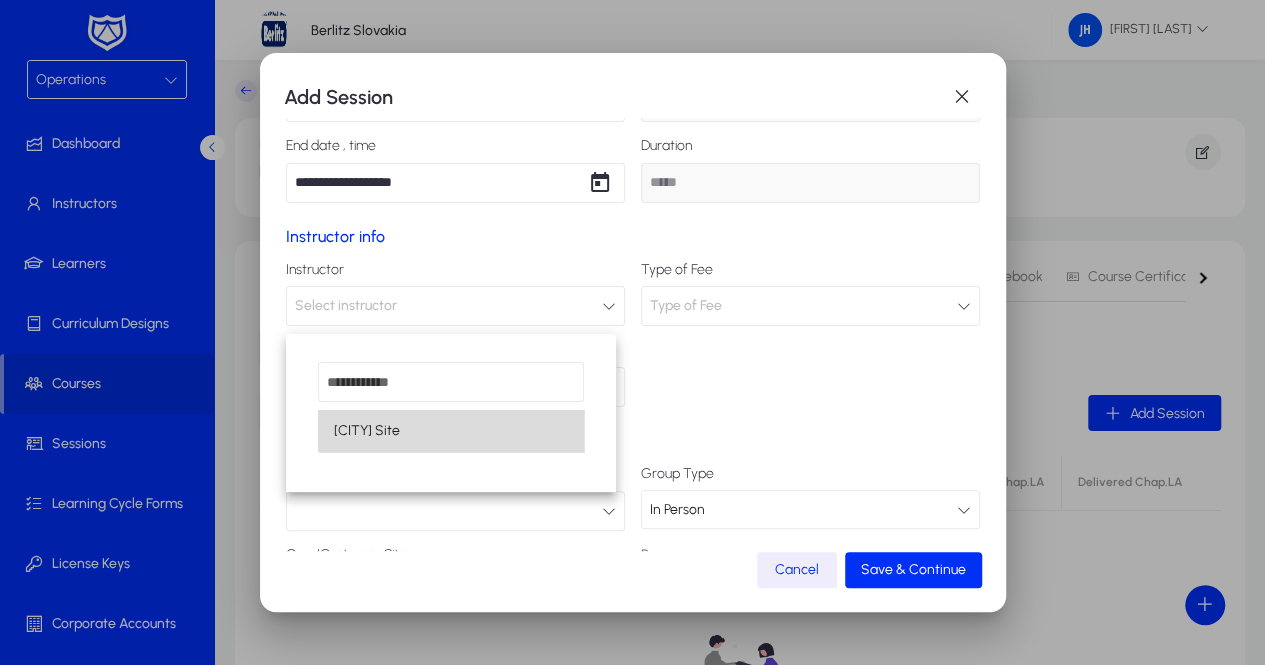 click on "[CITY] Site" at bounding box center (451, 431) 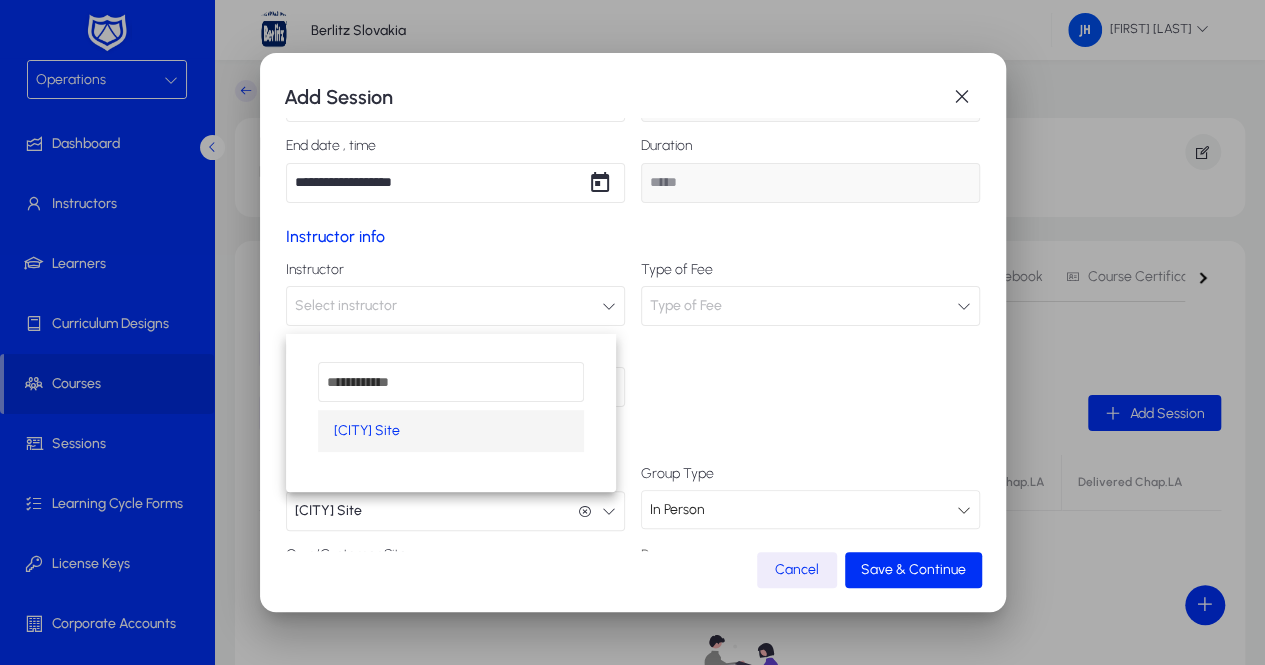 scroll, scrollTop: 0, scrollLeft: 0, axis: both 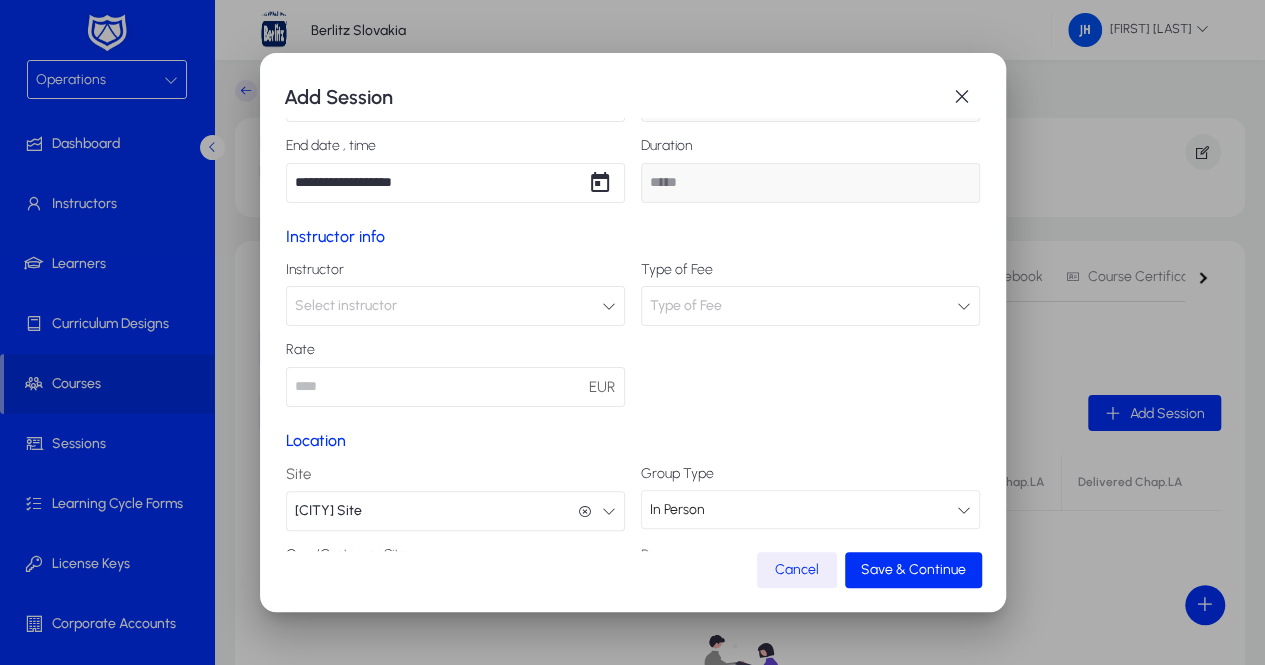 click on "In Person" at bounding box center [803, 510] 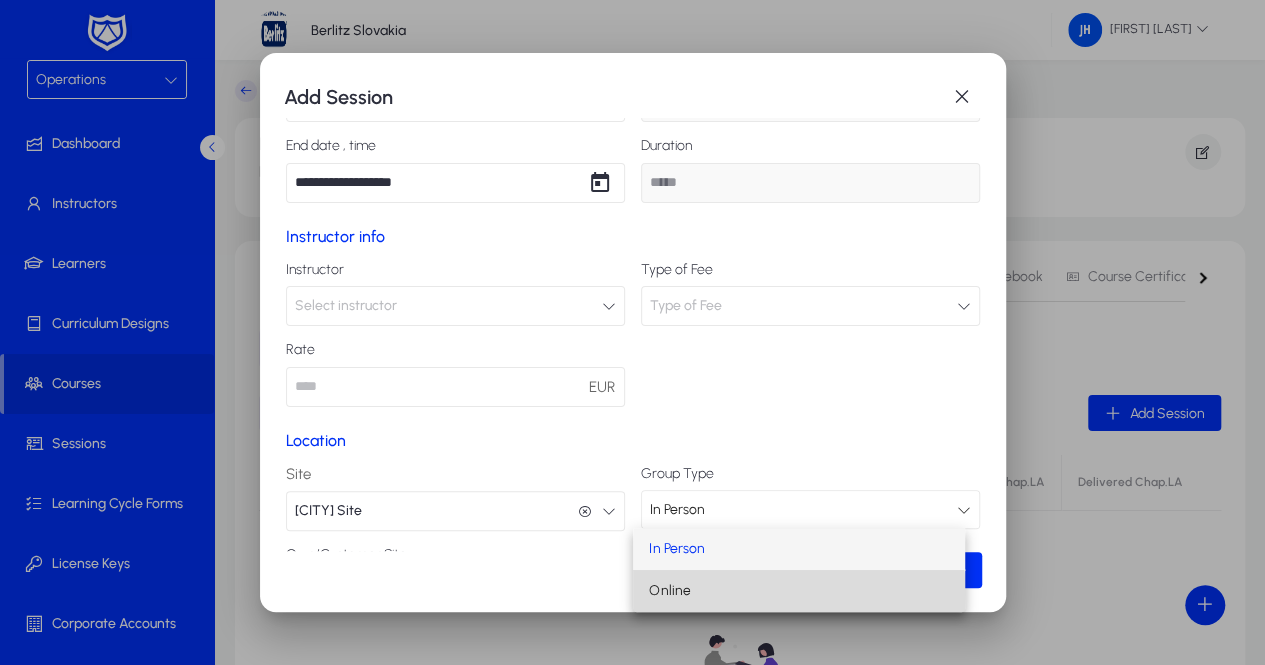 click on "Online" at bounding box center [798, 591] 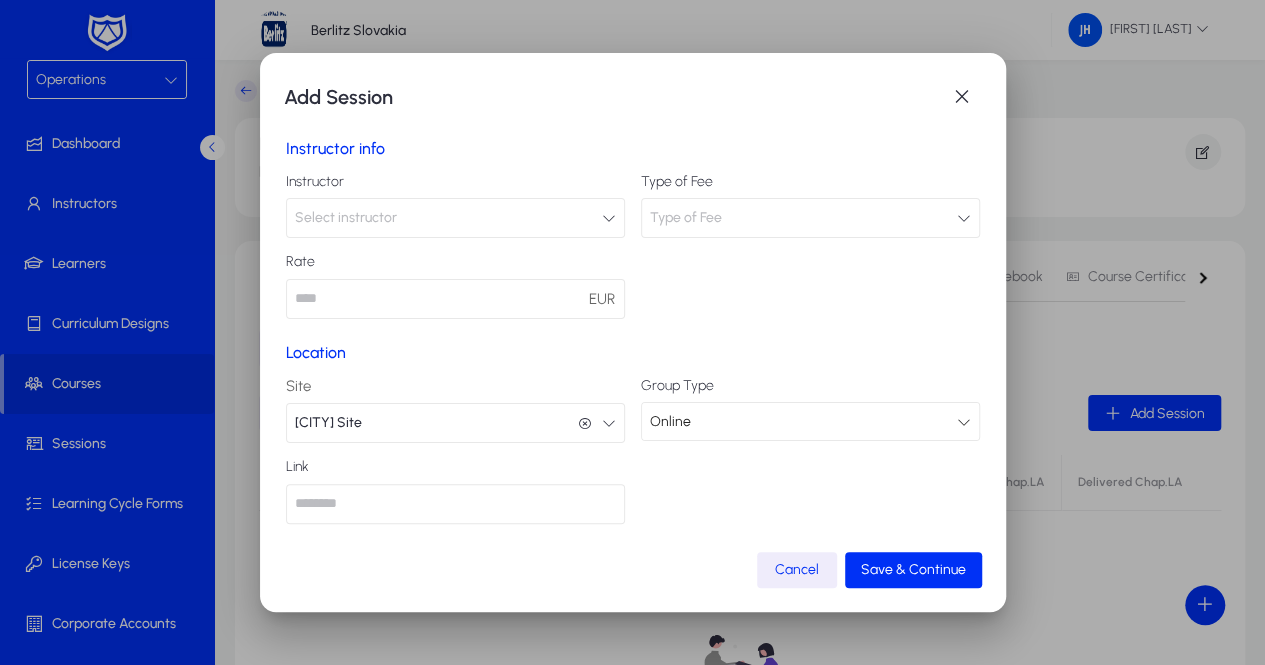 scroll, scrollTop: 372, scrollLeft: 0, axis: vertical 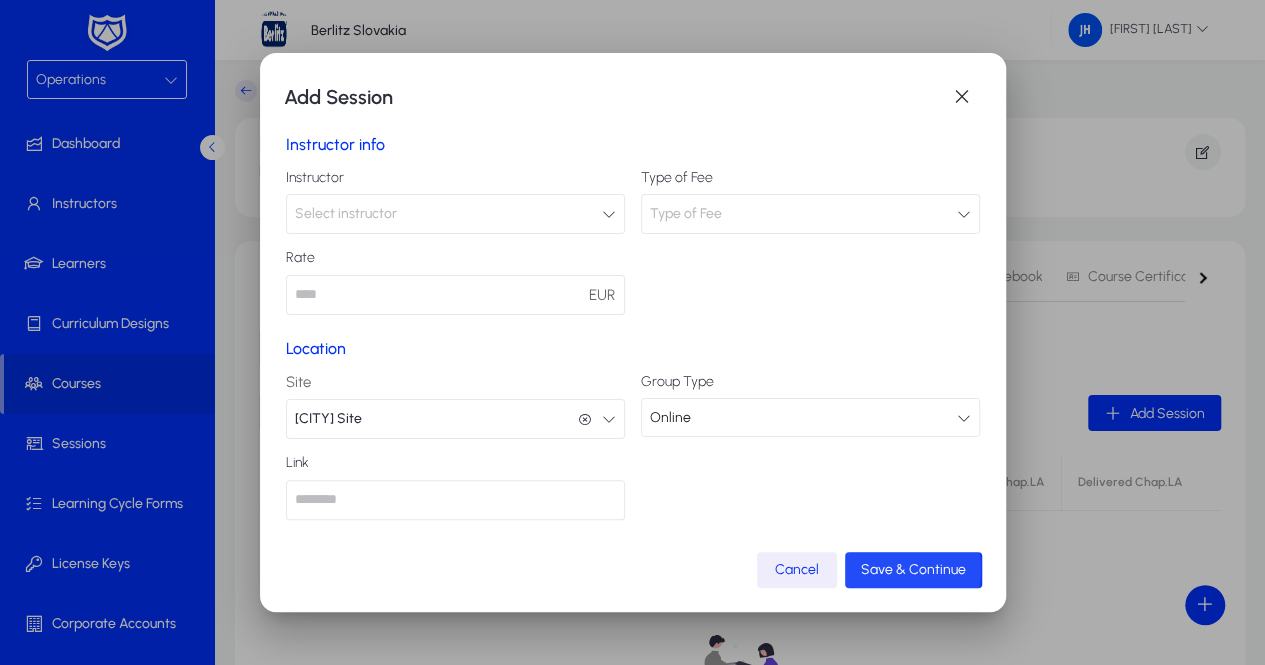 click on "Save & Continue" 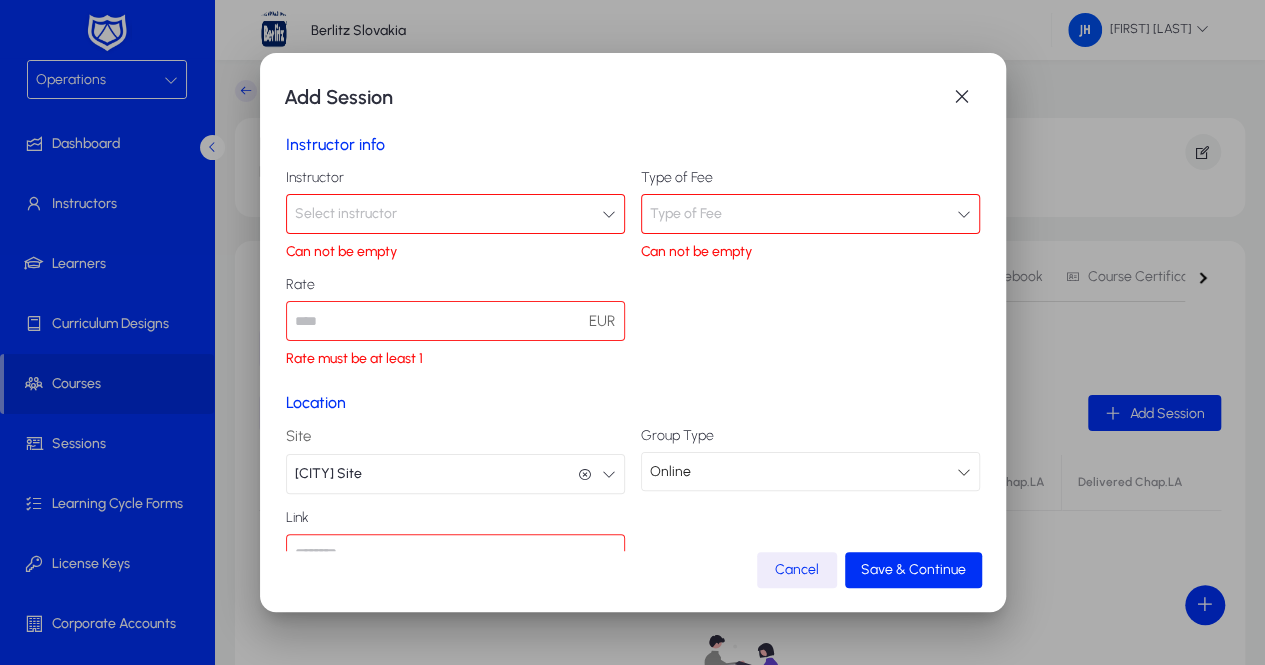 type 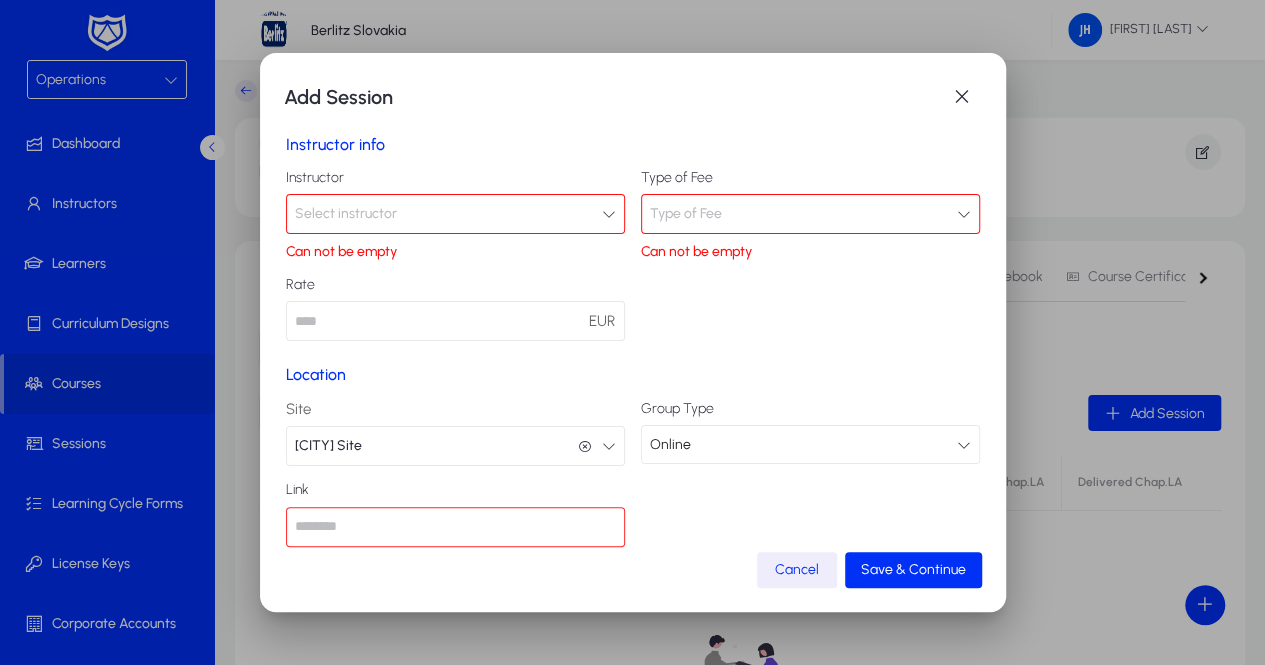 type on "*" 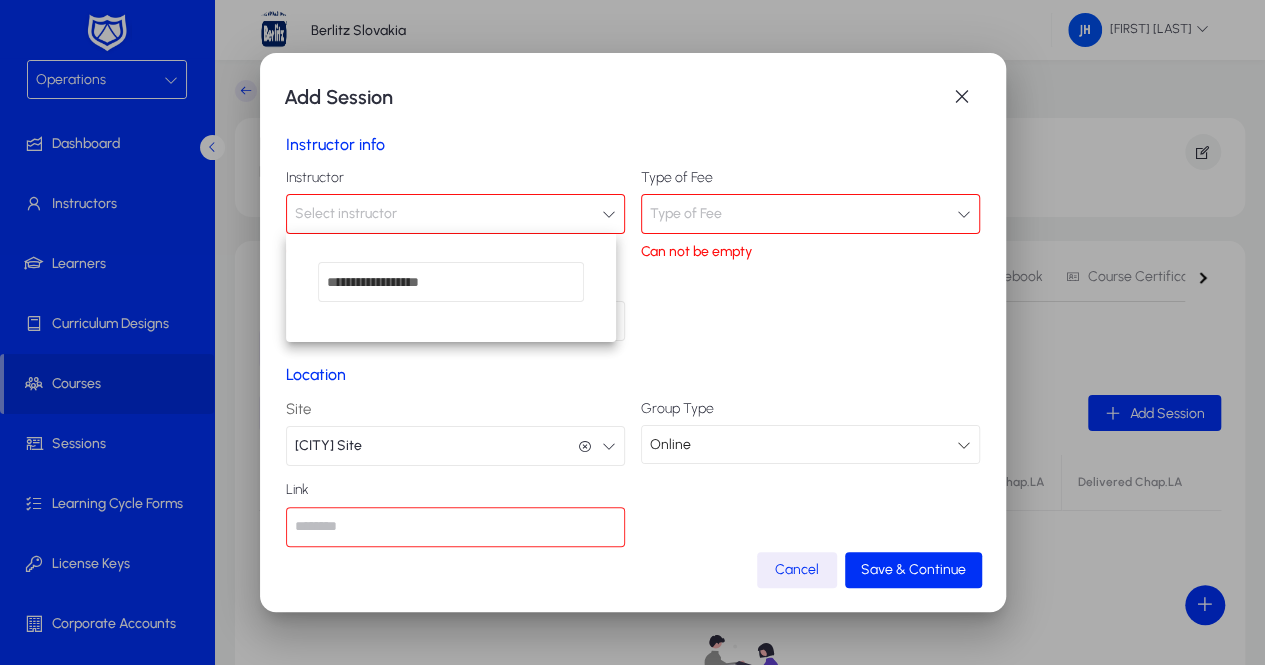 click at bounding box center [632, 332] 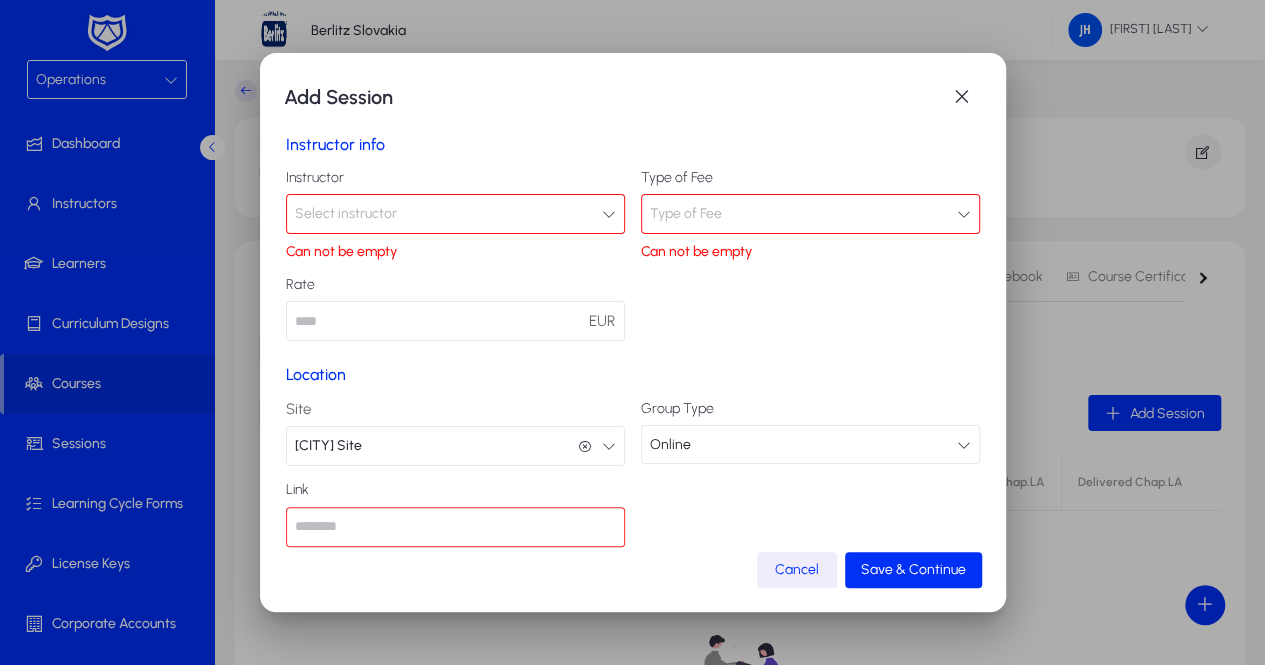 click on "Type of Fee" 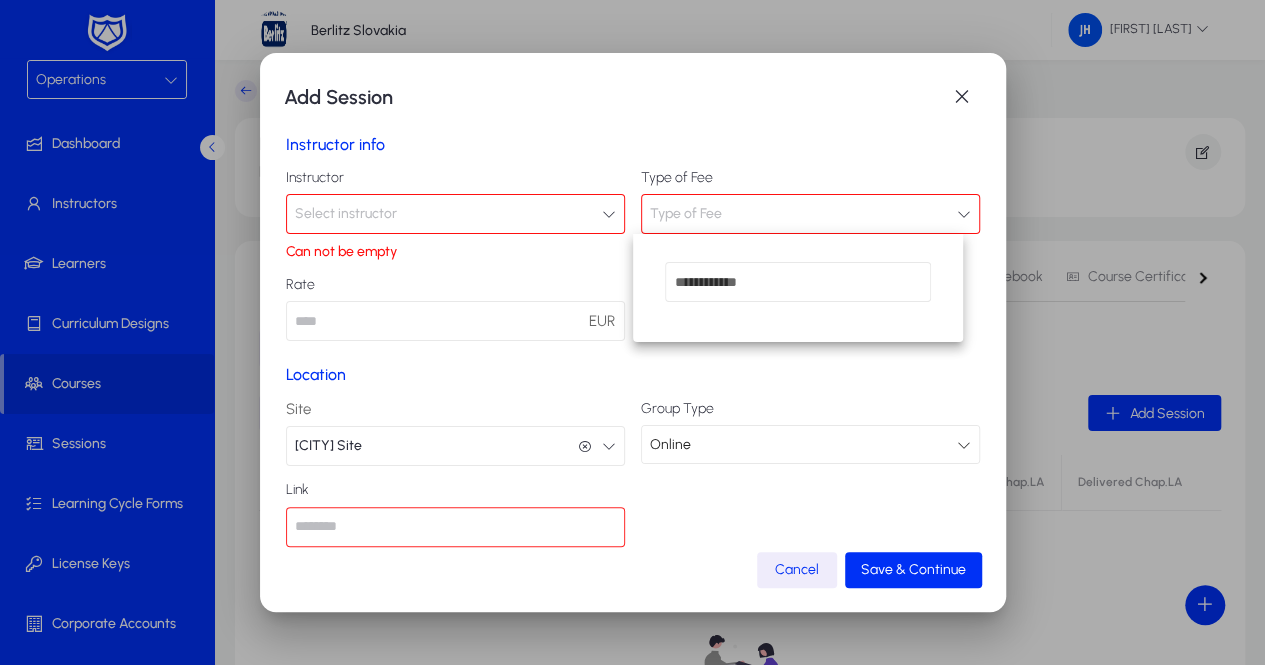 click at bounding box center [632, 332] 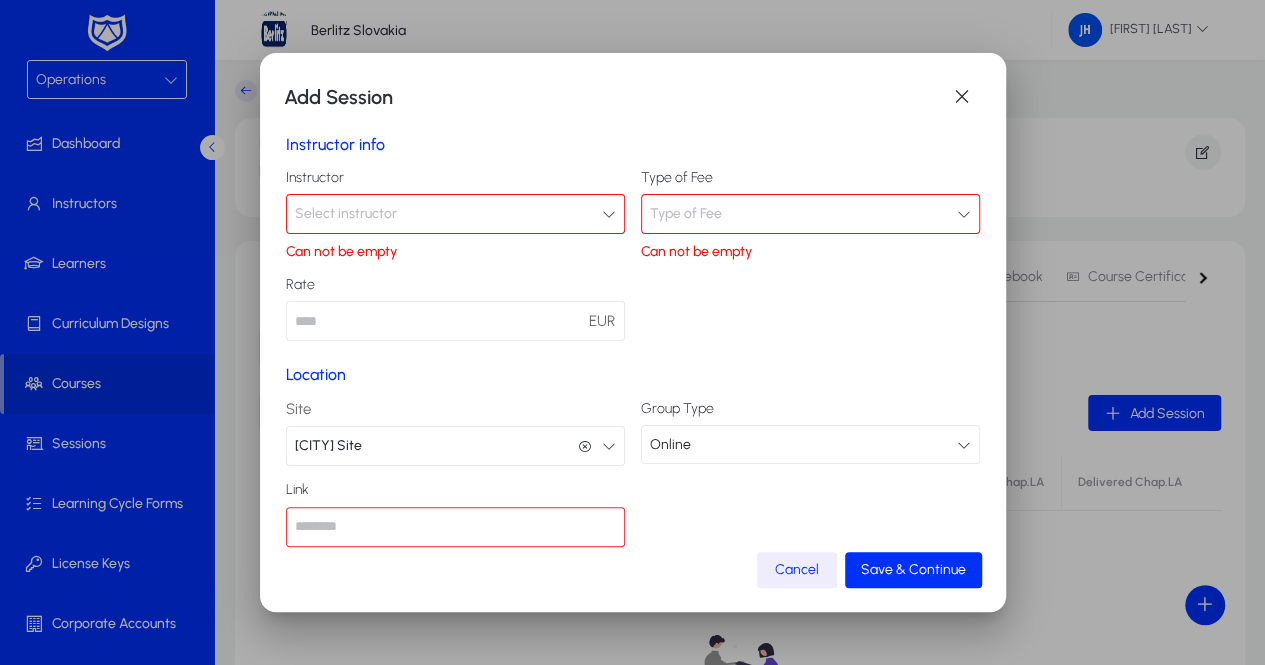 click on "Type of Fee" 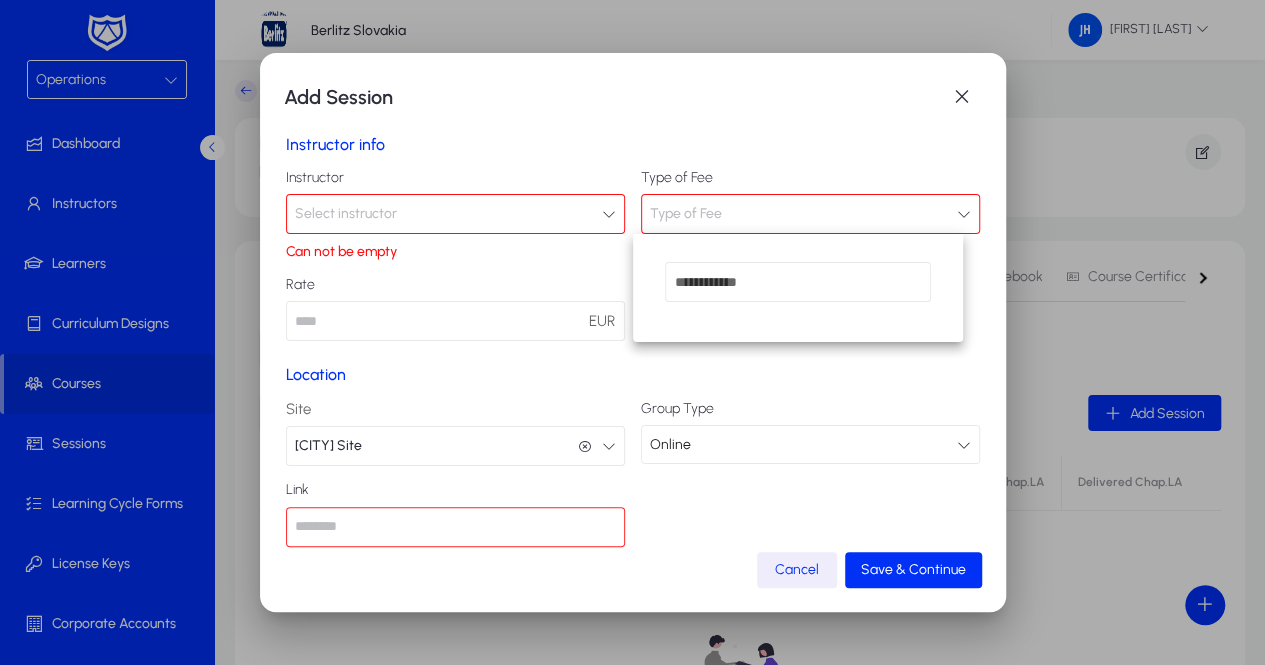 click at bounding box center [632, 332] 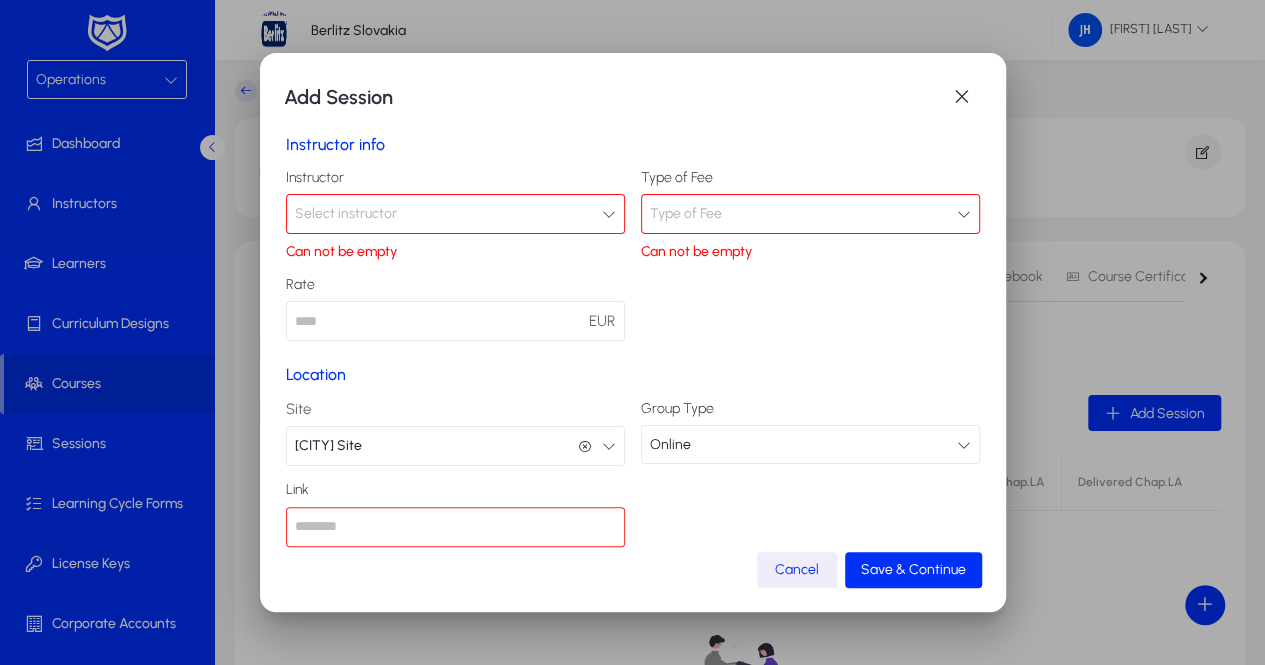scroll, scrollTop: 32, scrollLeft: 0, axis: vertical 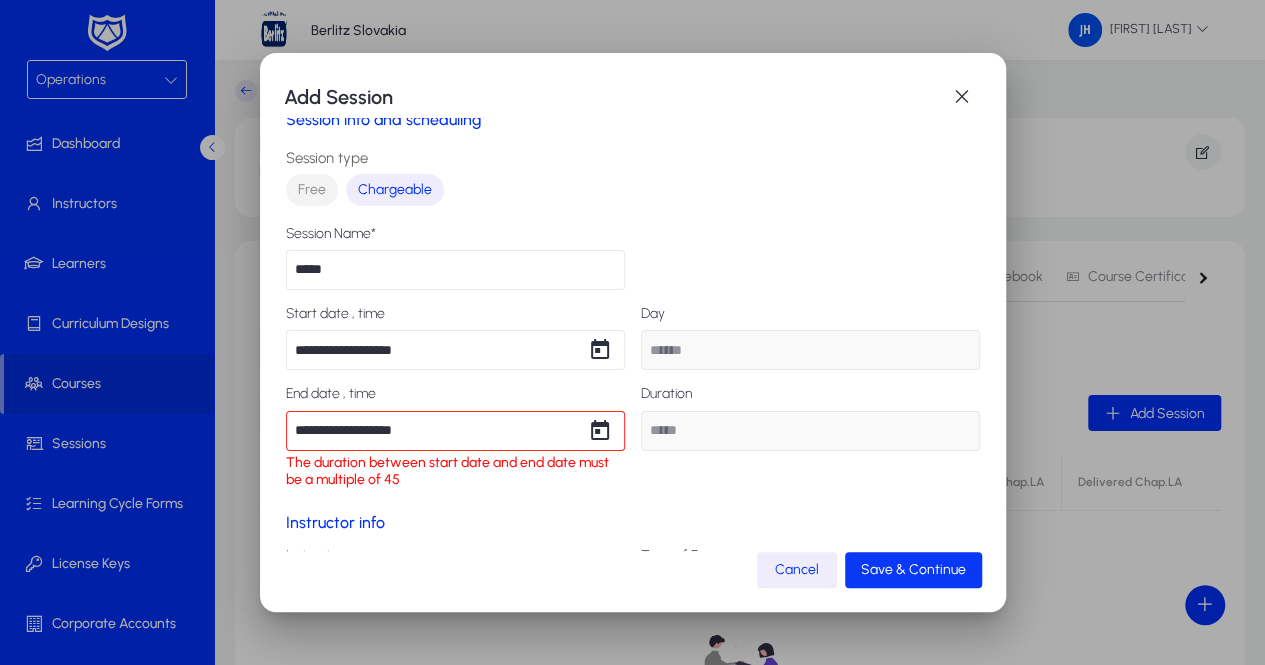click on "Save & Continue" 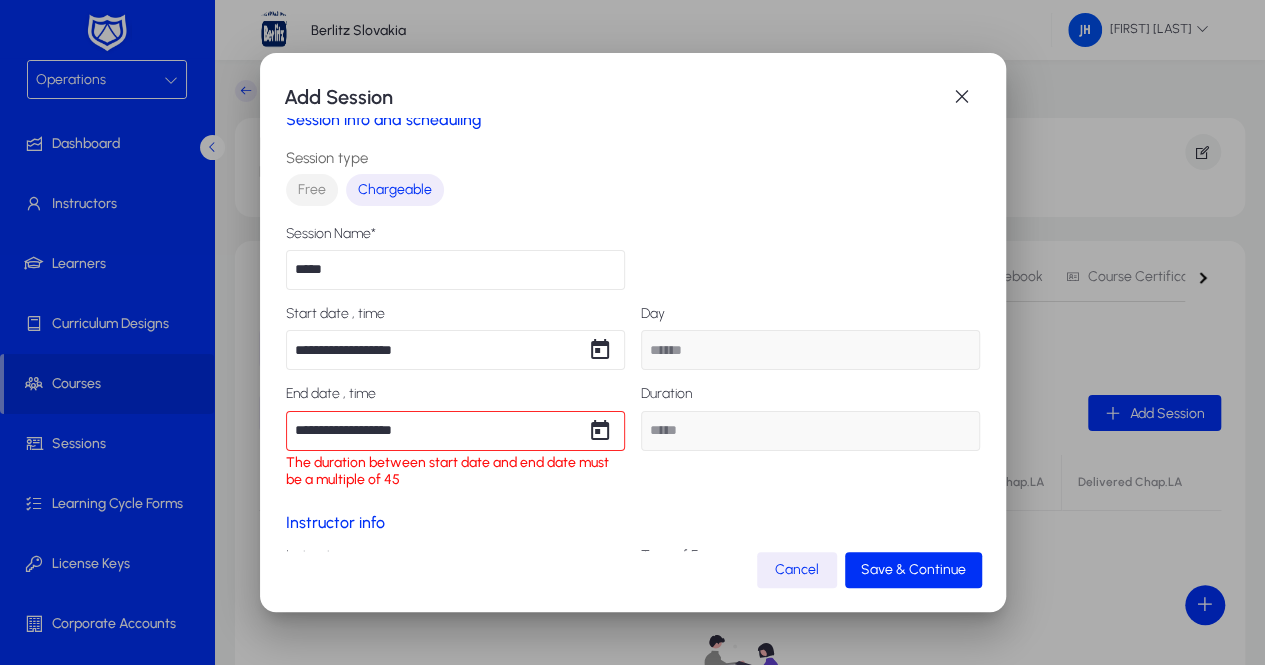 click on "**********" at bounding box center [633, 334] 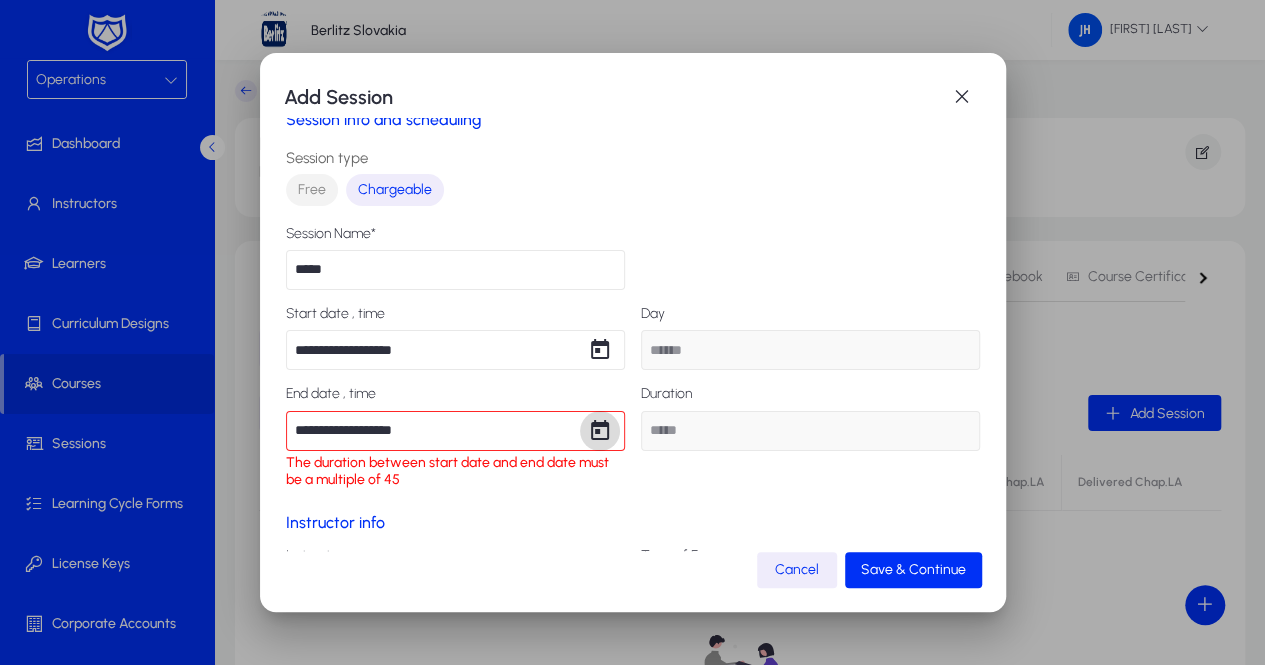 click at bounding box center (600, 431) 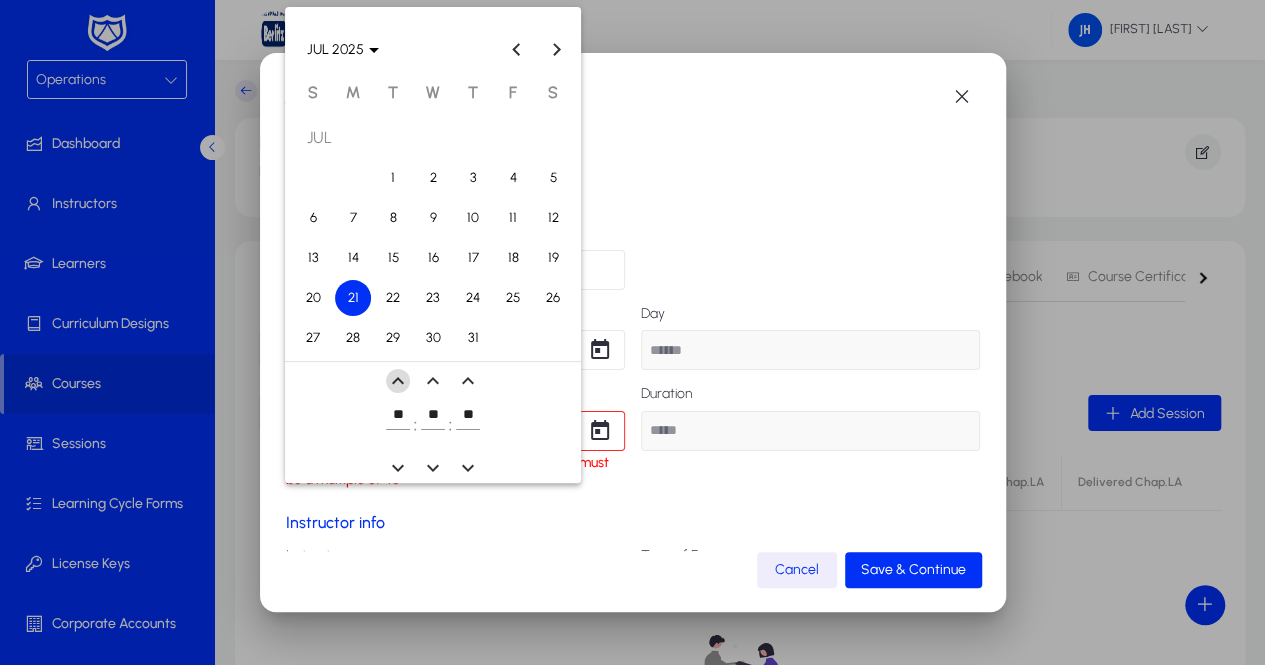 click at bounding box center (398, 381) 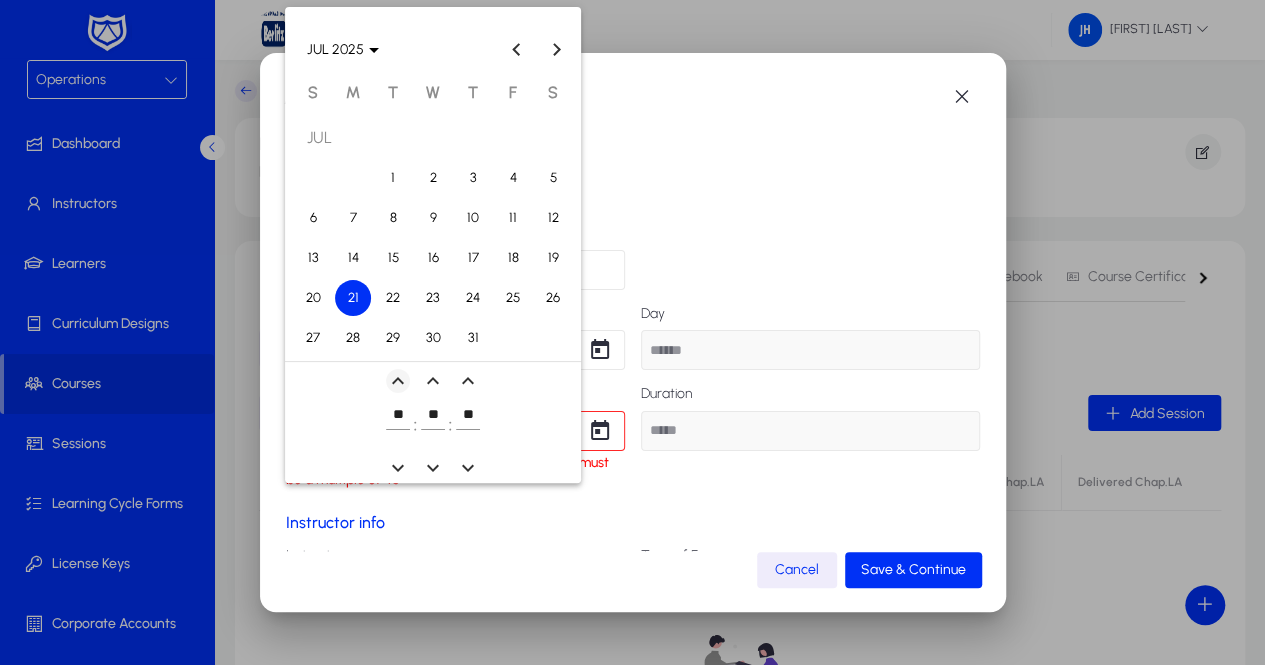 type on "******" 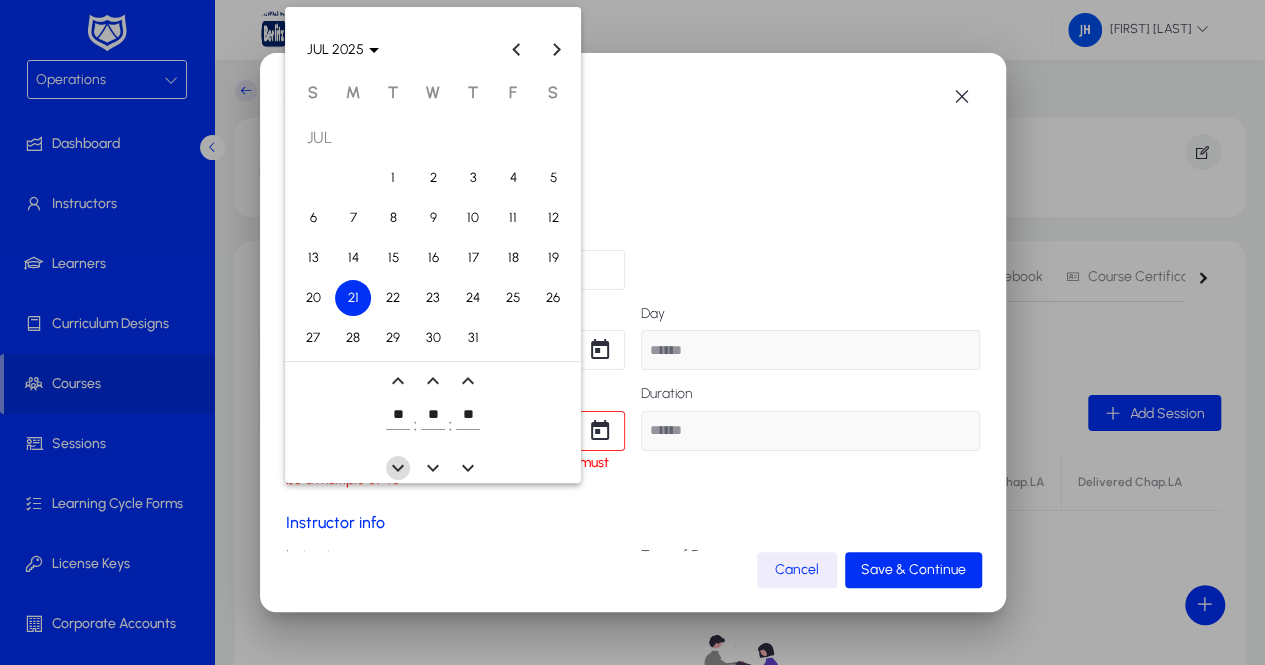 click at bounding box center (398, 468) 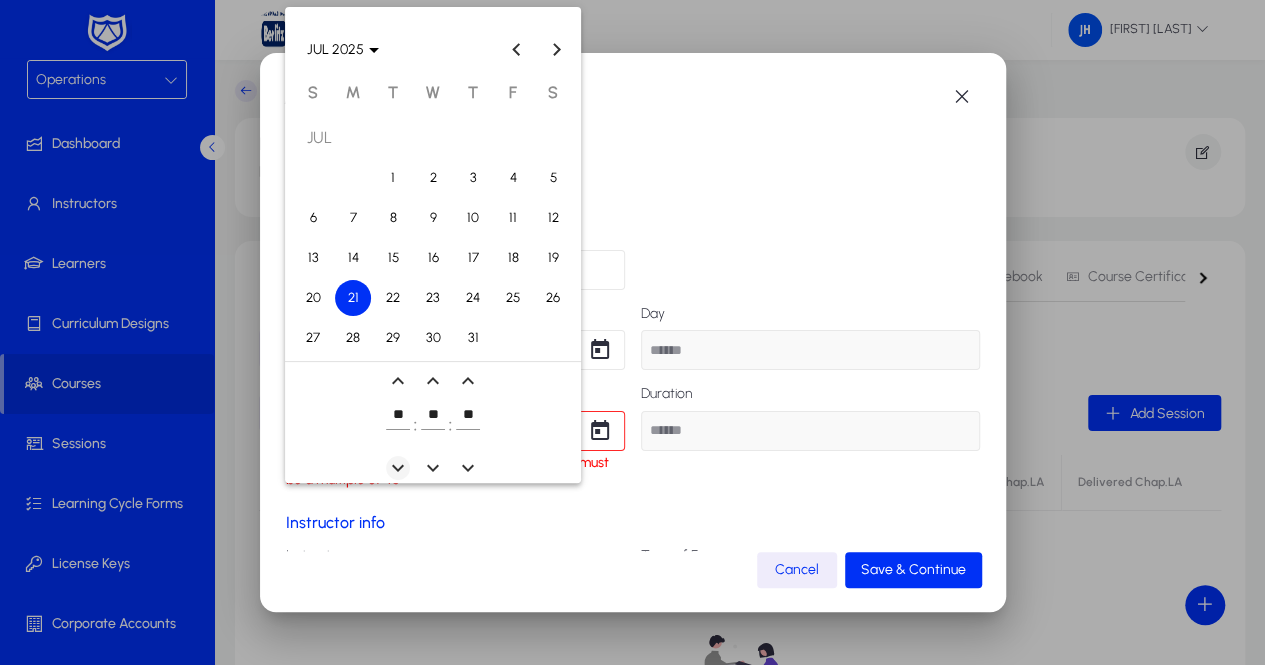 type on "*****" 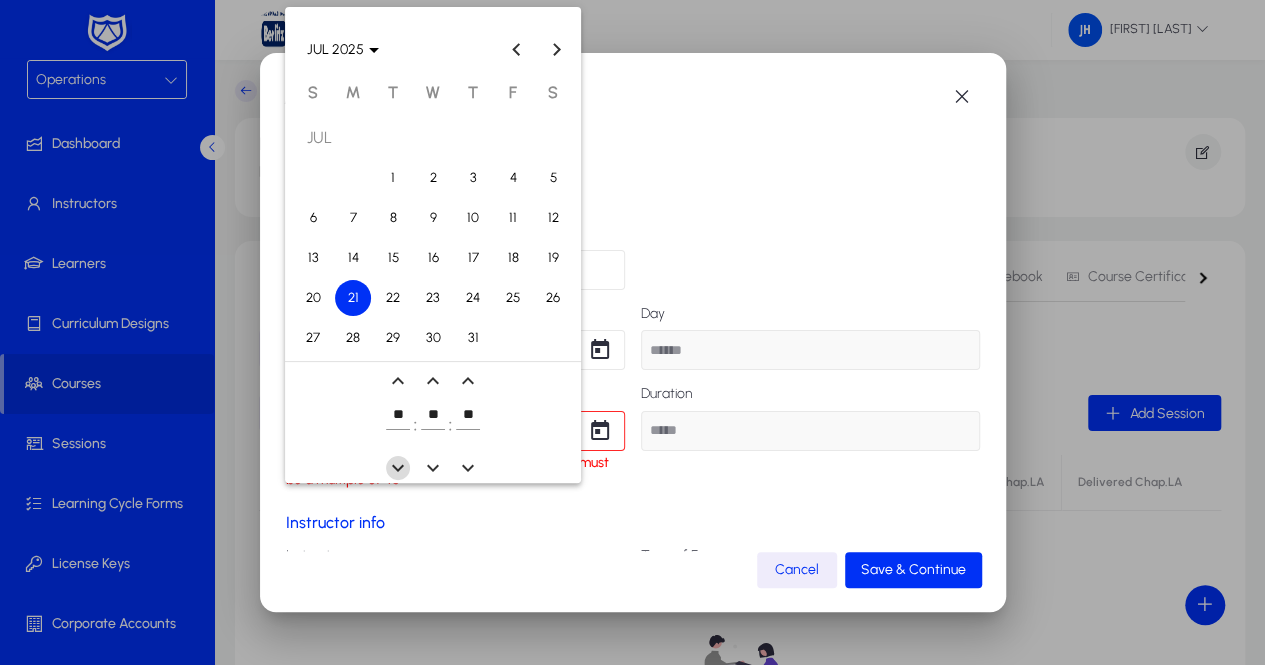 click at bounding box center [398, 468] 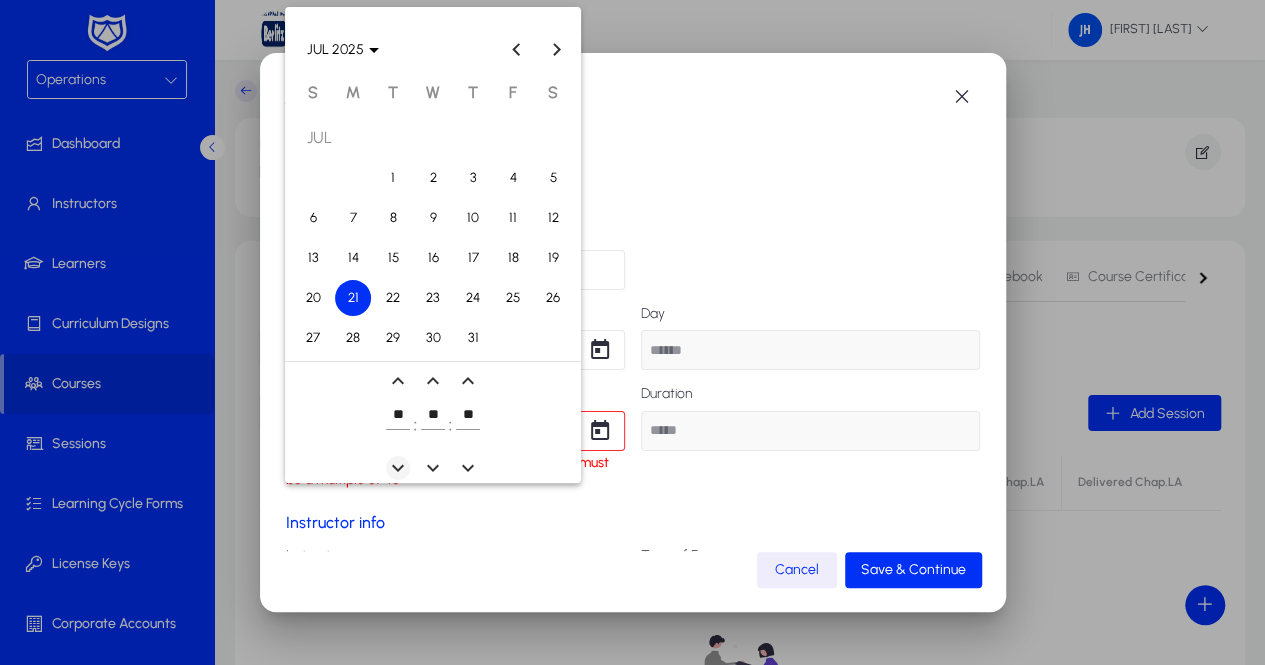 type on "****" 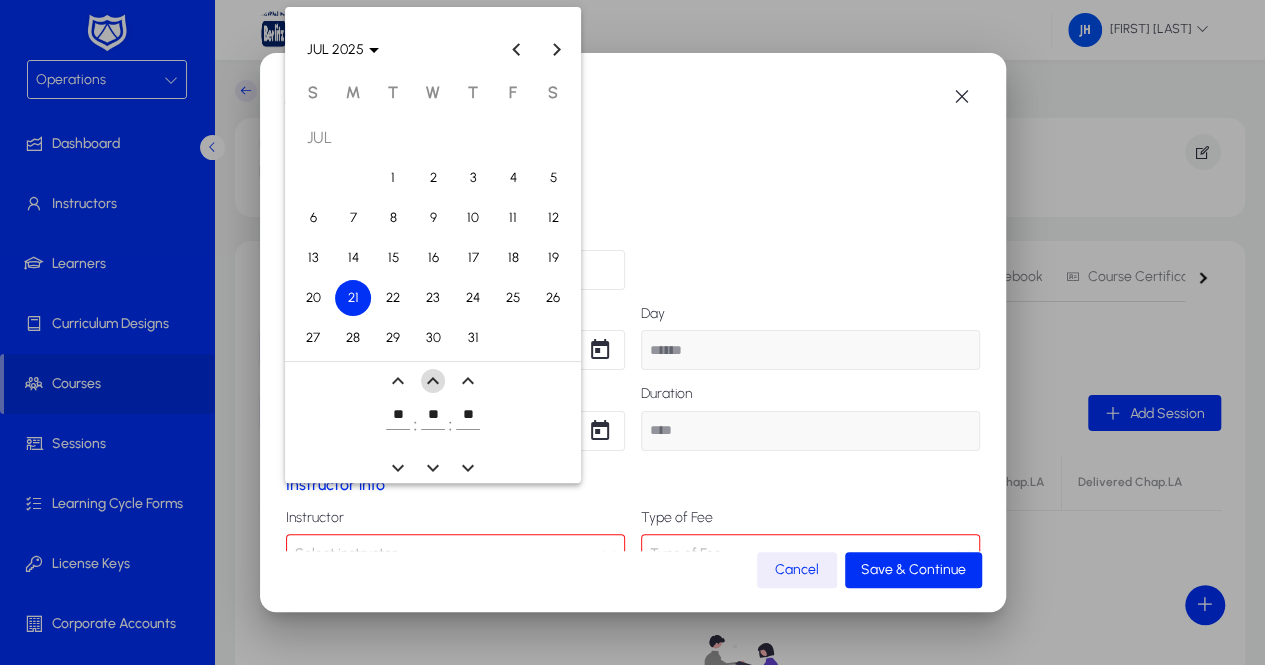 click at bounding box center [433, 381] 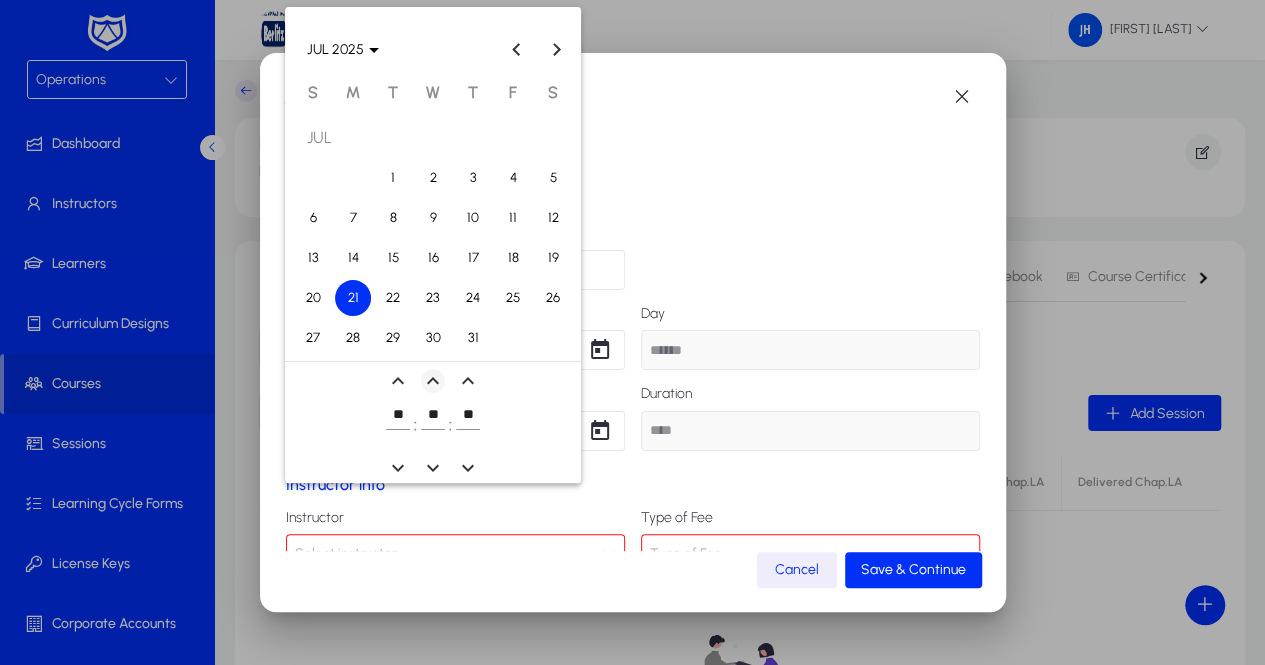 type on "****" 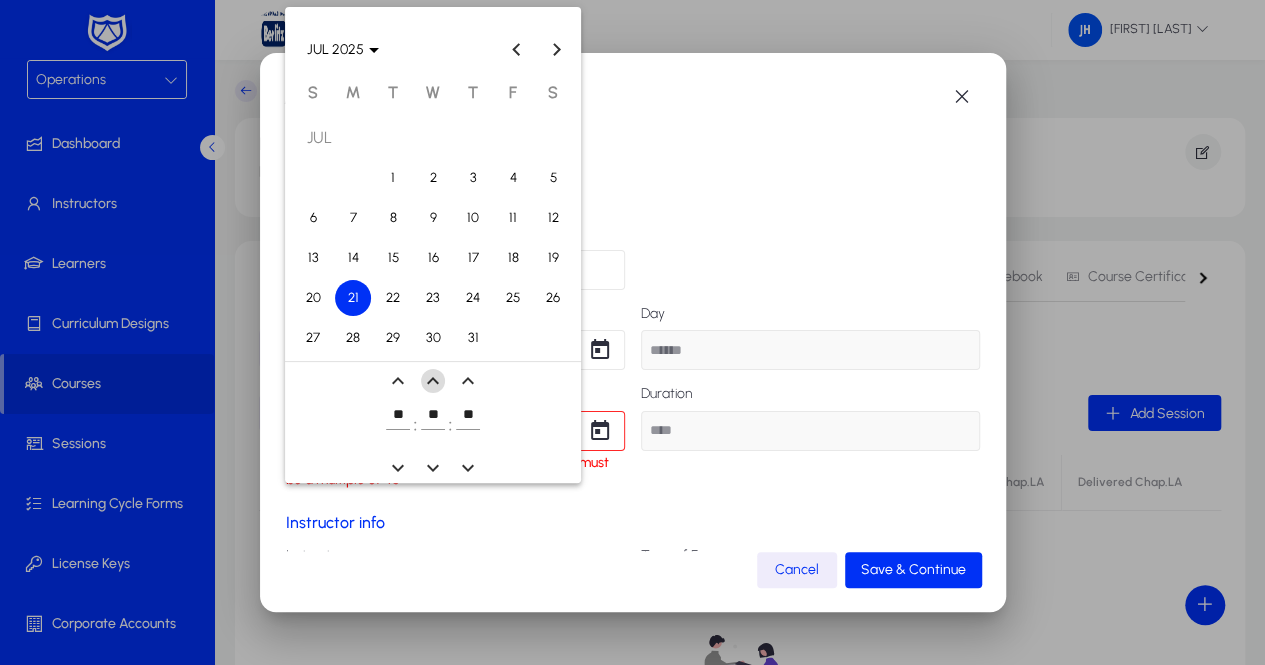 click at bounding box center [433, 381] 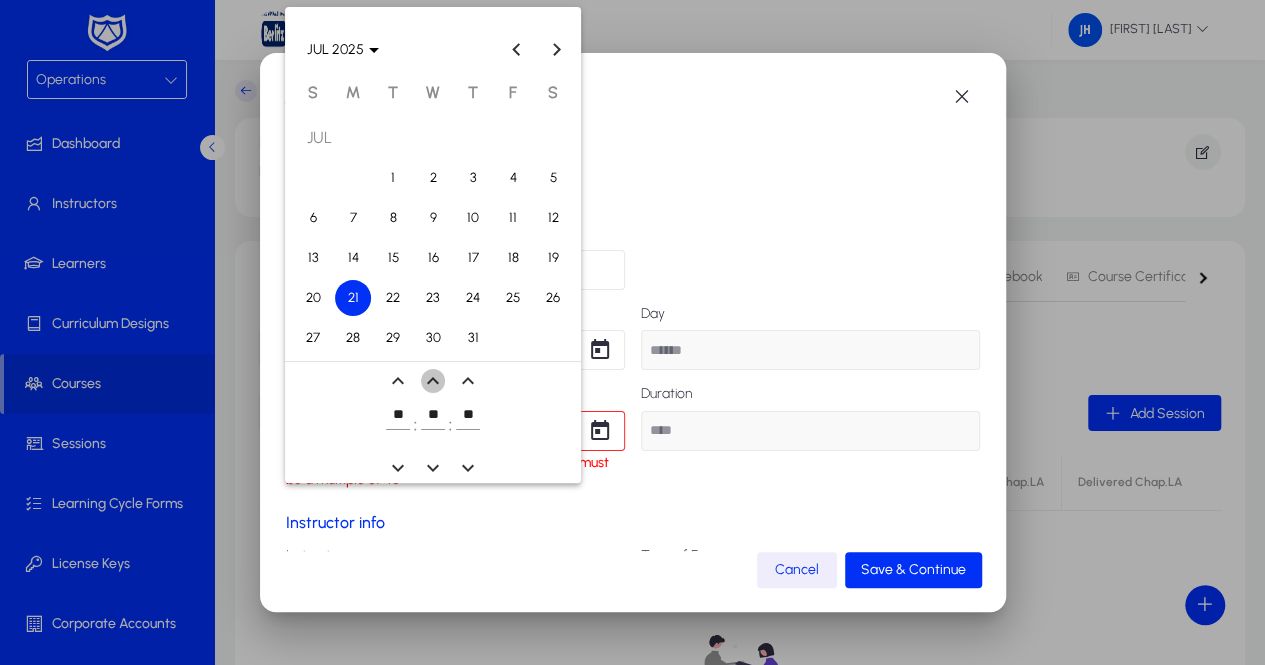 click at bounding box center (433, 381) 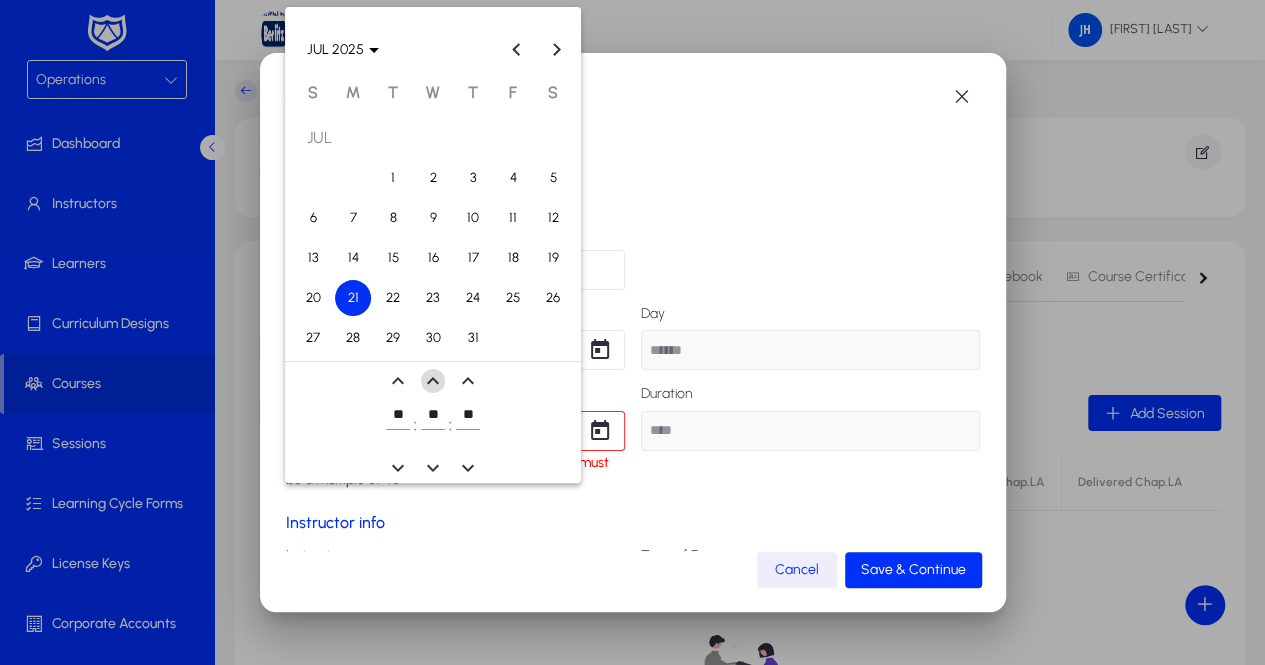 type on "****" 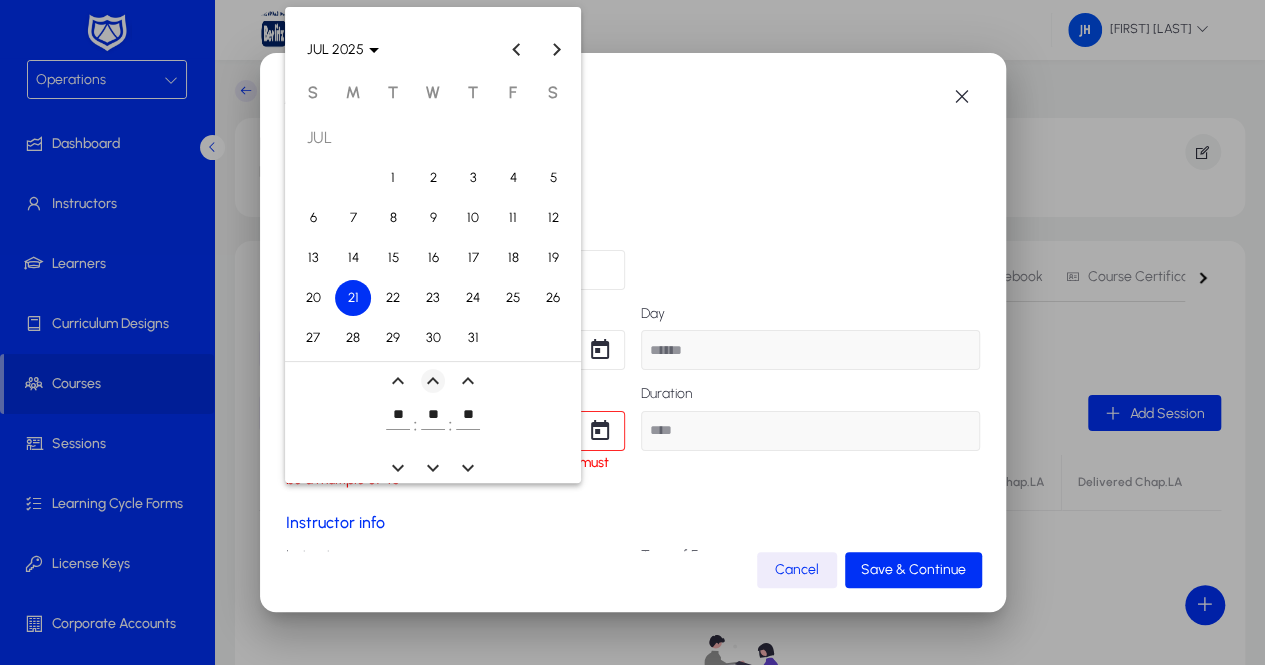 type on "****" 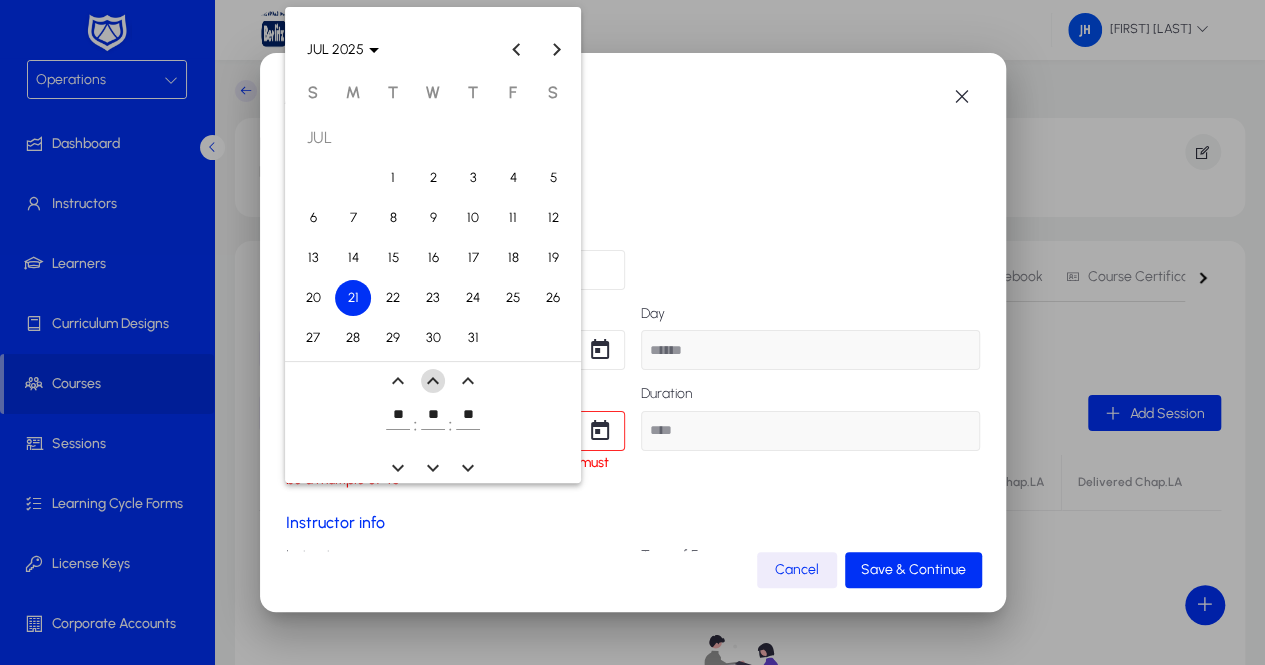 type on "****" 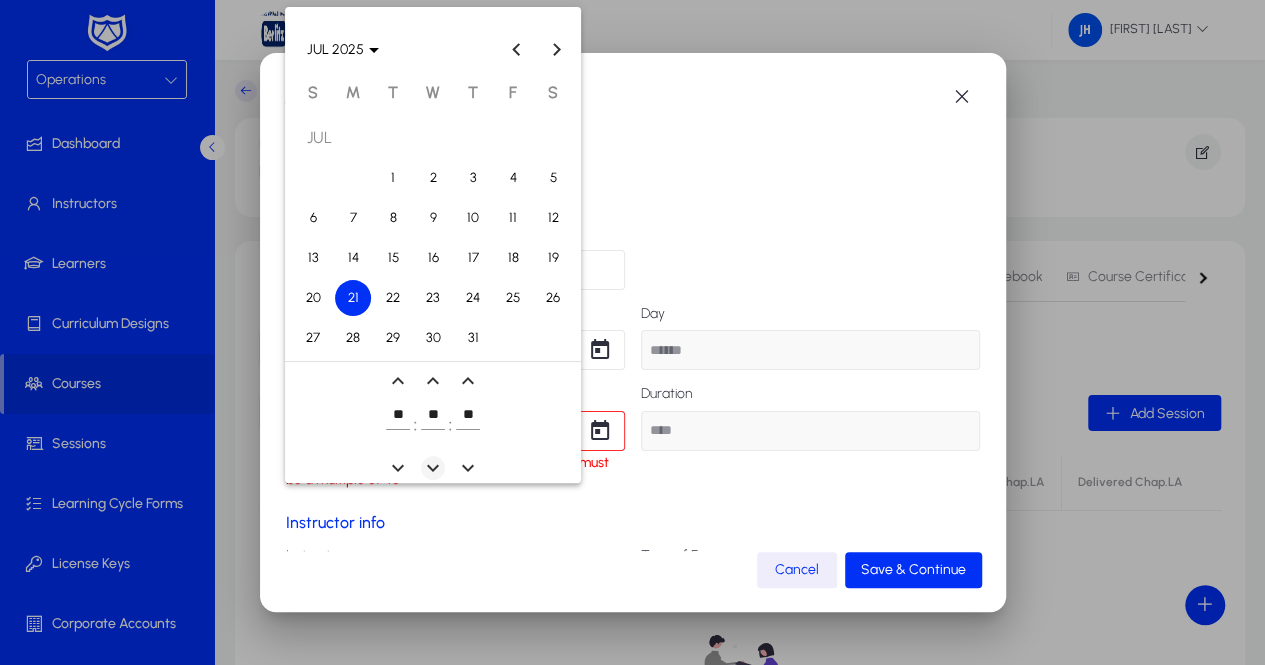 drag, startPoint x: 432, startPoint y: 379, endPoint x: 434, endPoint y: 471, distance: 92.021736 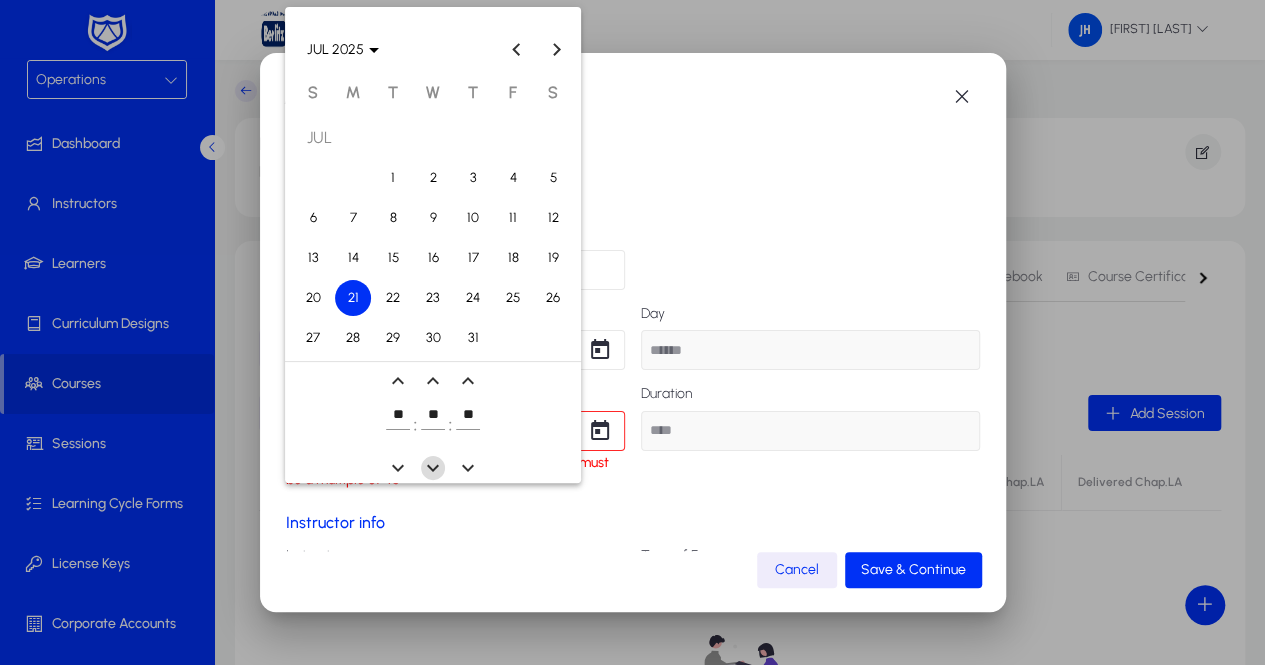 click at bounding box center [433, 468] 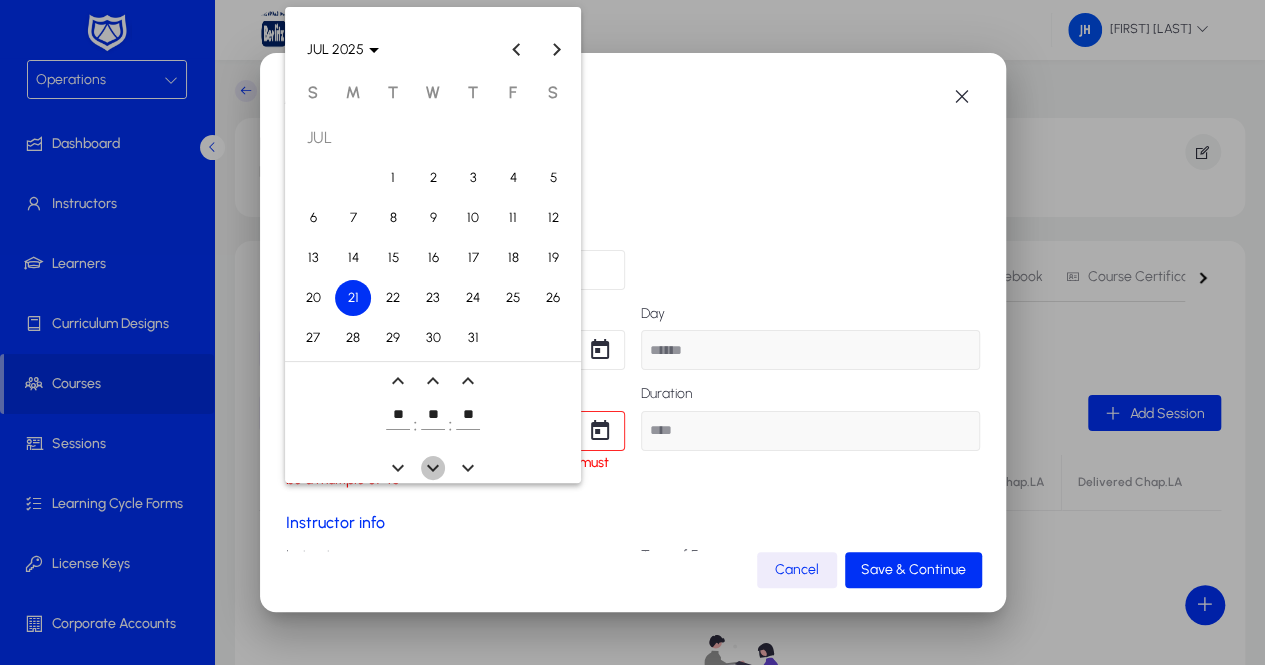 click at bounding box center (433, 468) 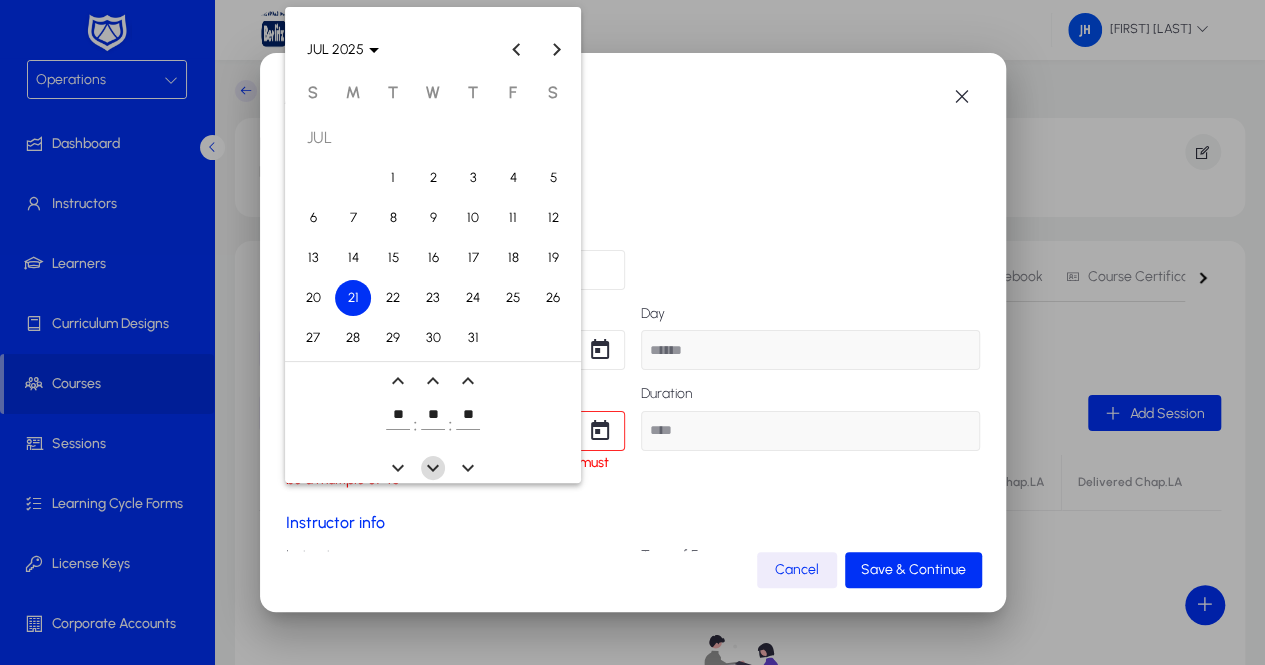 click at bounding box center [433, 468] 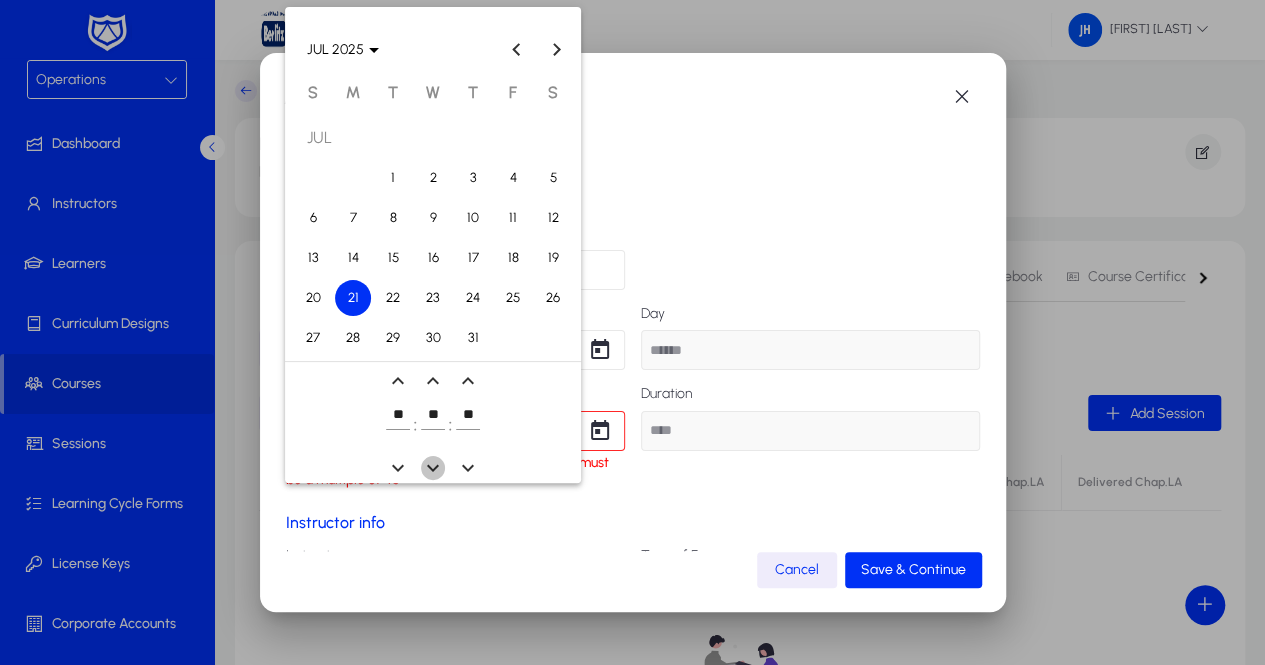 click at bounding box center (433, 468) 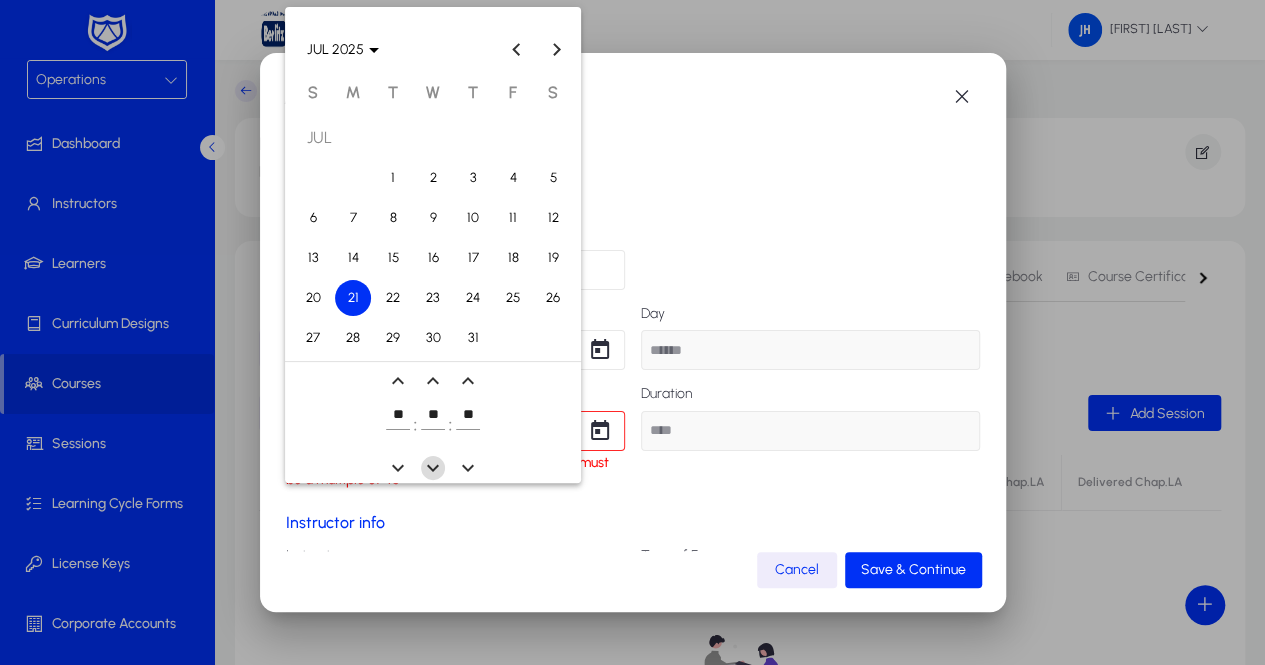 click at bounding box center [433, 468] 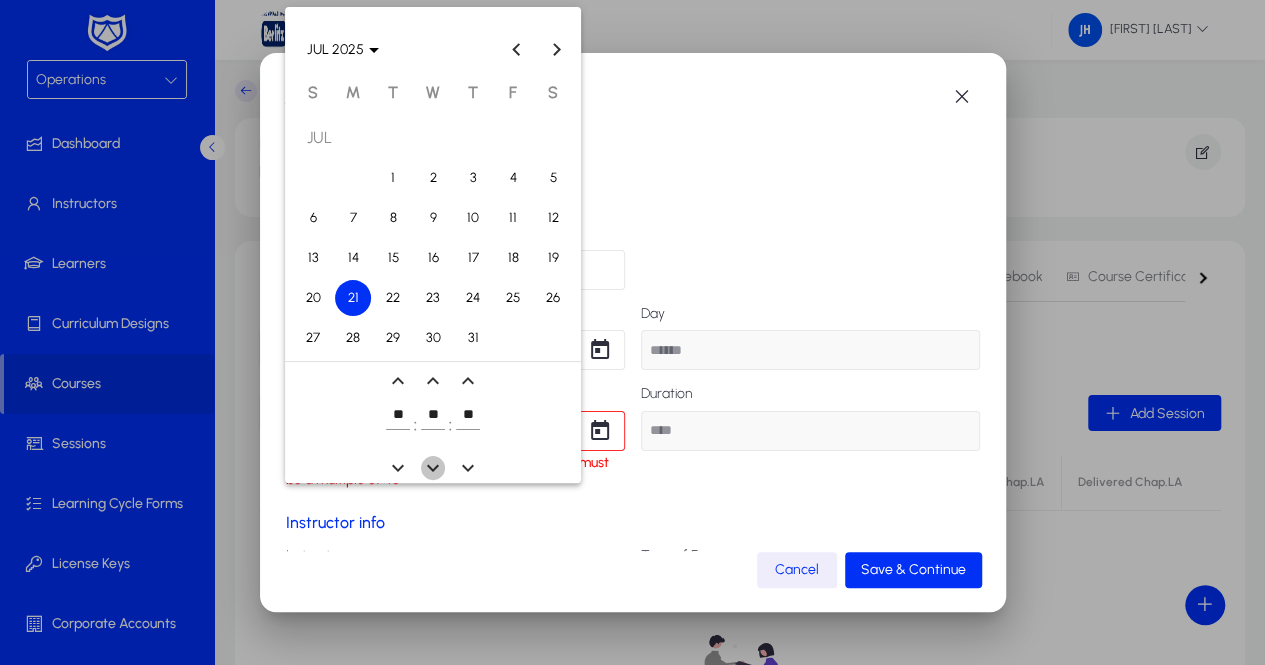 click at bounding box center [433, 468] 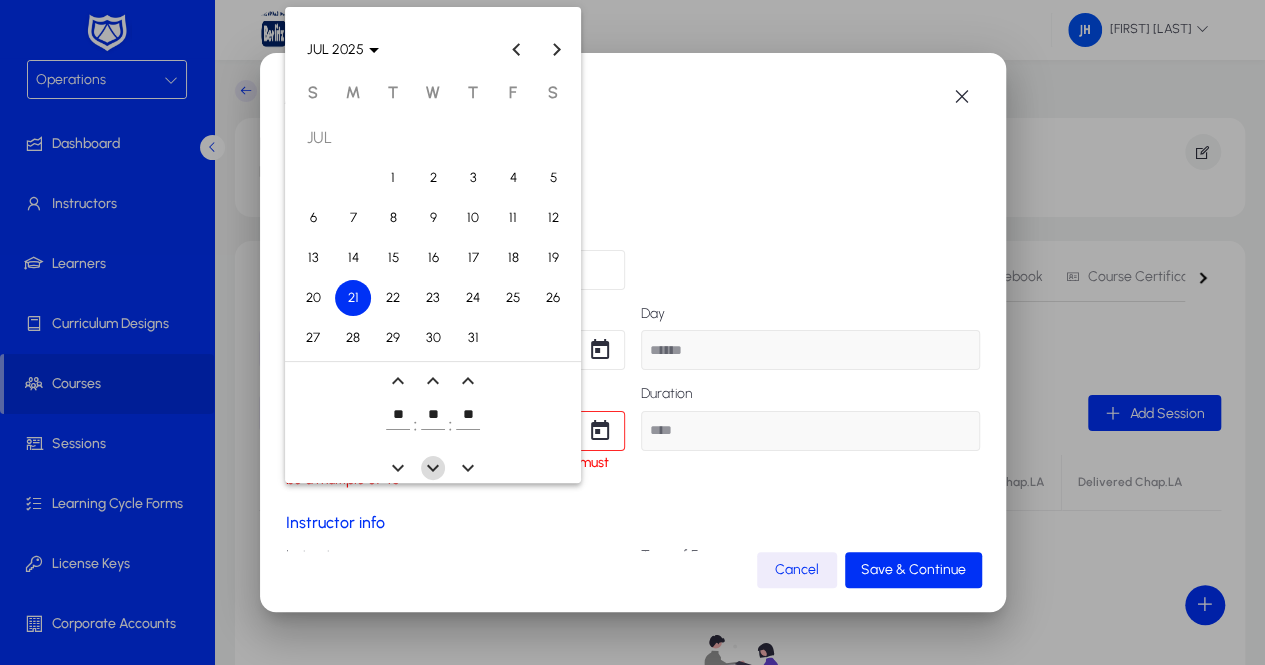 click at bounding box center [433, 468] 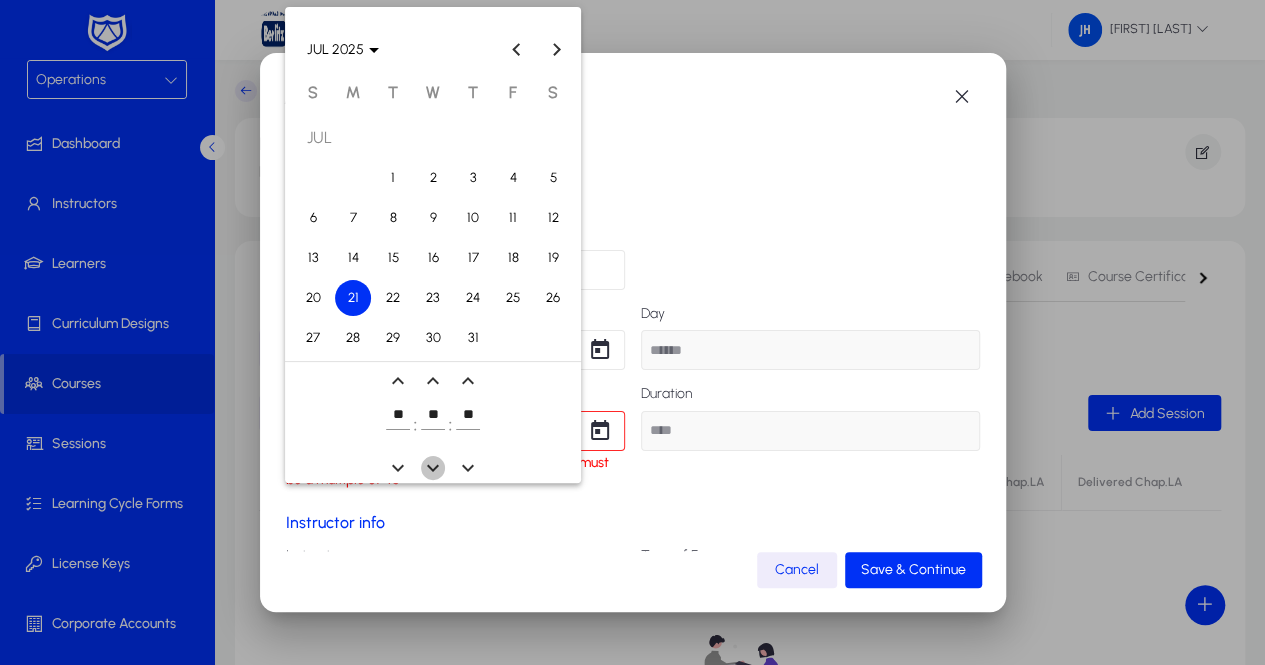 click at bounding box center (433, 468) 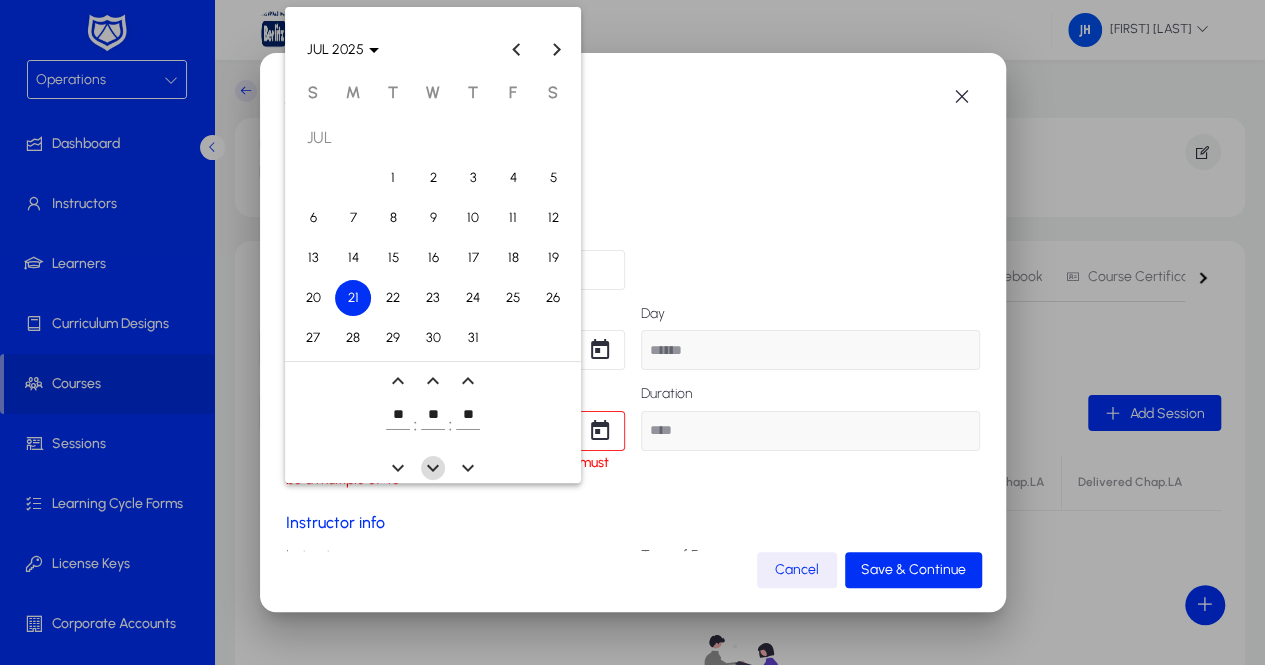 click at bounding box center (433, 468) 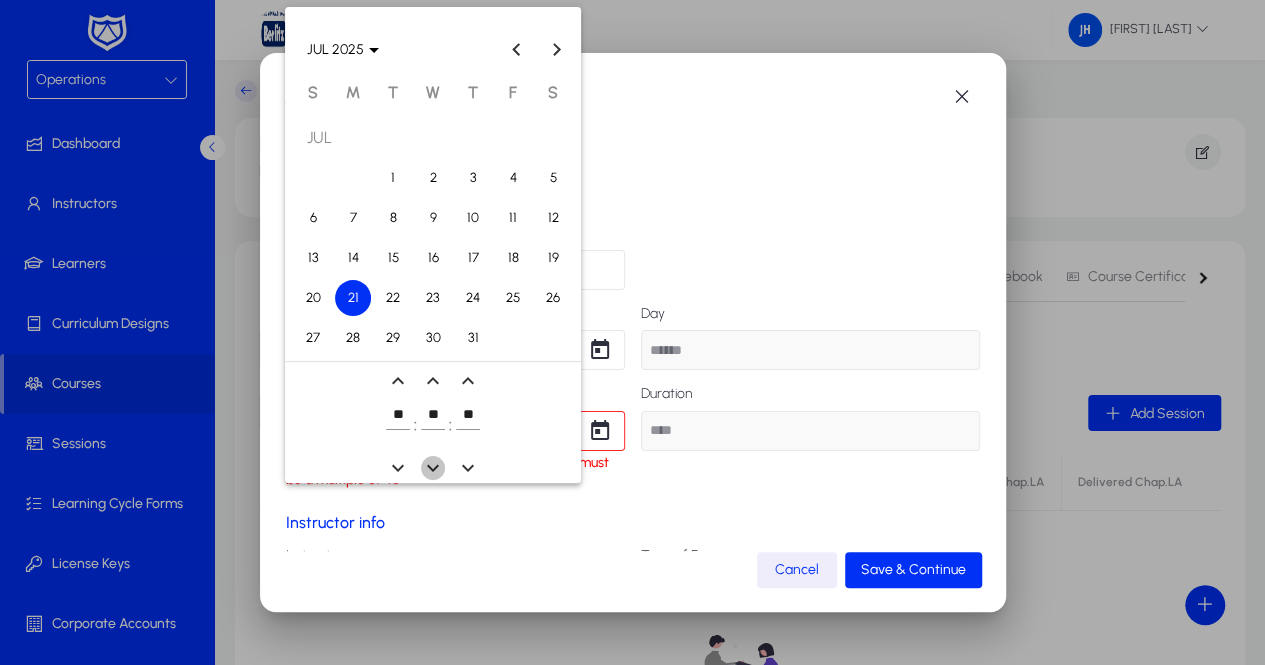 click at bounding box center (433, 468) 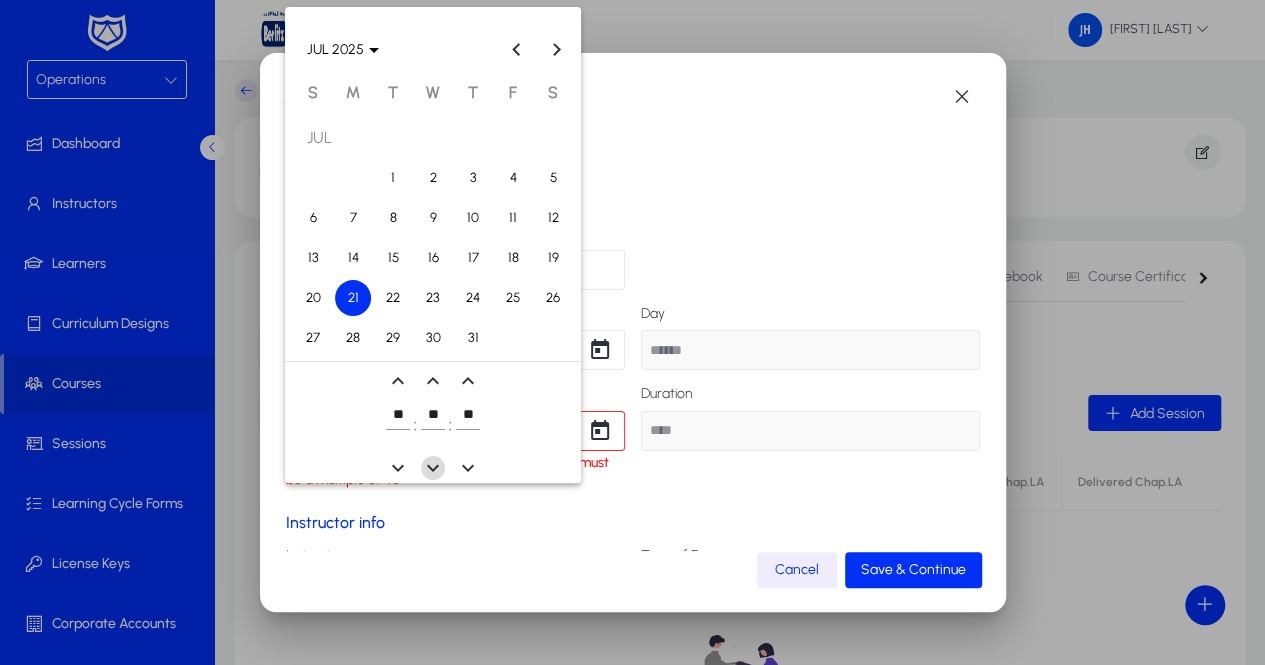 click at bounding box center [433, 468] 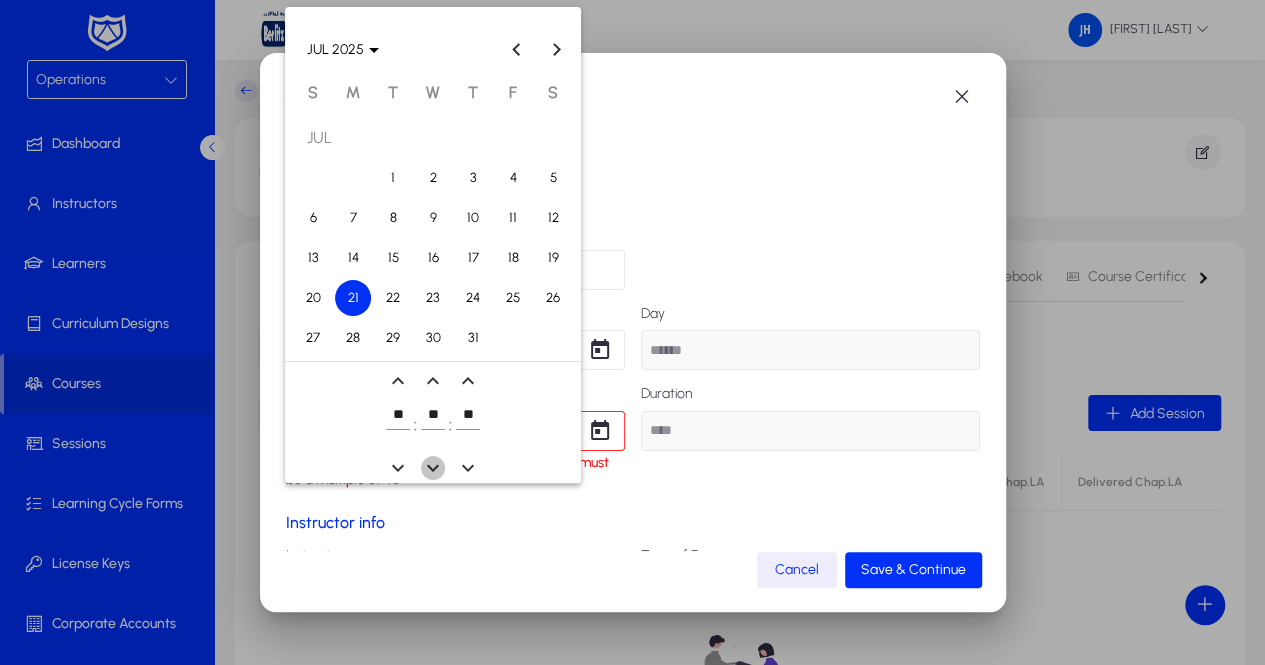 click at bounding box center [433, 468] 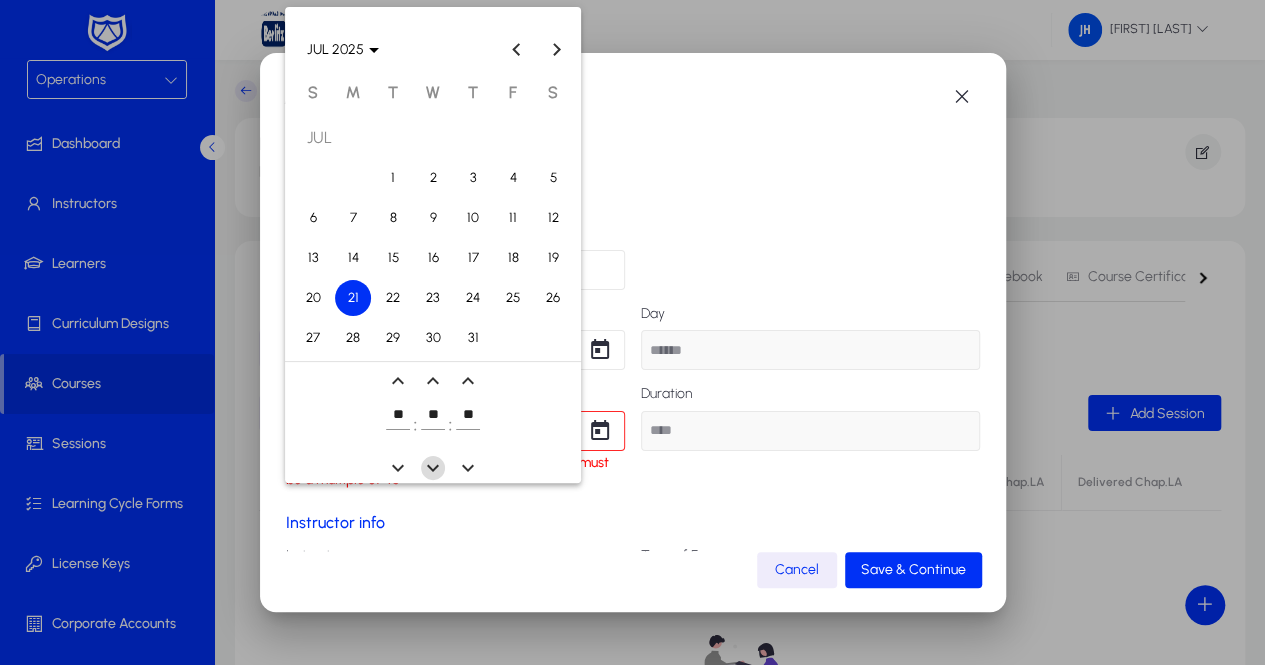 click at bounding box center (433, 468) 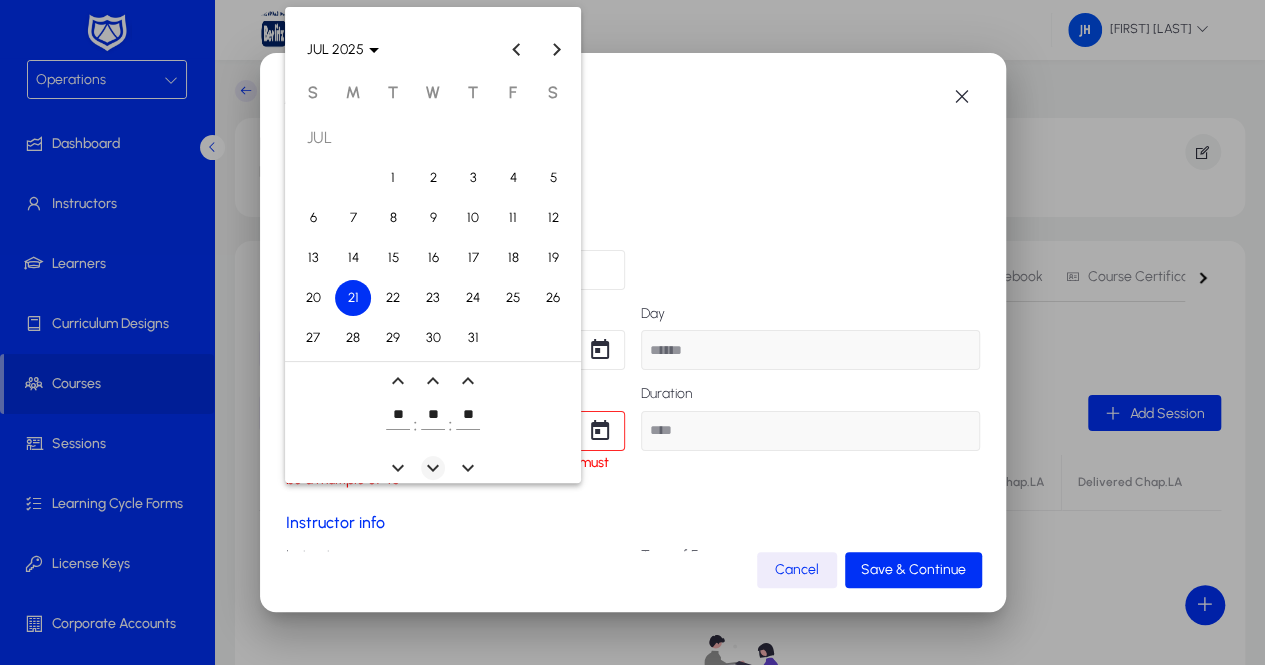 type on "*****" 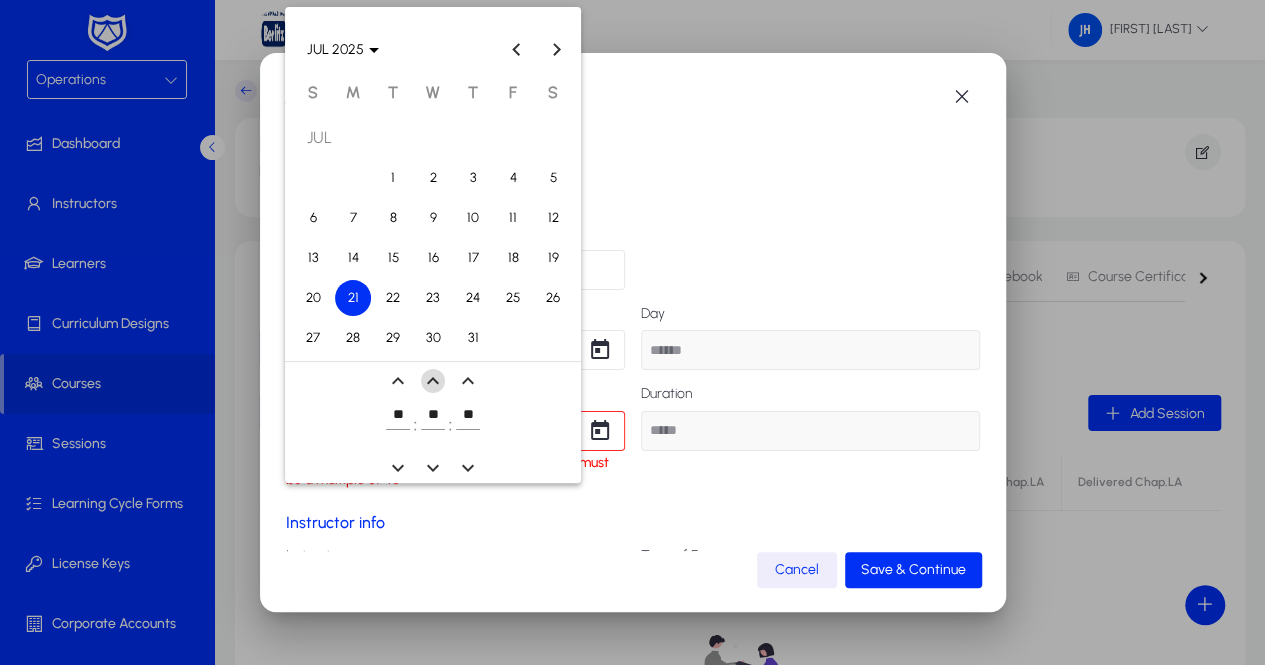 click at bounding box center [433, 381] 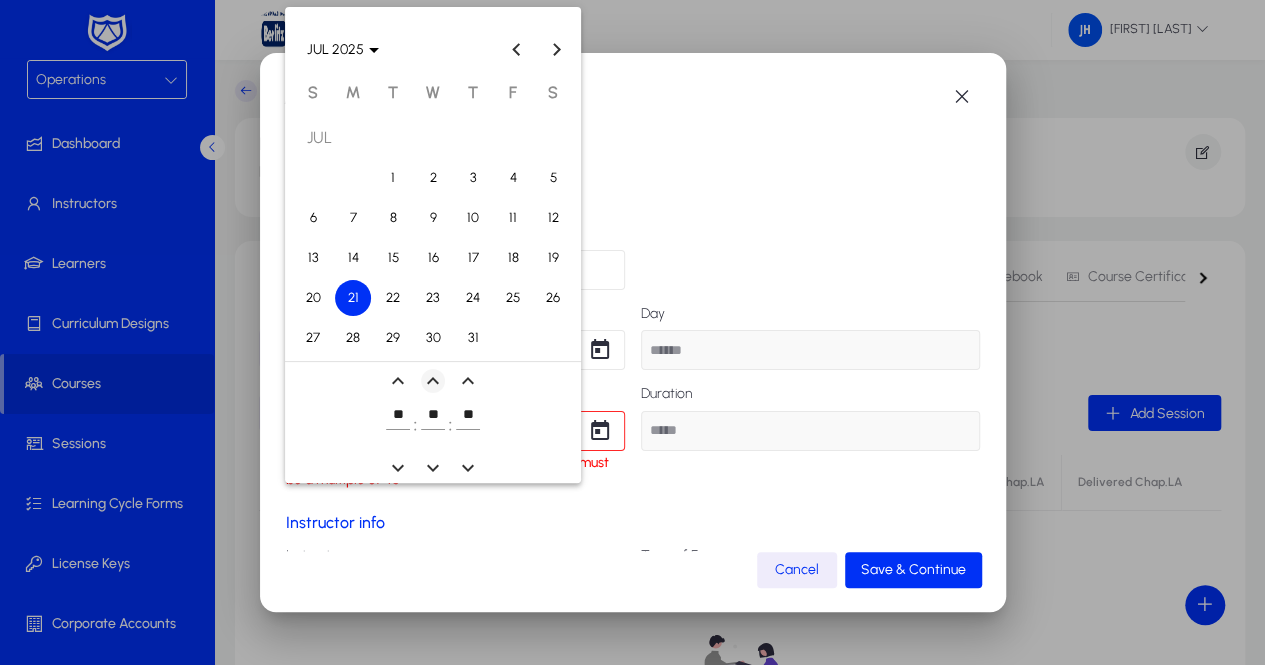 type on "*****" 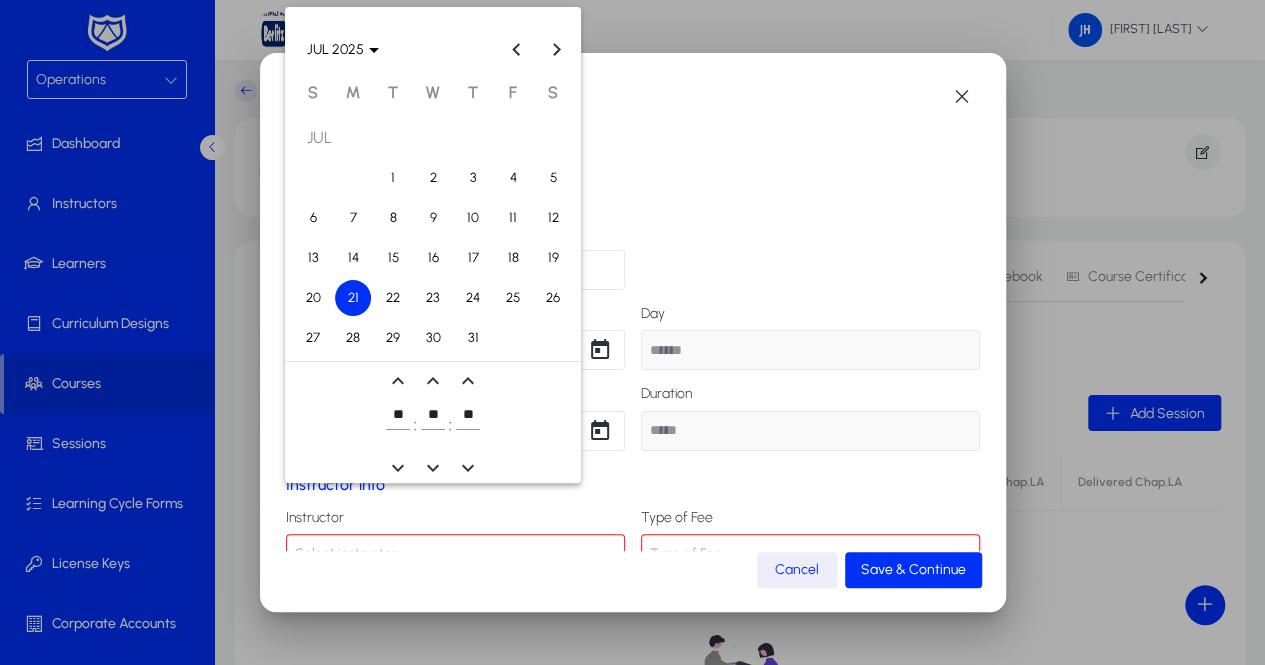 click at bounding box center (632, 332) 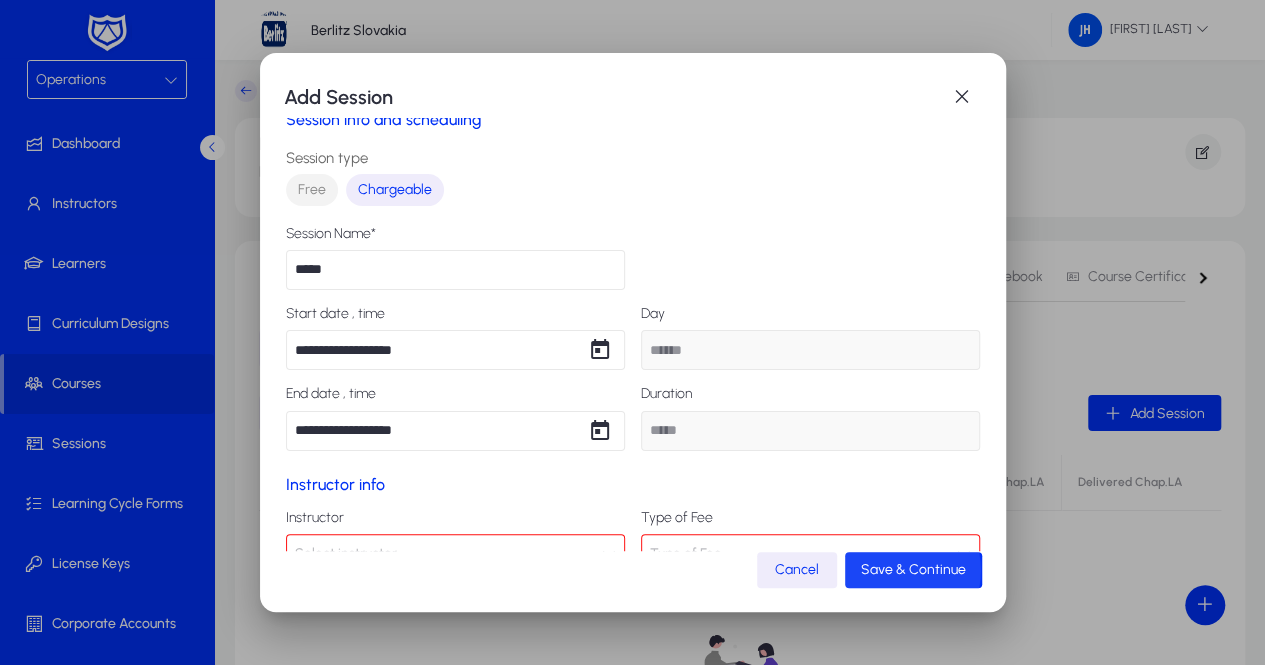 click on "Save & Continue" 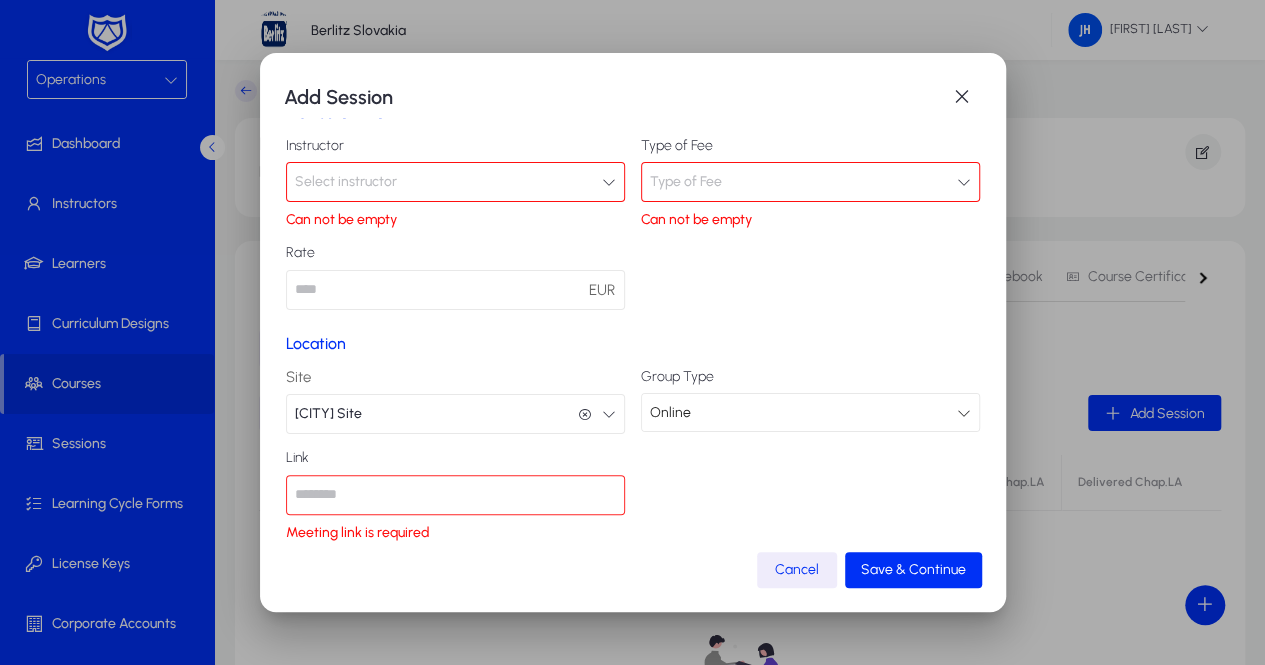 scroll, scrollTop: 425, scrollLeft: 0, axis: vertical 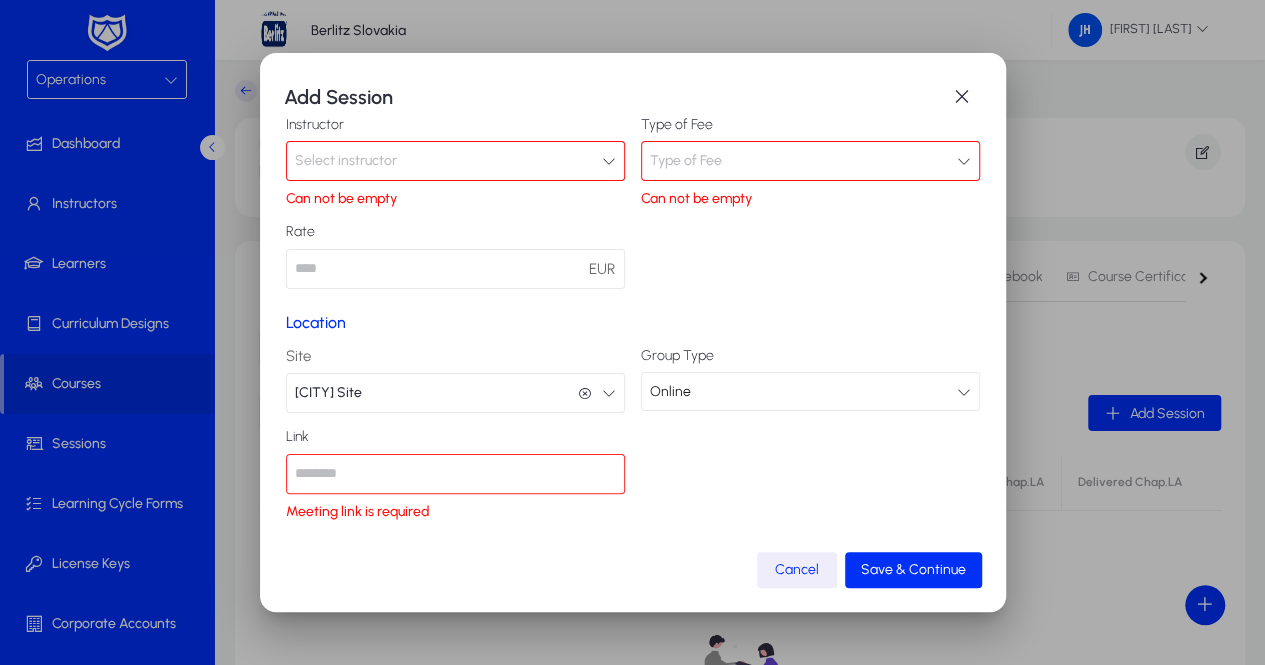 click 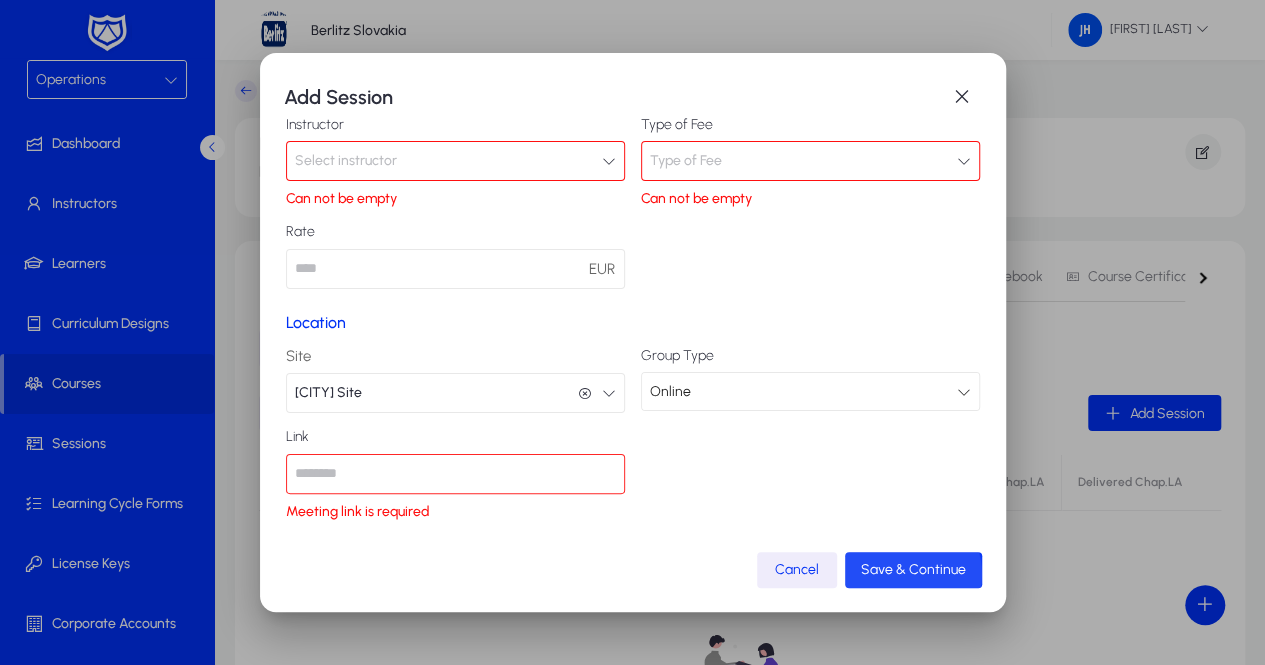 click on "Save & Continue" 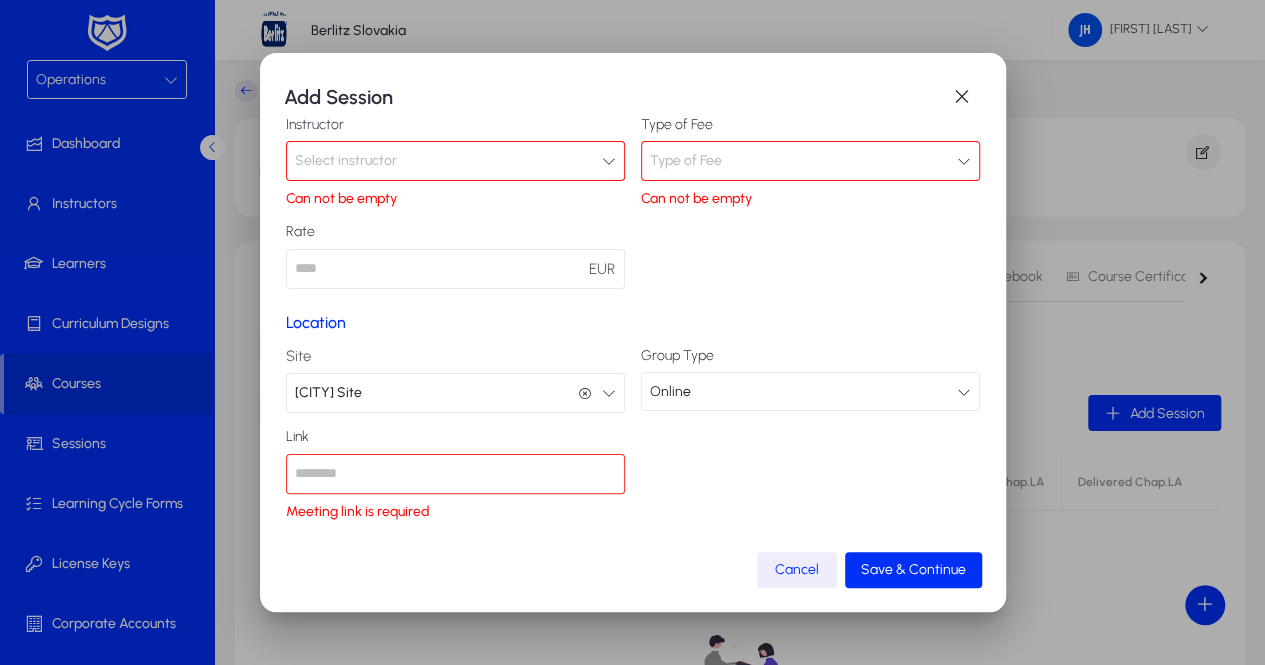 click 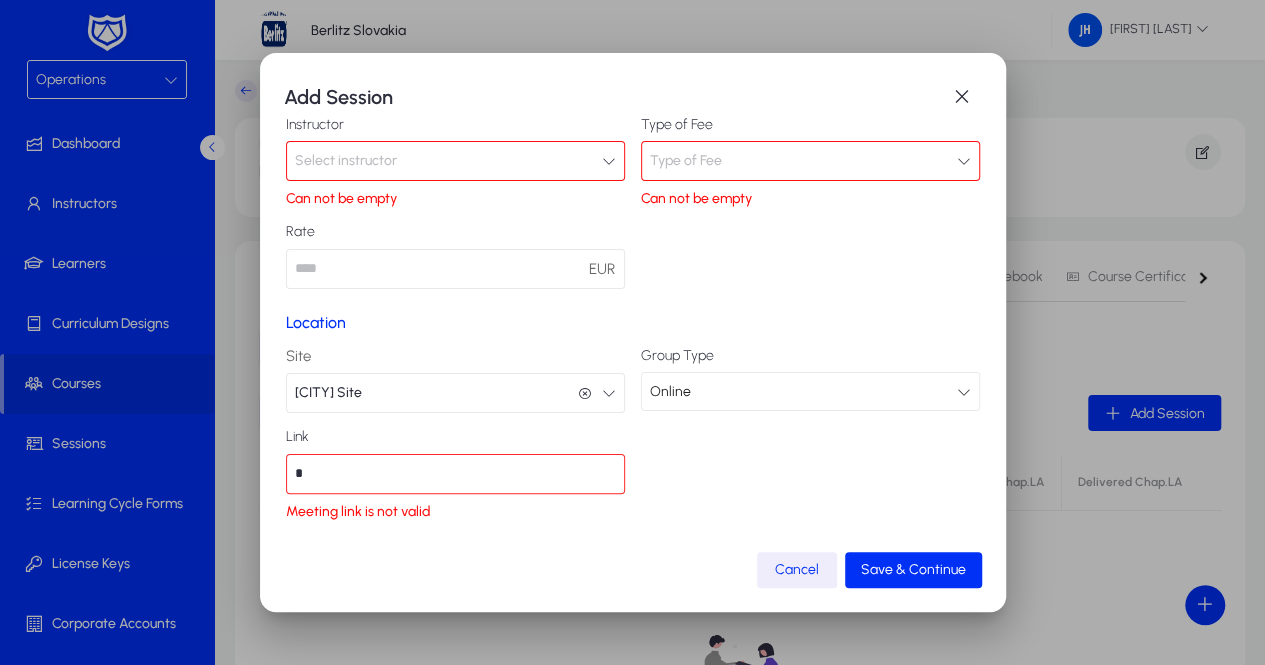 type on "*" 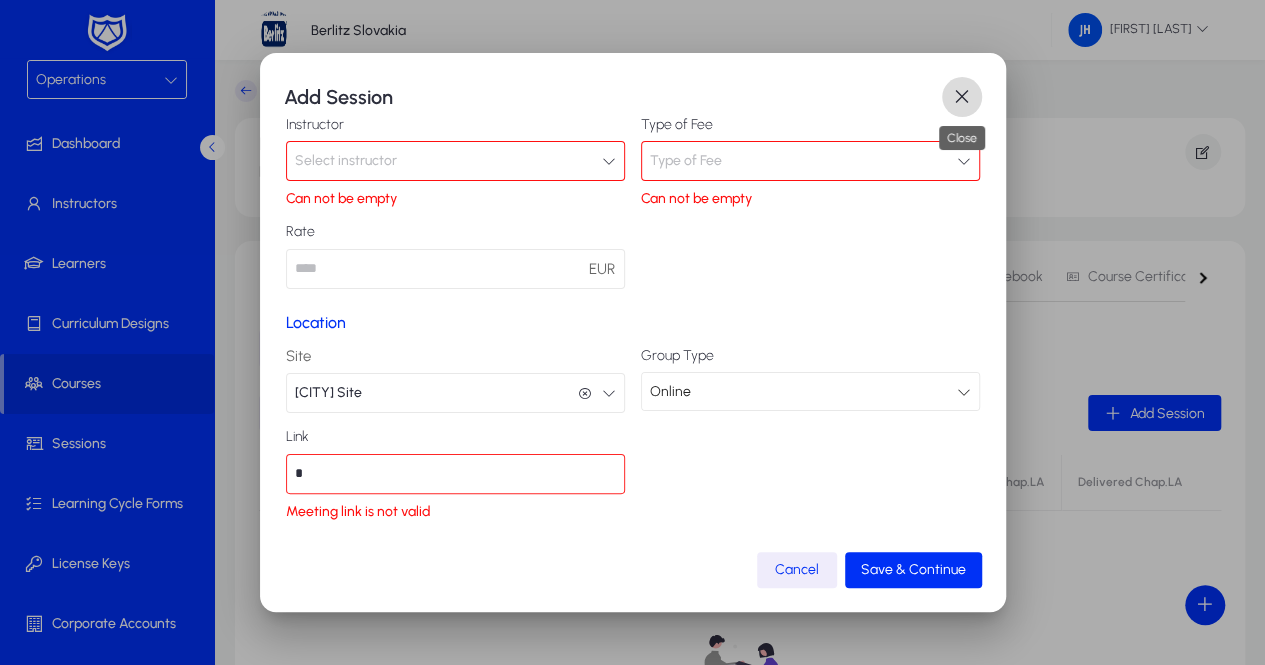 click at bounding box center (962, 97) 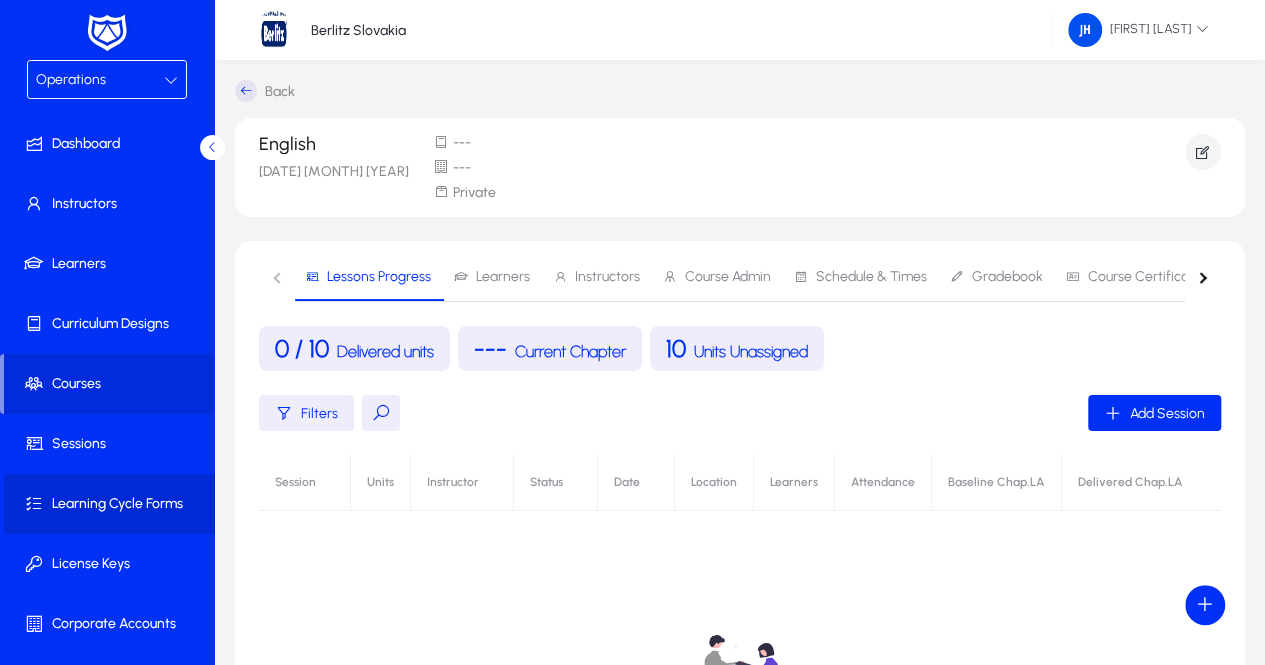 click on "Learning Cycle Forms" 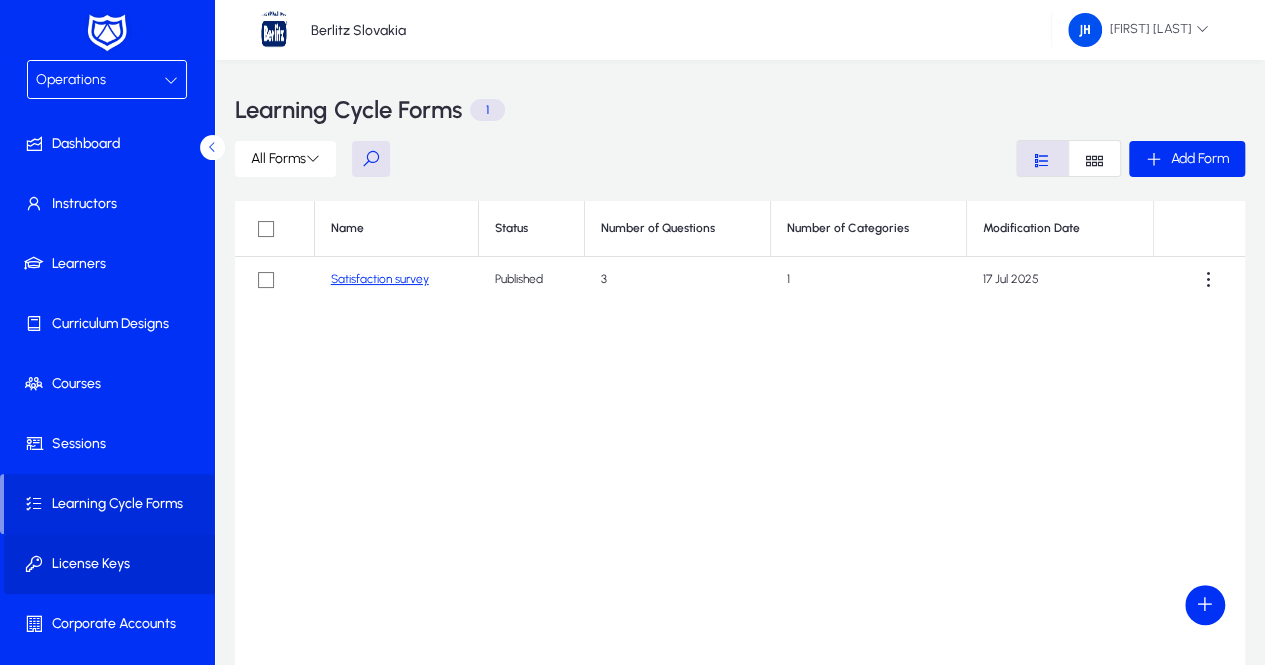 click on "License Keys" 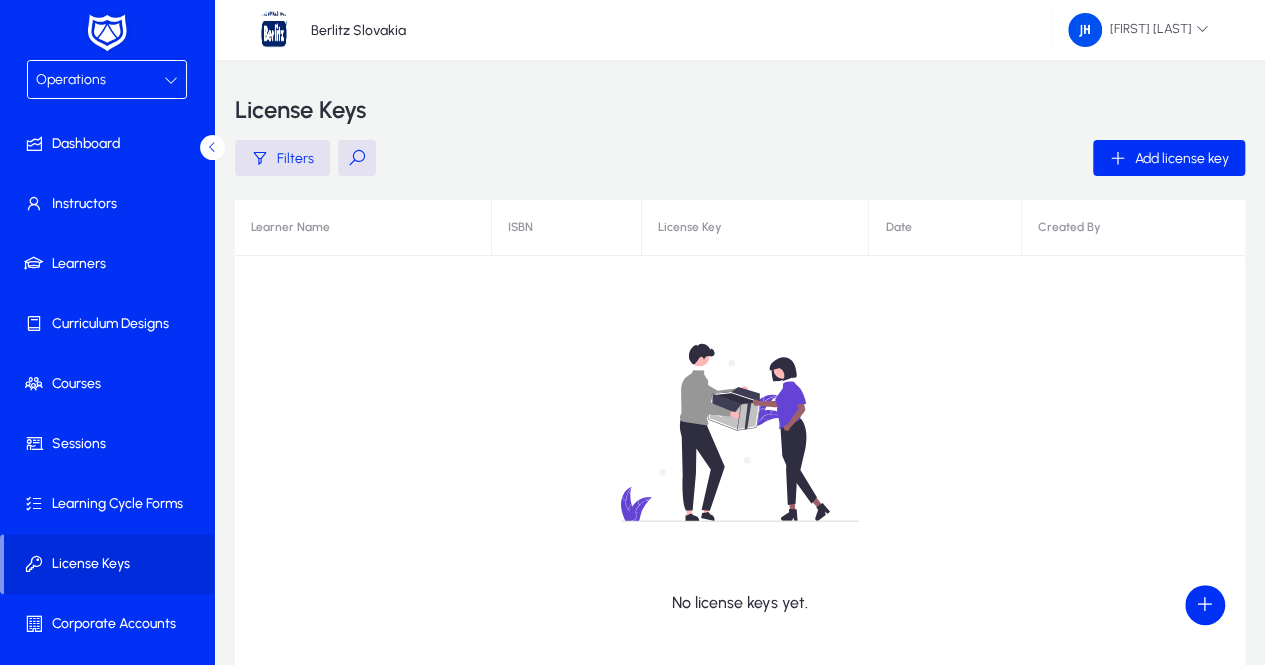 scroll, scrollTop: 40, scrollLeft: 0, axis: vertical 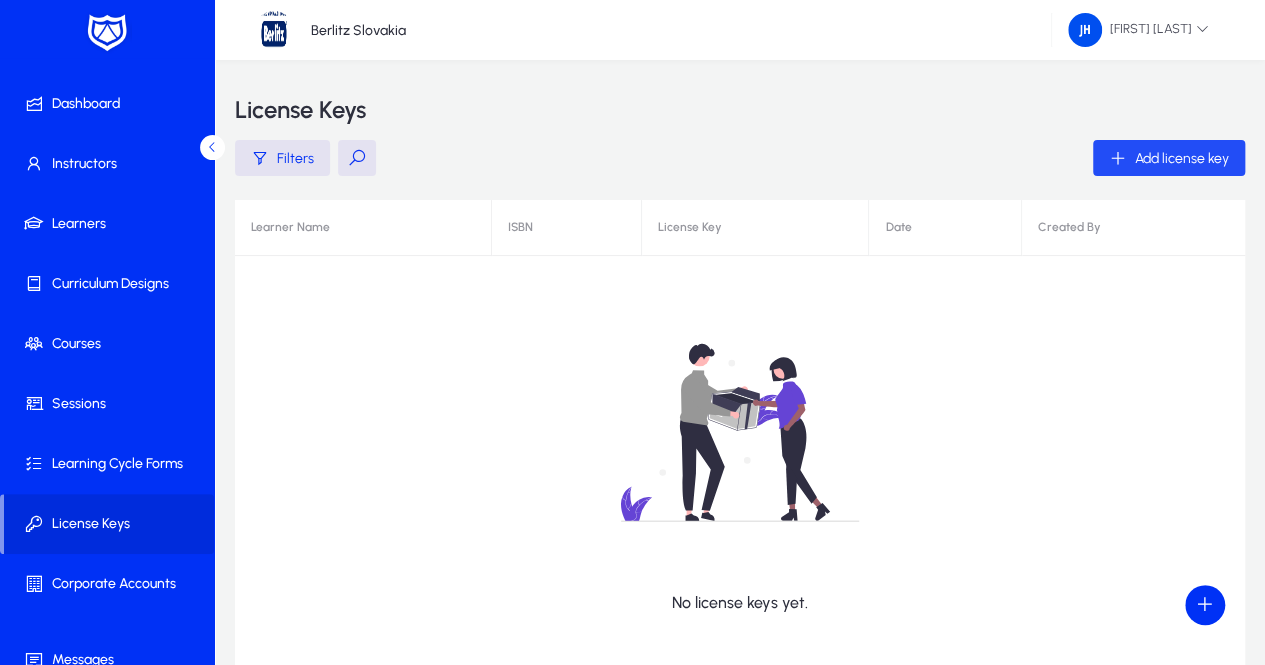 click on "Add license key" 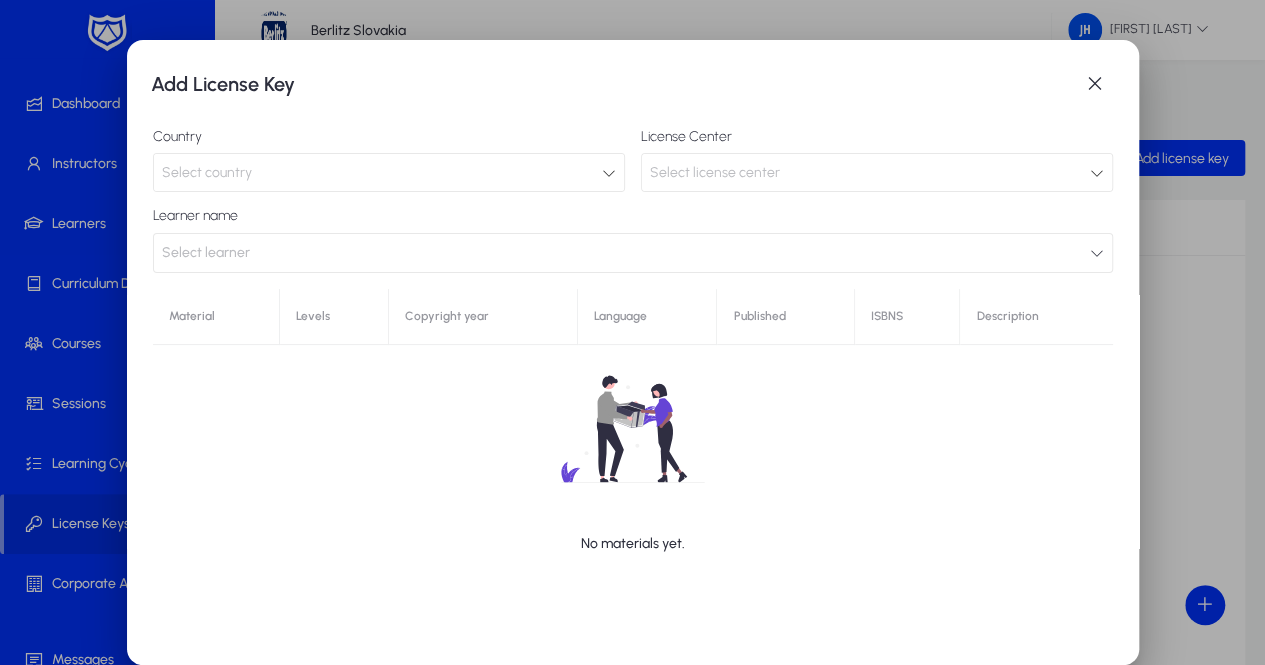 click on "Select license center" at bounding box center [870, 173] 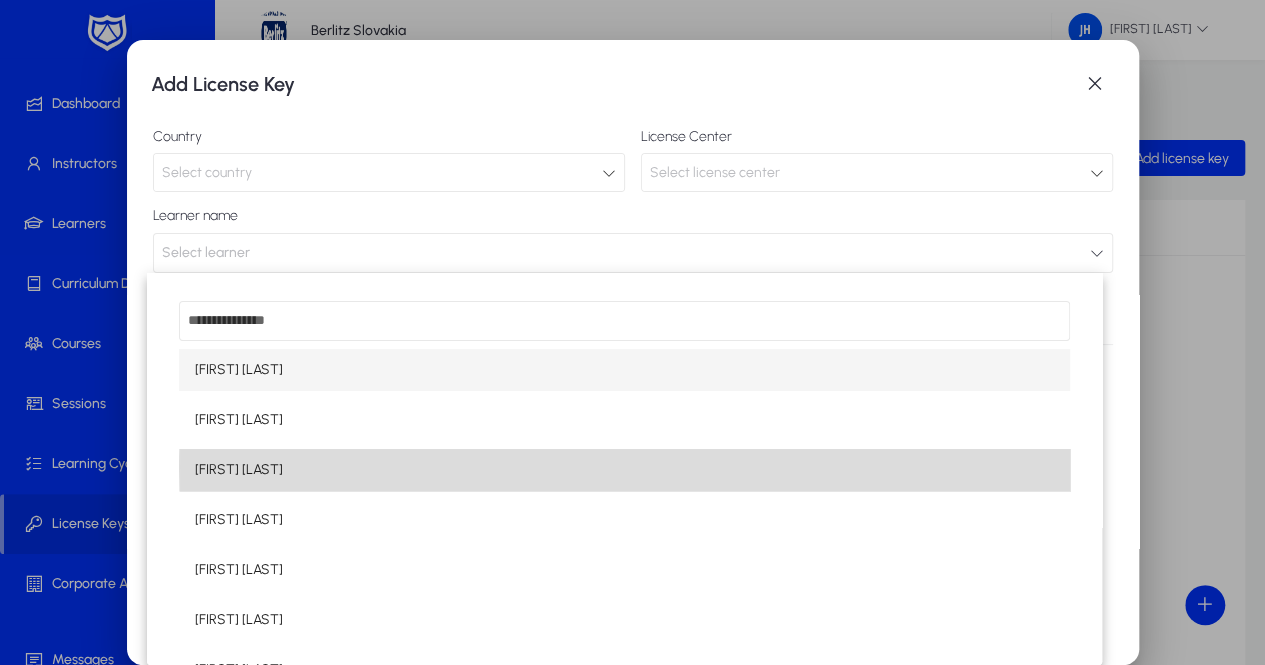 click on "[FIRST] [LAST]" at bounding box center [624, 470] 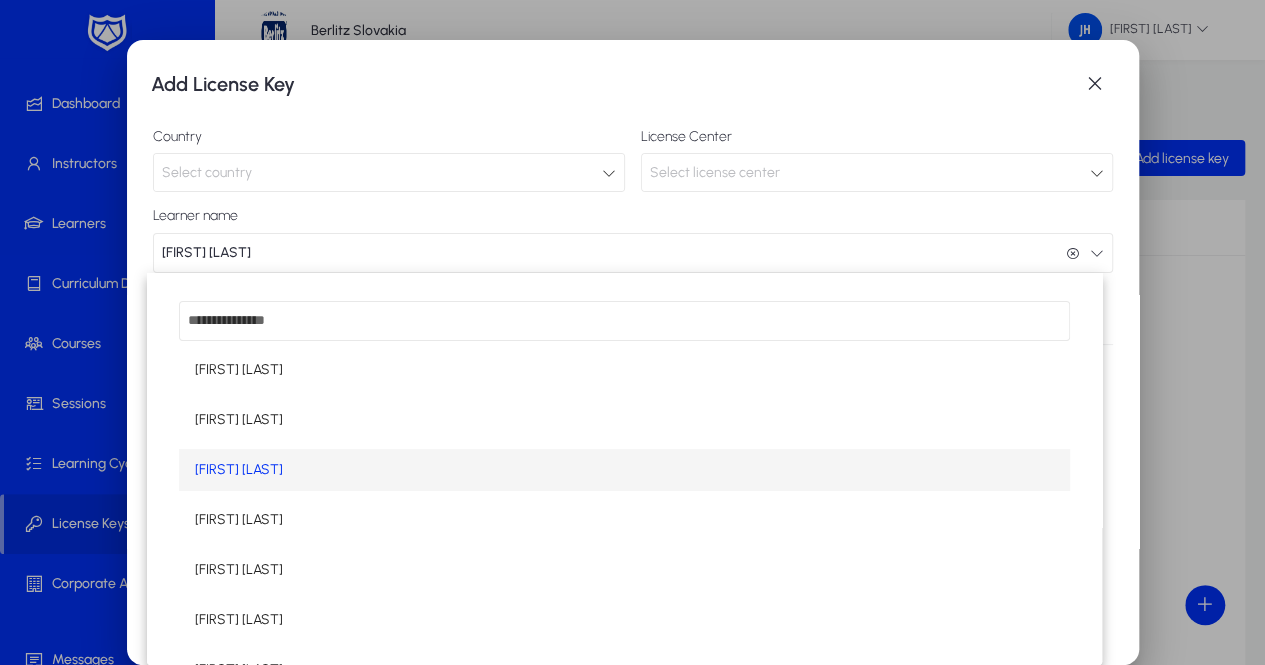 scroll, scrollTop: 0, scrollLeft: 0, axis: both 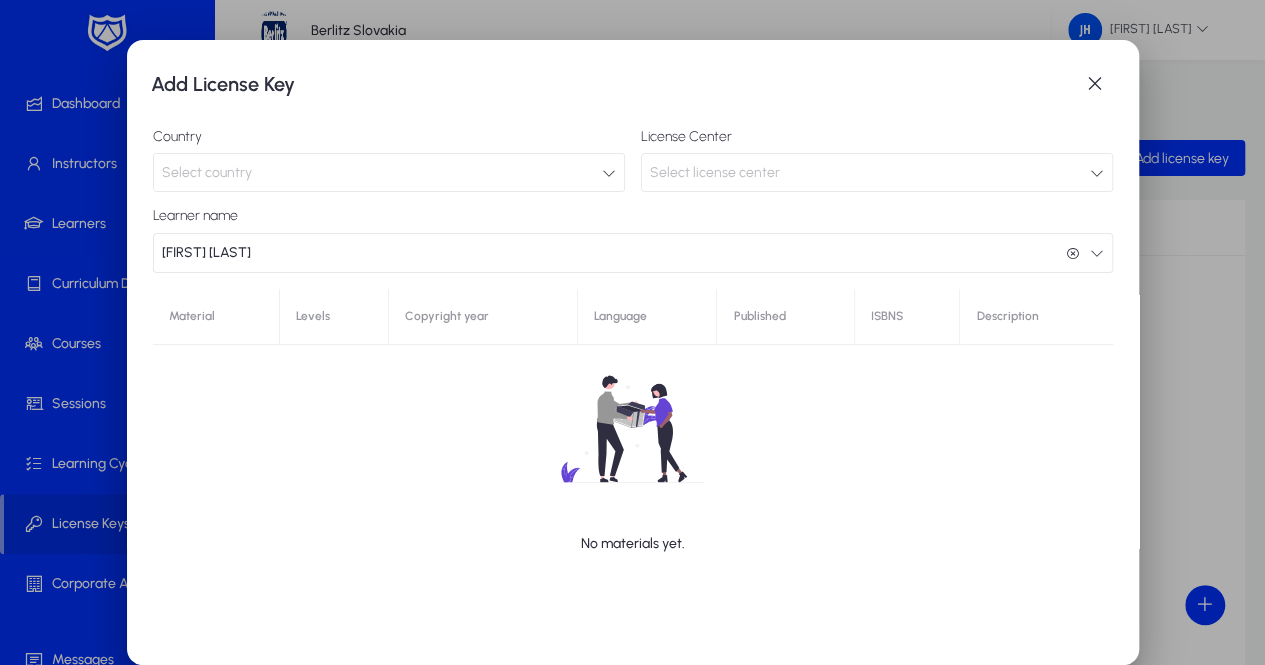 click on "Select country" at bounding box center (382, 173) 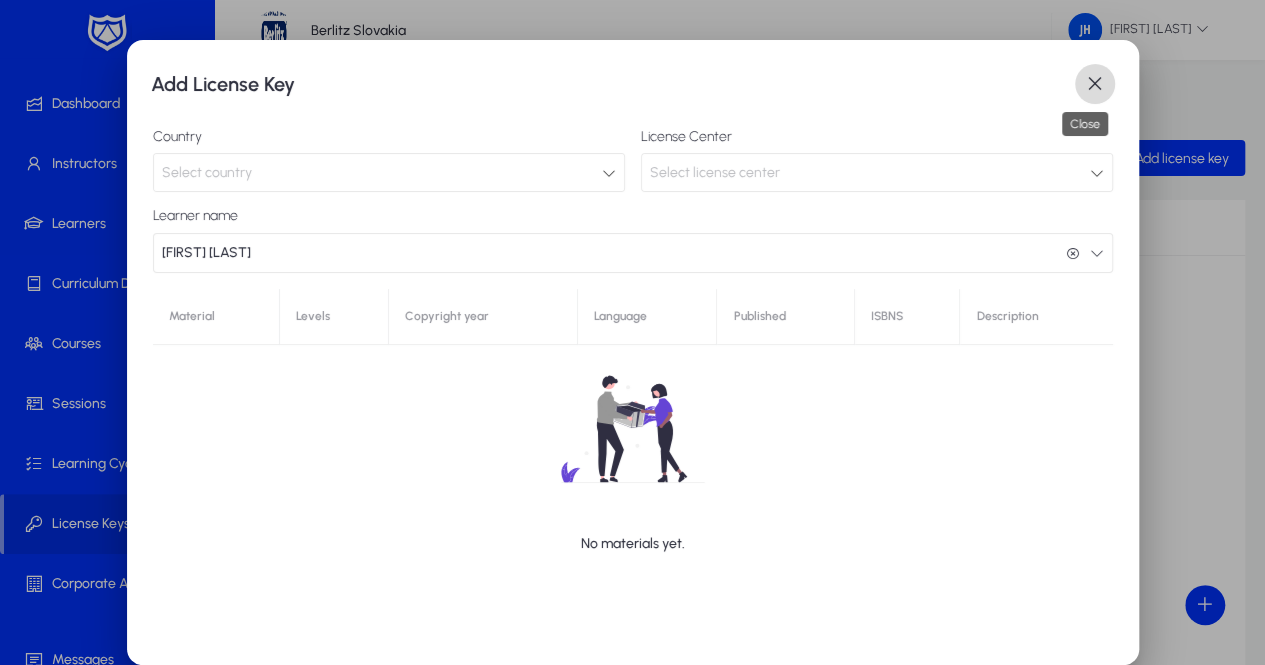 click at bounding box center [1095, 84] 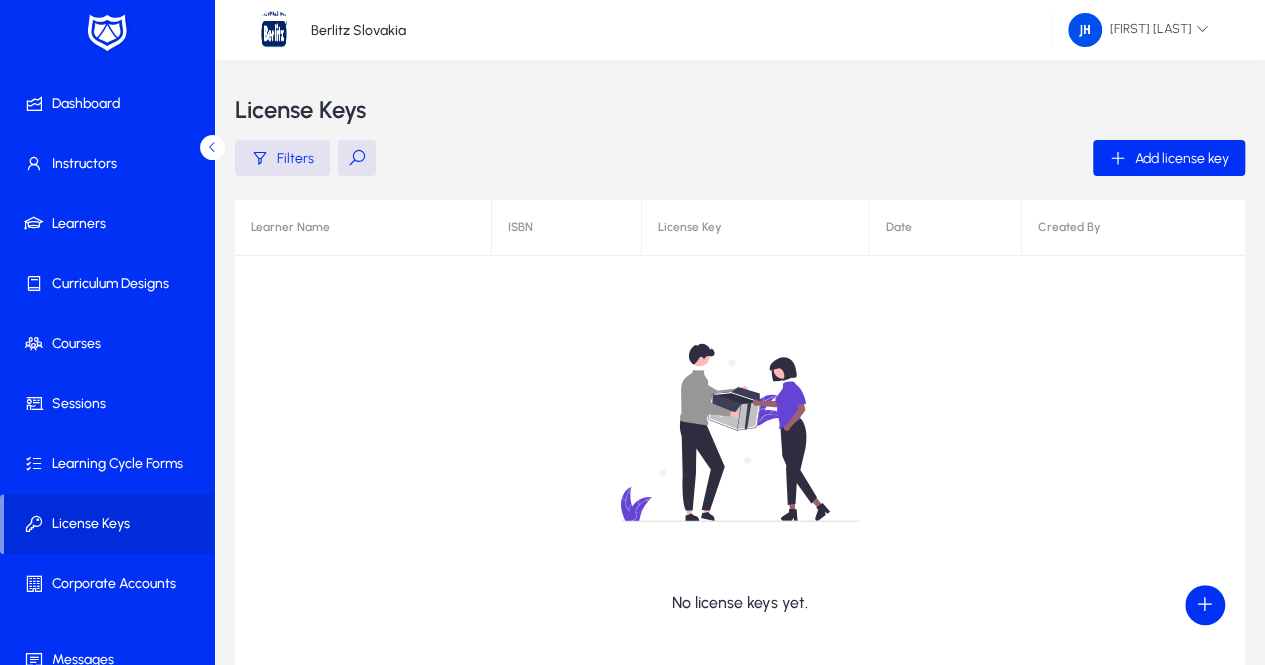 click 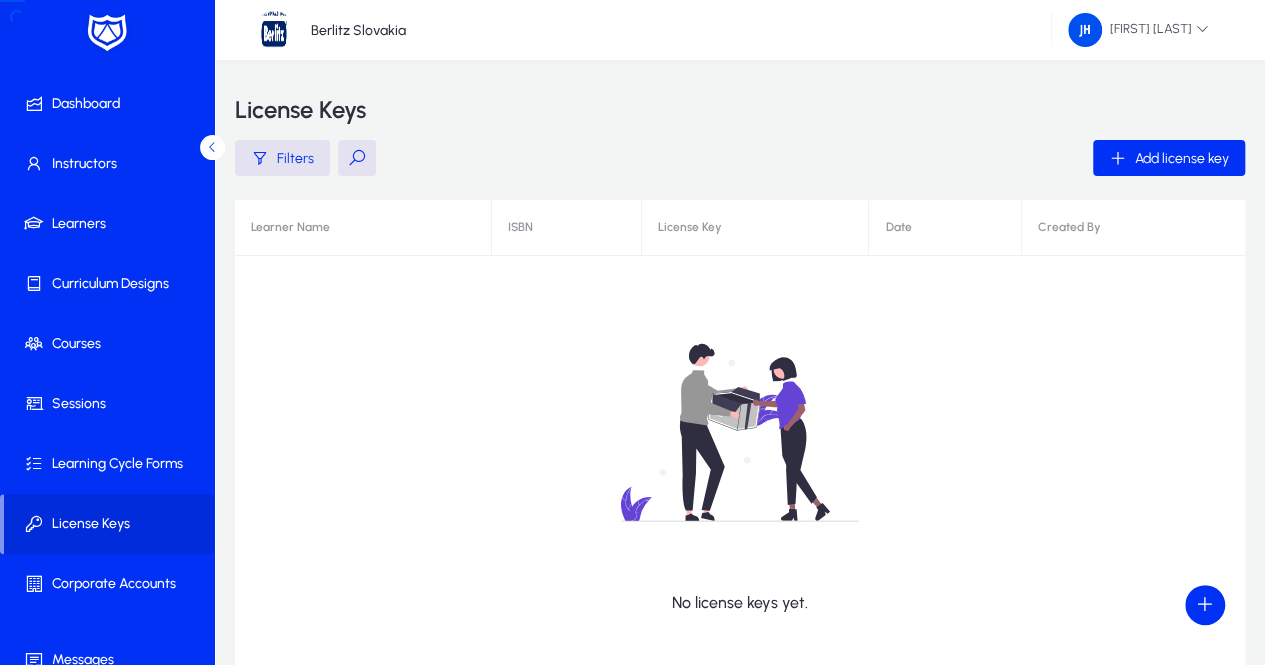 scroll, scrollTop: 0, scrollLeft: 0, axis: both 